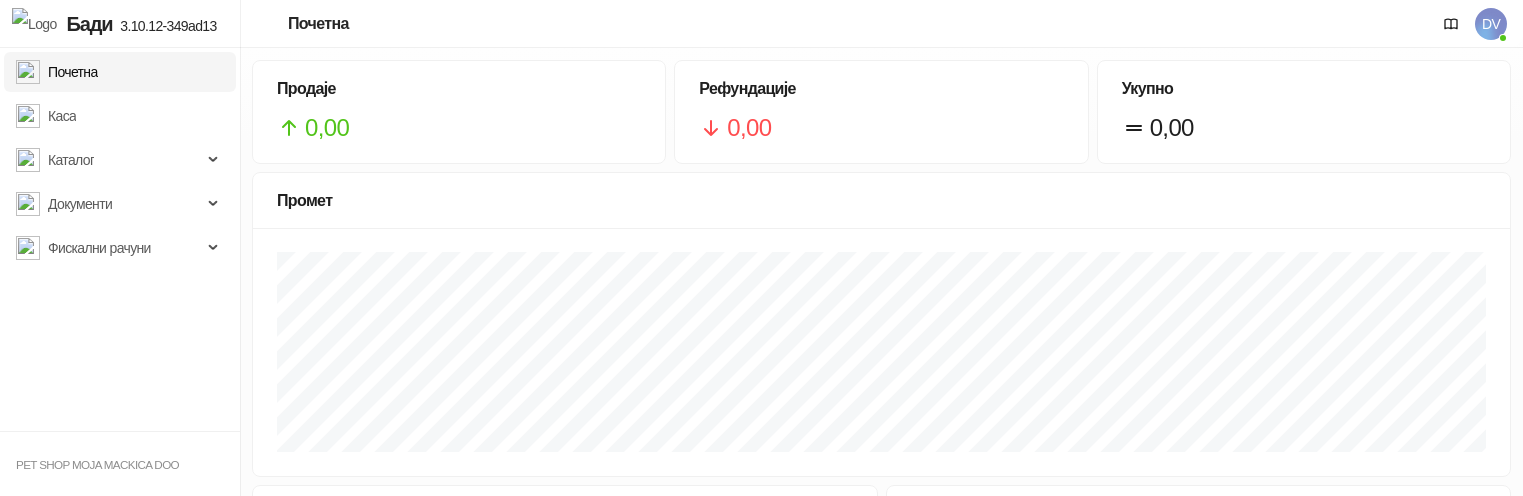 scroll, scrollTop: 0, scrollLeft: 0, axis: both 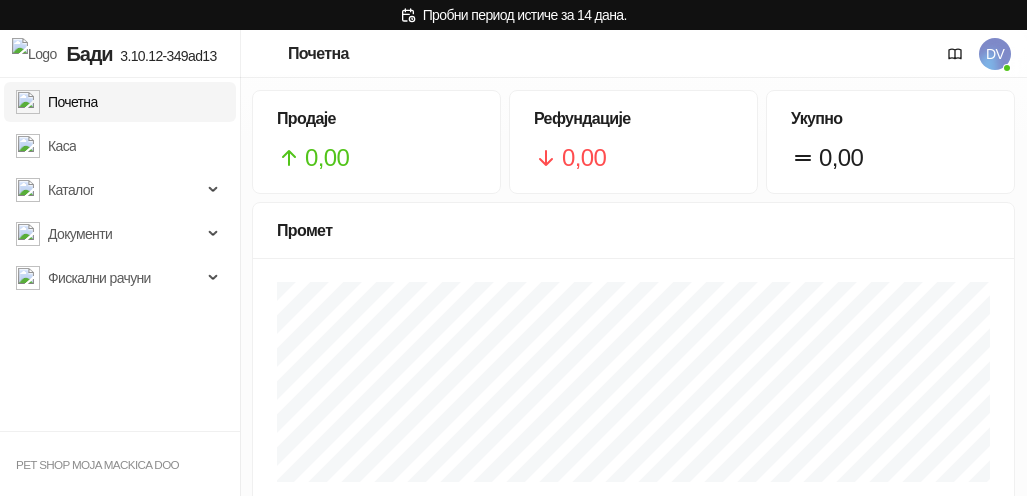 click on "DV" at bounding box center (995, 54) 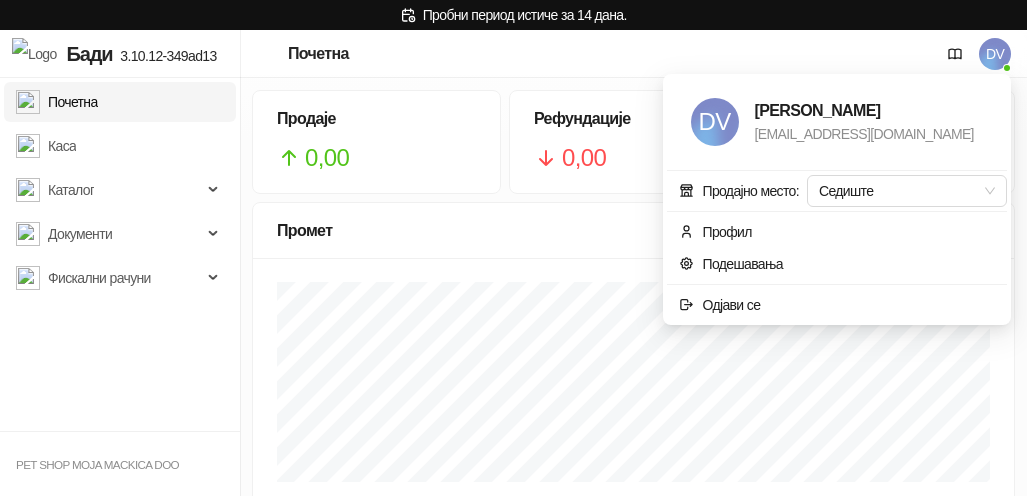 click on "DV" at bounding box center (995, 54) 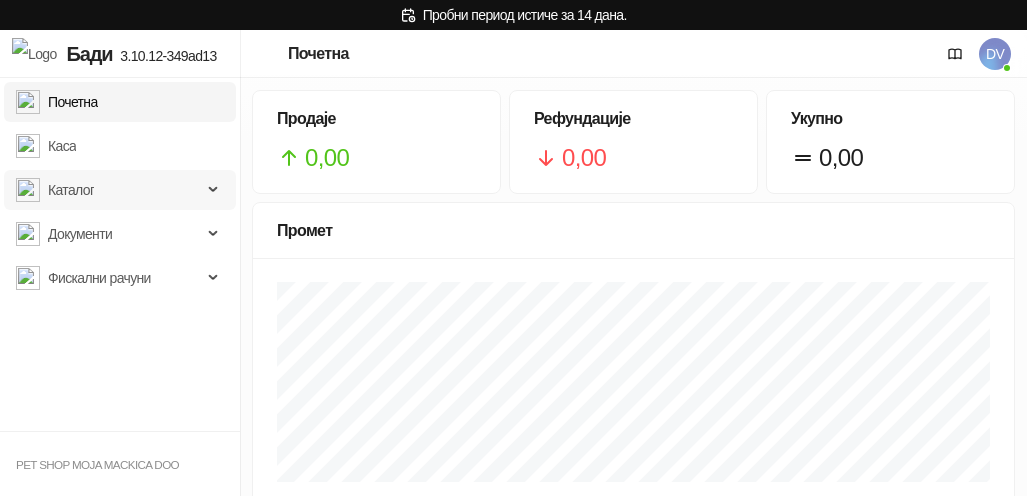 click on "Каталог" at bounding box center (109, 190) 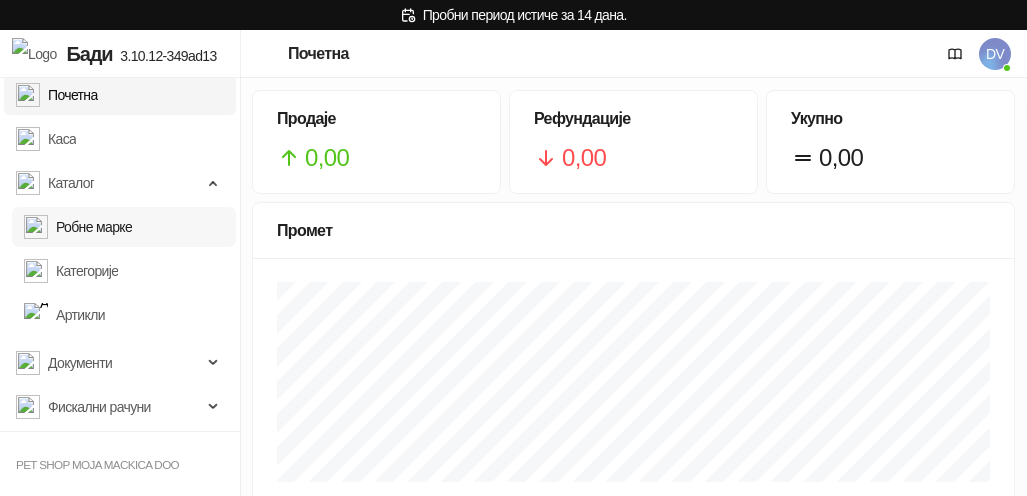 scroll, scrollTop: 0, scrollLeft: 0, axis: both 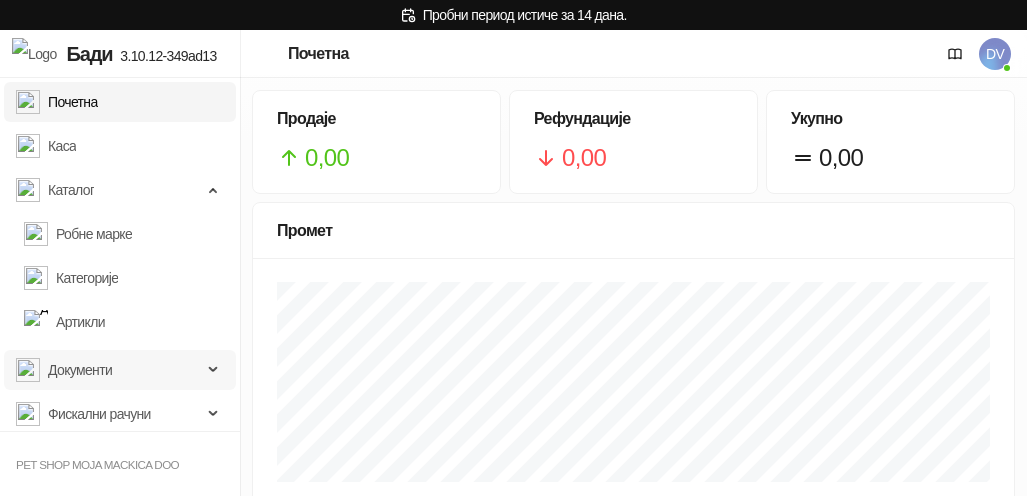 click on "Документи" at bounding box center [109, 370] 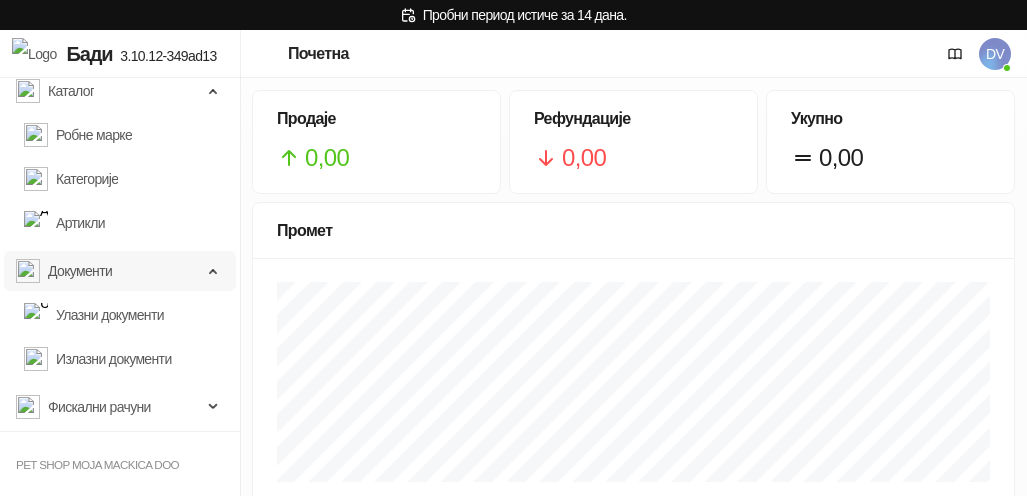 scroll, scrollTop: 0, scrollLeft: 0, axis: both 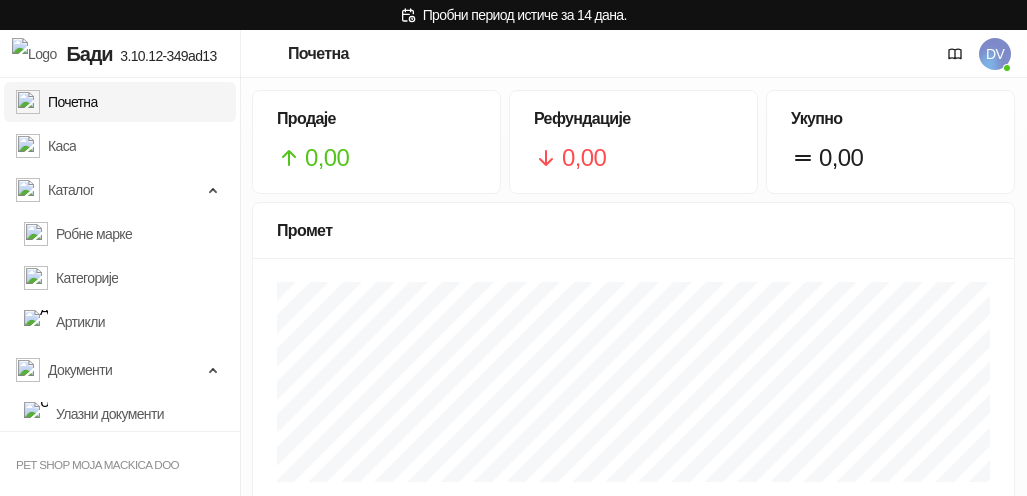 click on "DV" at bounding box center (995, 54) 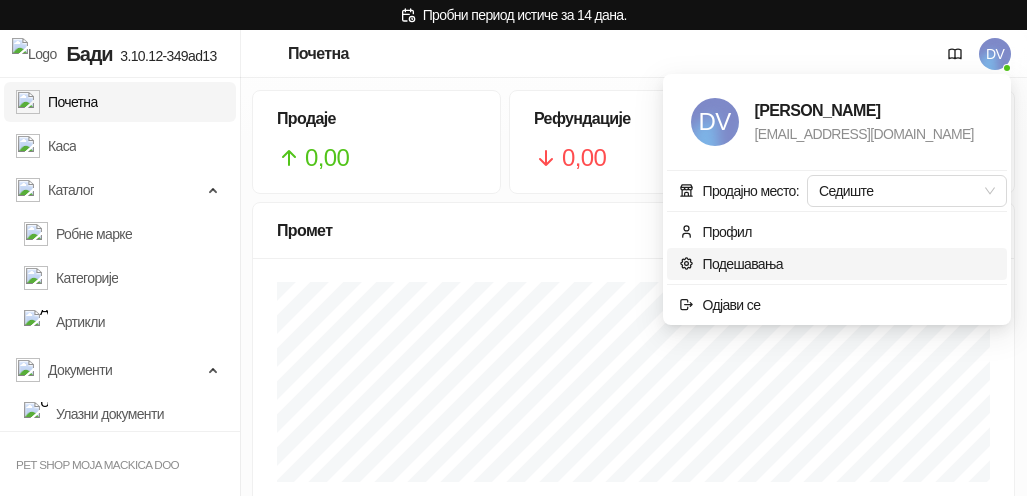 click on "Подешавања" at bounding box center [731, 264] 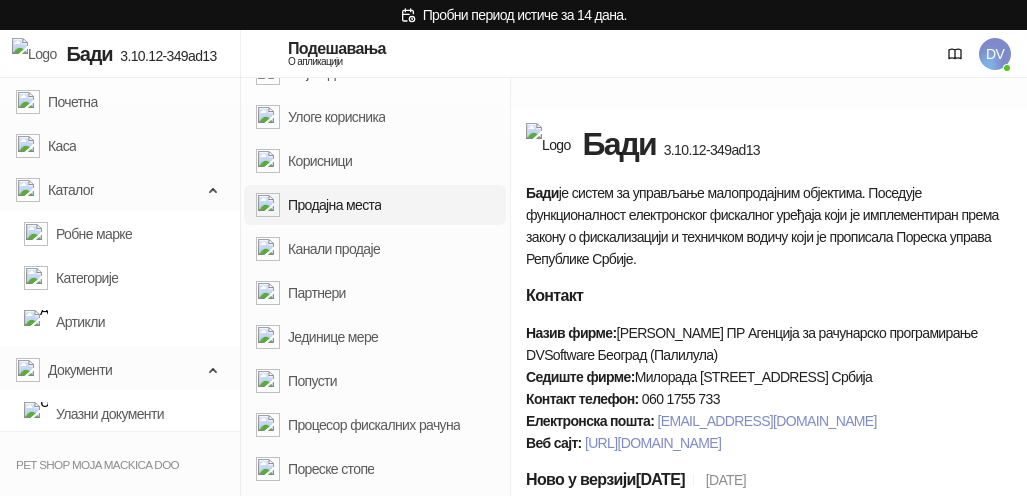 scroll, scrollTop: 172, scrollLeft: 0, axis: vertical 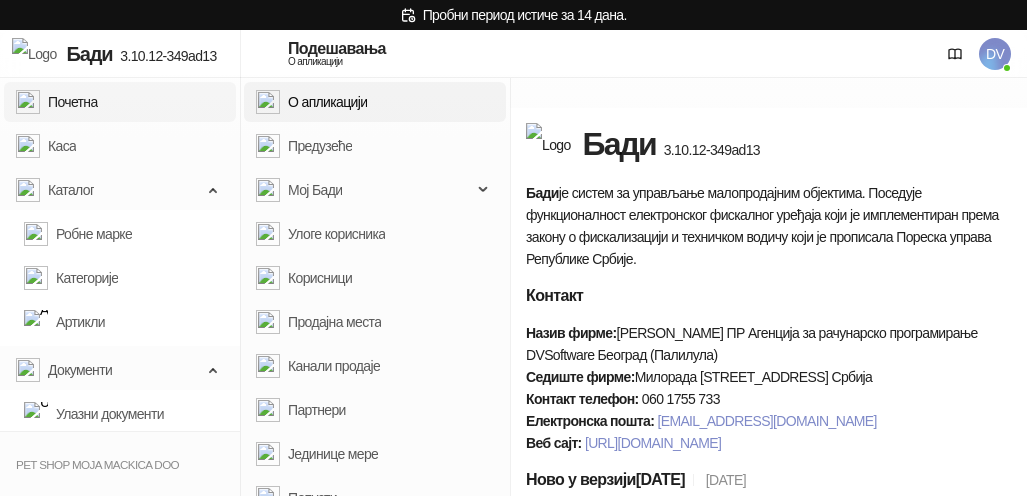 click on "Почетна" at bounding box center (57, 102) 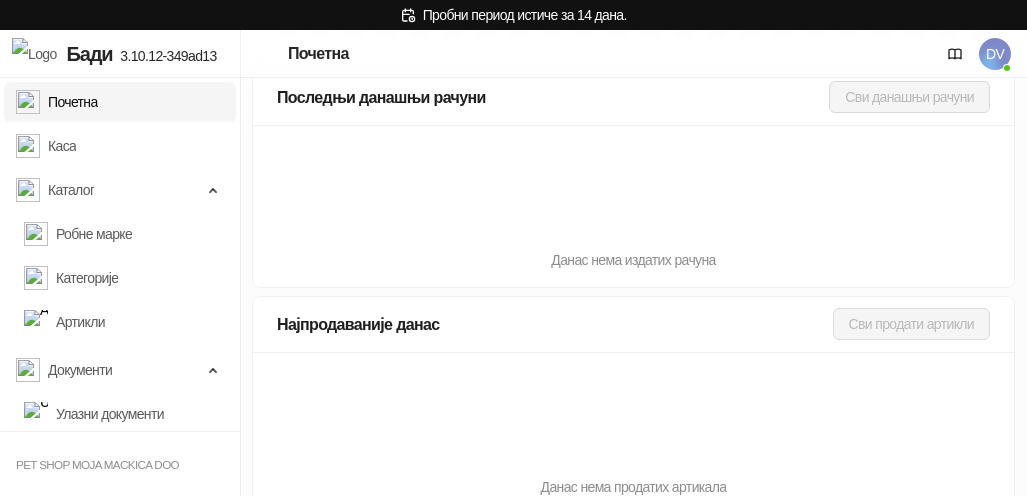 scroll, scrollTop: 0, scrollLeft: 0, axis: both 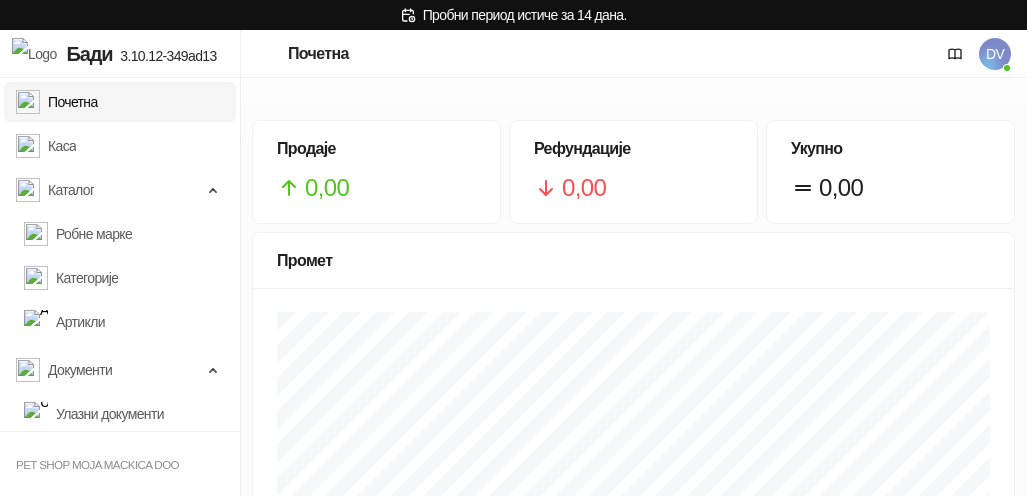 click on "DV" at bounding box center (995, 54) 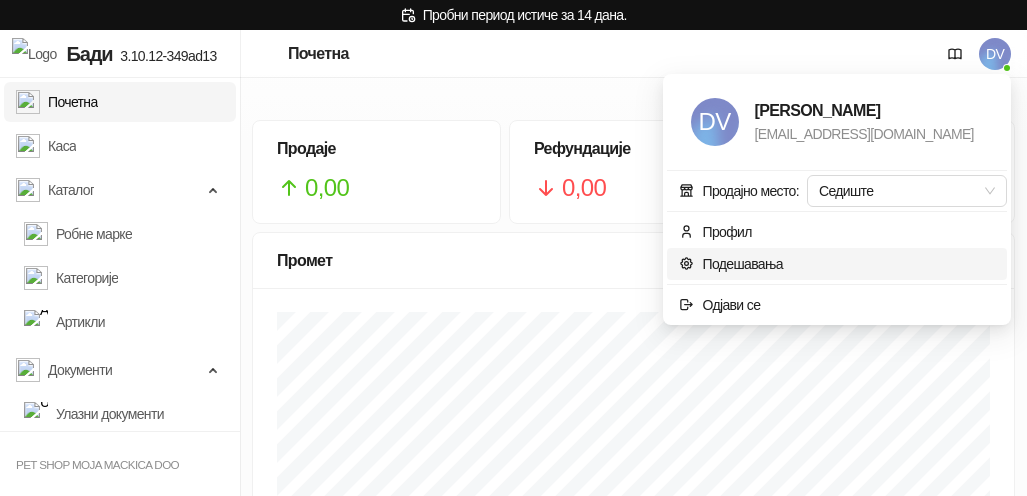 click on "Подешавања" at bounding box center (731, 264) 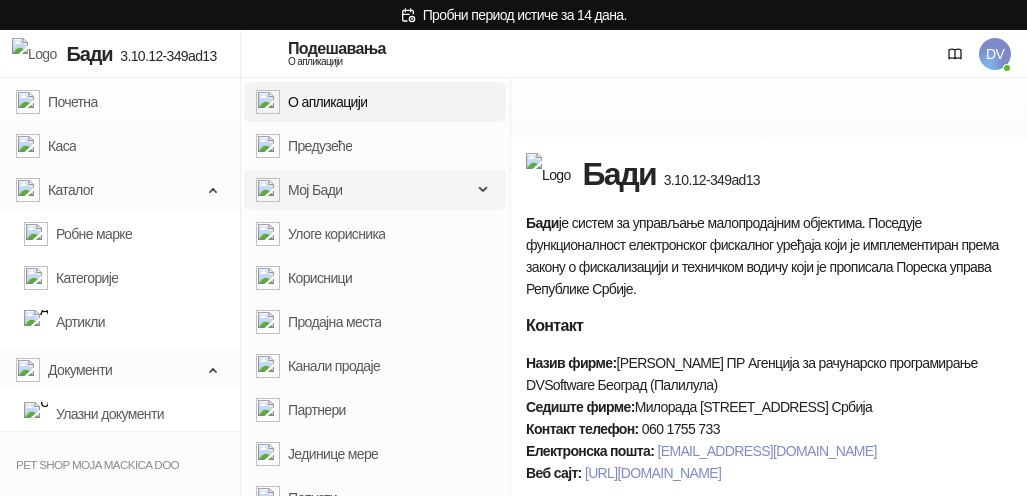 scroll, scrollTop: 142, scrollLeft: 0, axis: vertical 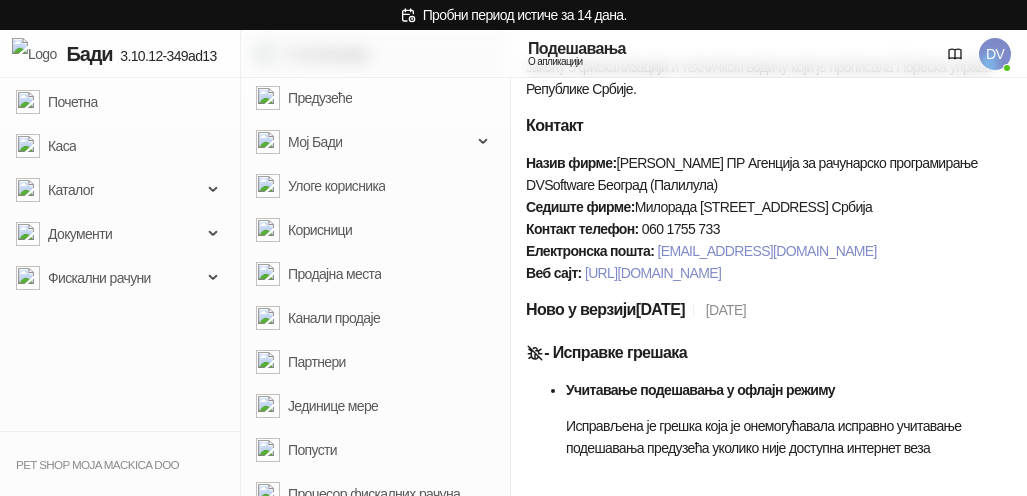 click on "Почетна [PERSON_NAME] Документи Фискални рачуни" at bounding box center (120, 254) 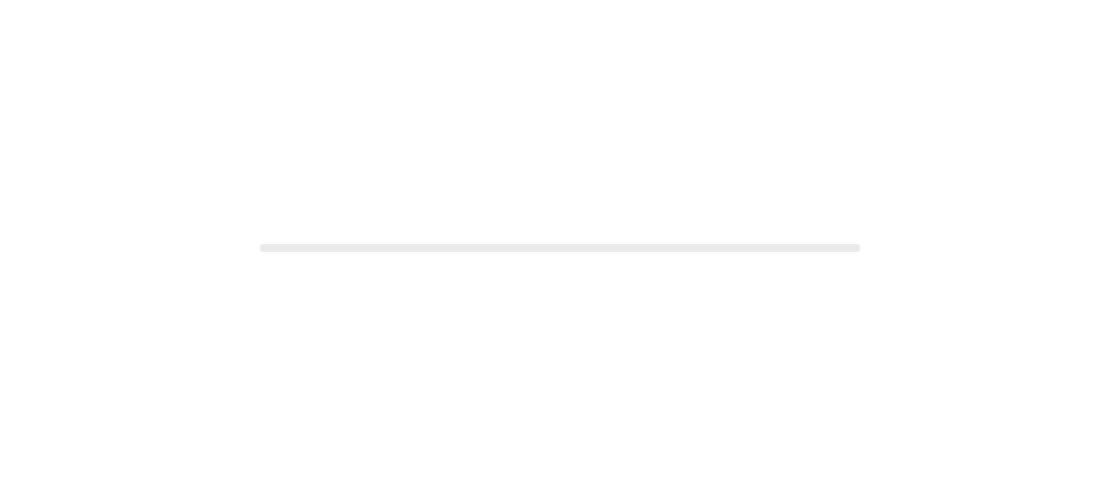 scroll, scrollTop: 0, scrollLeft: 0, axis: both 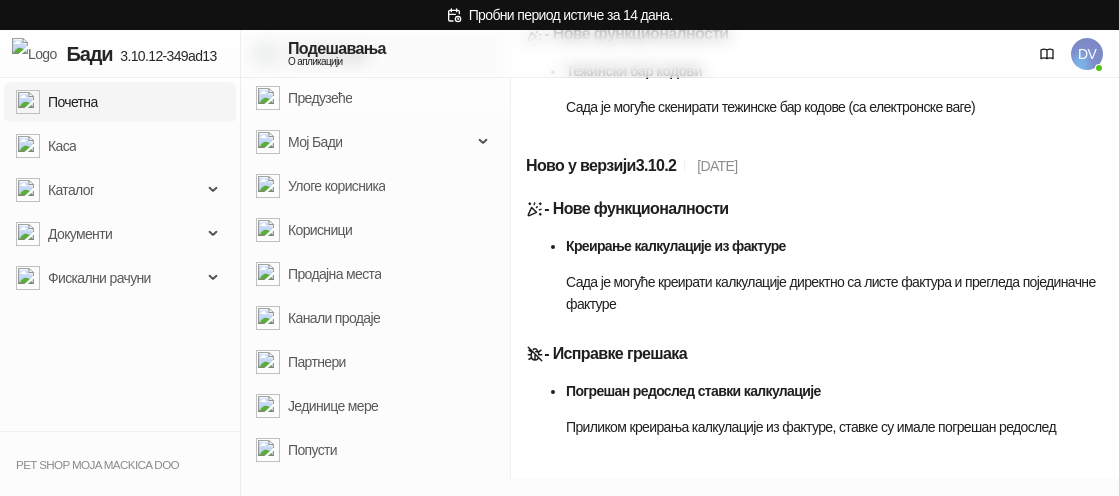 click on "Почетна" at bounding box center (57, 102) 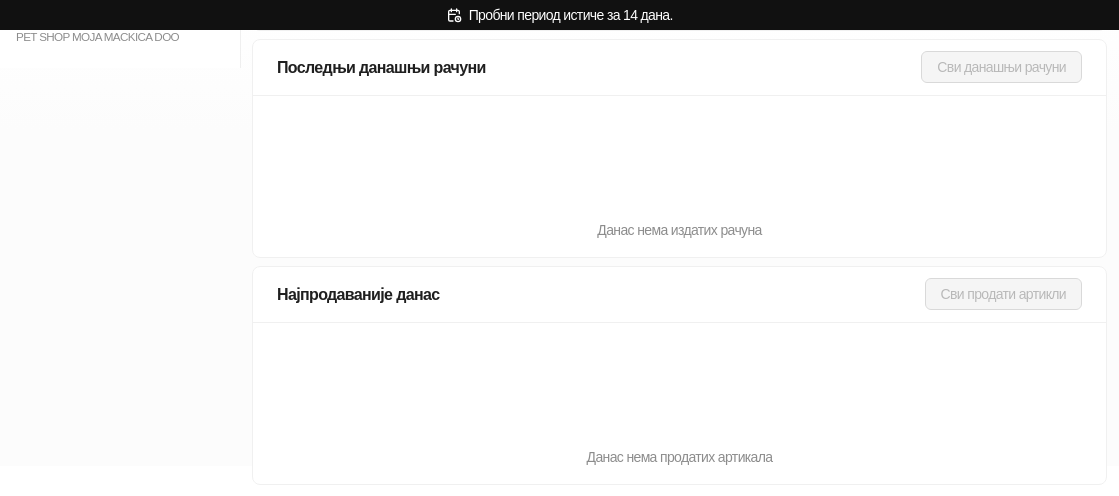 scroll, scrollTop: 0, scrollLeft: 0, axis: both 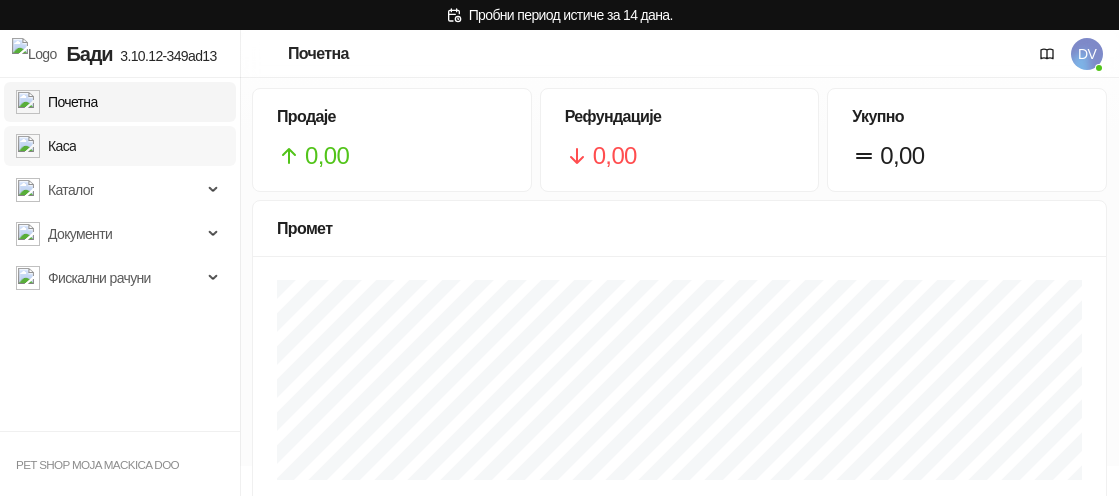 click on "Каса" at bounding box center [46, 146] 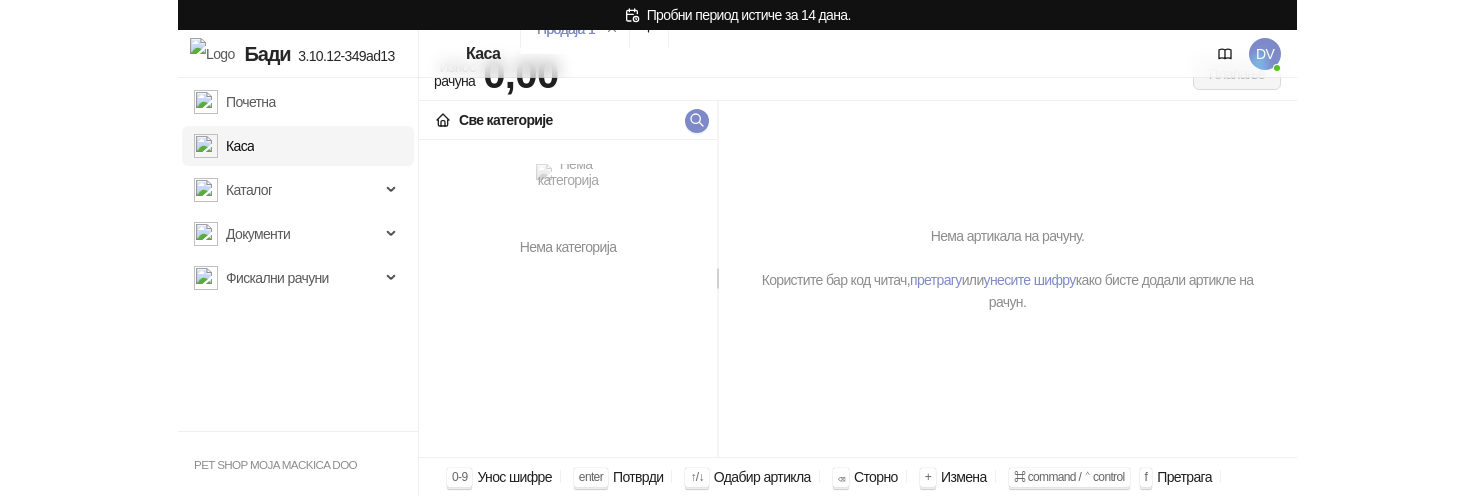 scroll, scrollTop: 0, scrollLeft: 0, axis: both 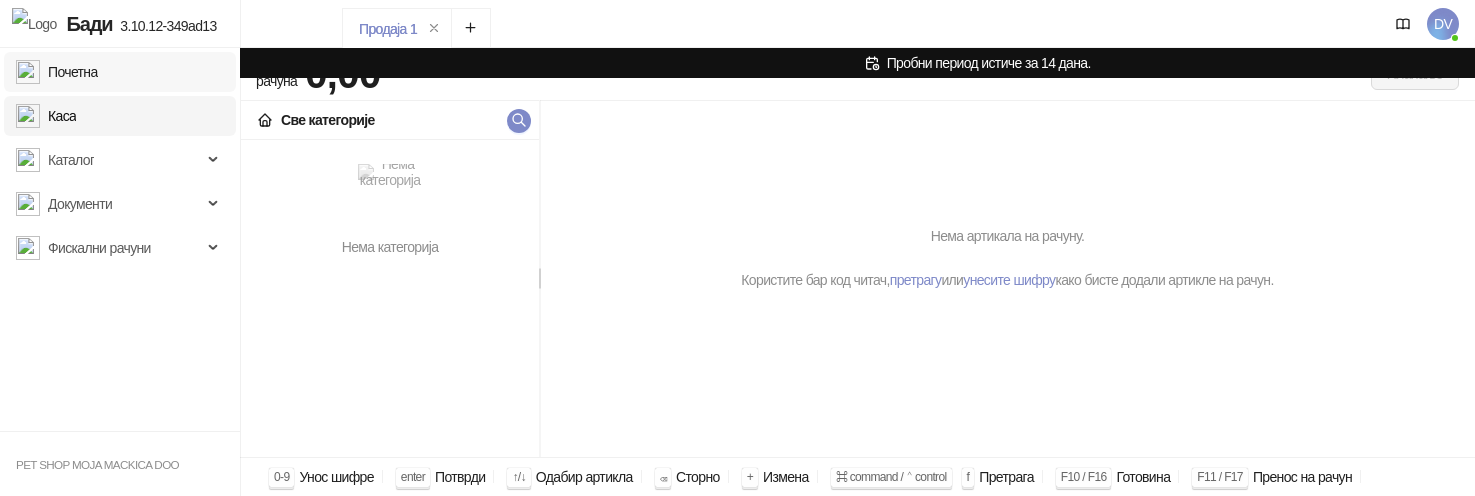 click on "Почетна" at bounding box center [57, 72] 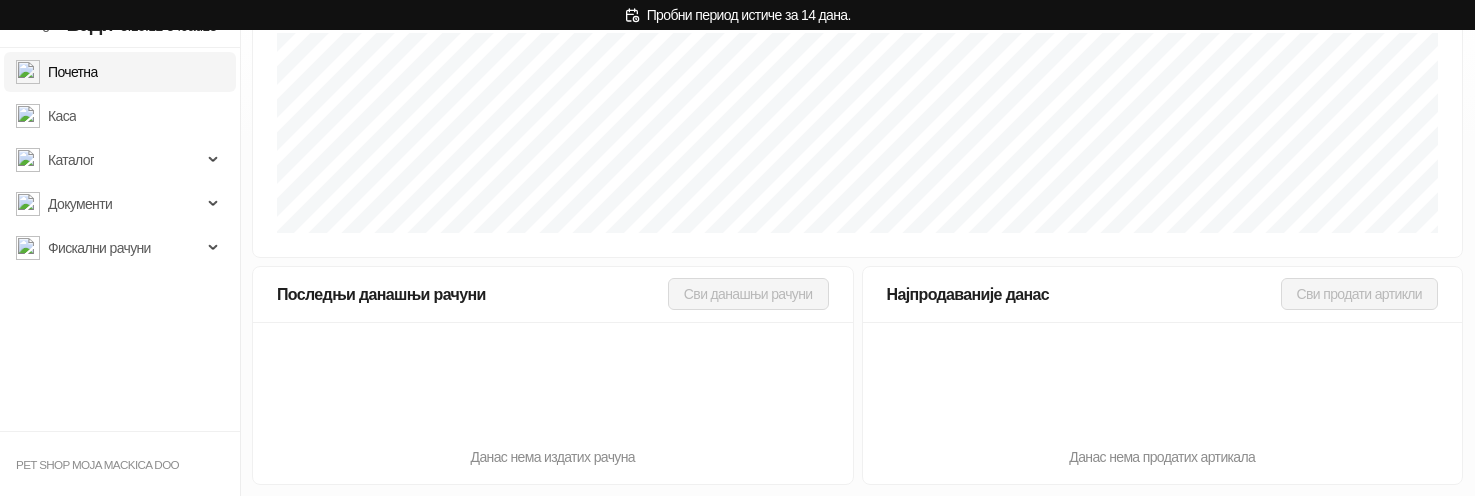 scroll, scrollTop: 0, scrollLeft: 0, axis: both 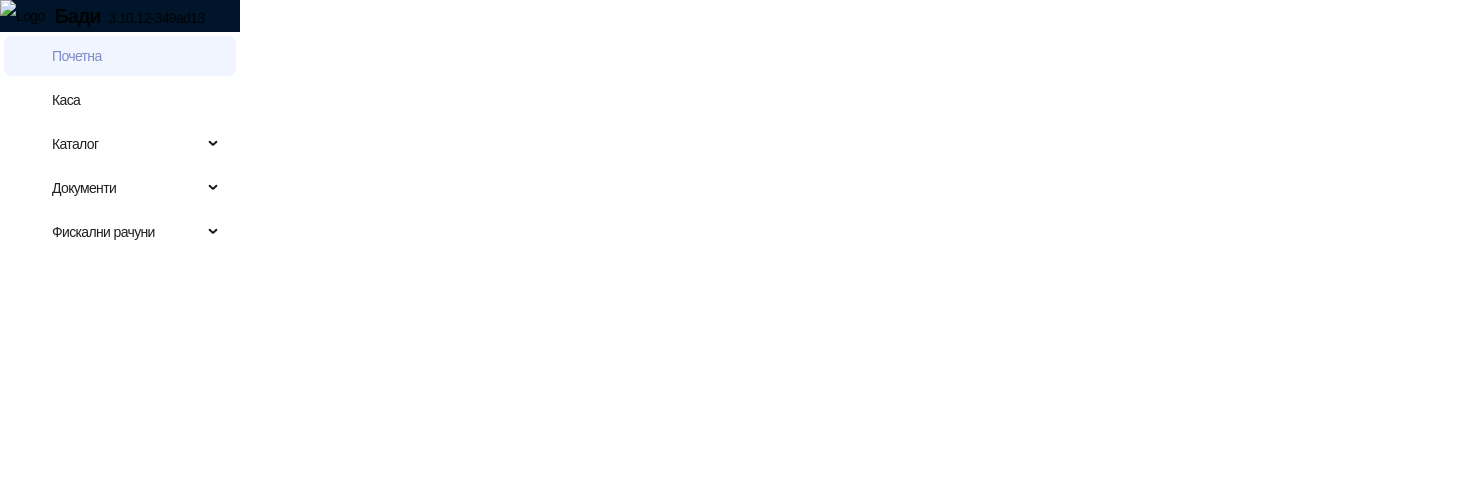 click on "Почетна Каса Каталог Документи Фискални рачуни" at bounding box center (120, 160) 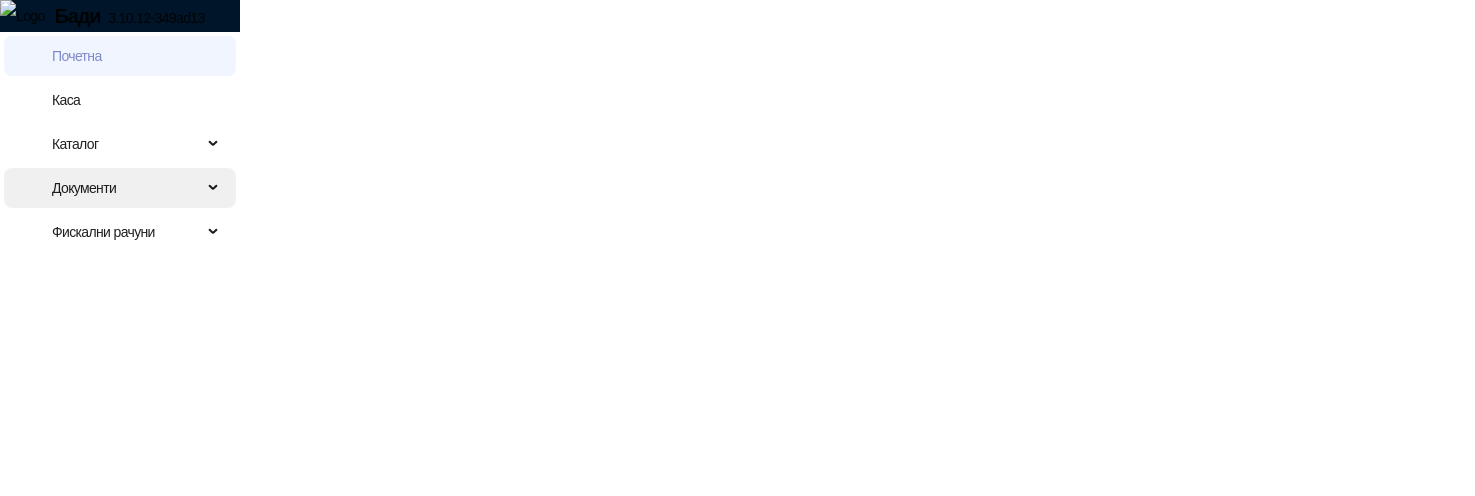 click at bounding box center (35, 188) 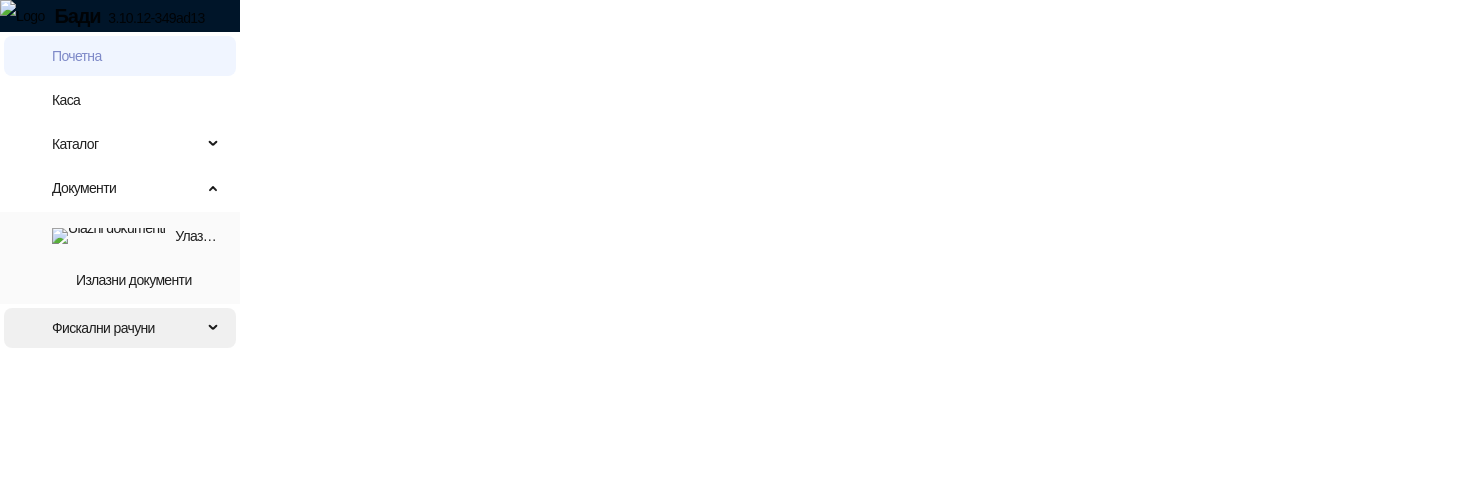 click at bounding box center [35, 328] 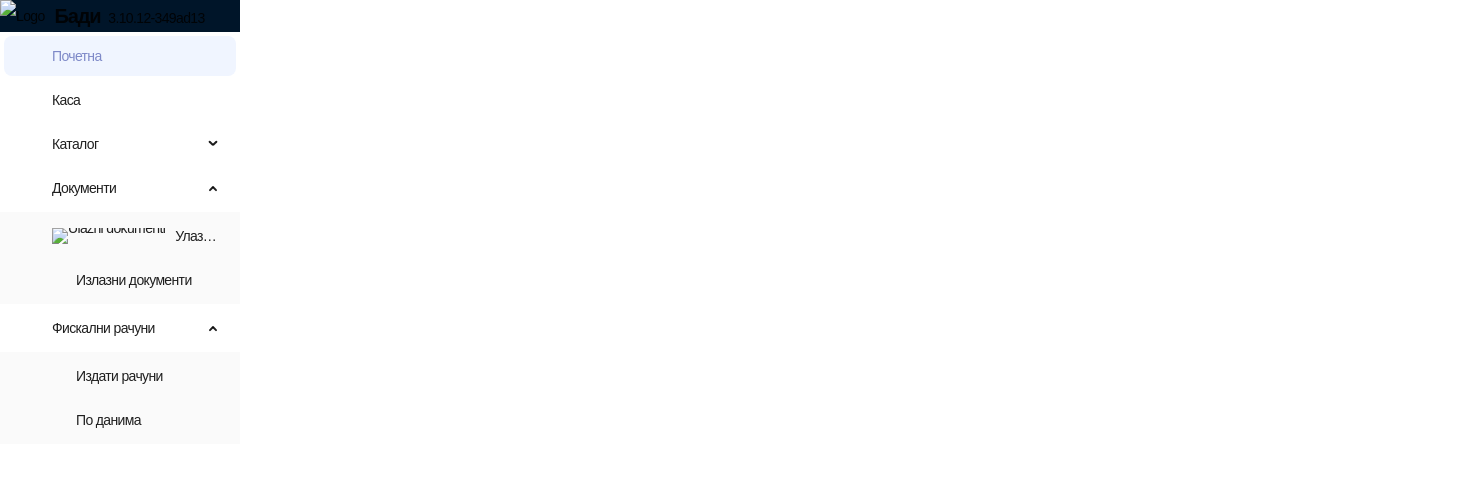 click on "Бади 3.10.12-349ad13 Почетна Каса Каталог Документи Улазни документи Излазни документи Фискални рачуни Издати рачуни По данима" at bounding box center [737, 222] 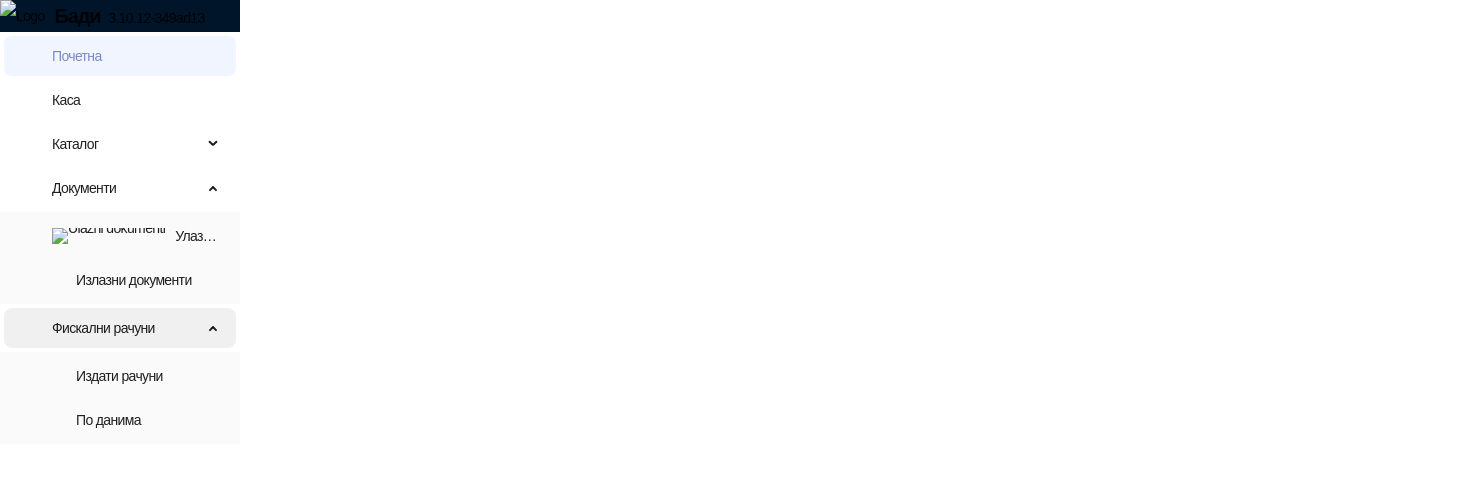 click at bounding box center [35, 328] 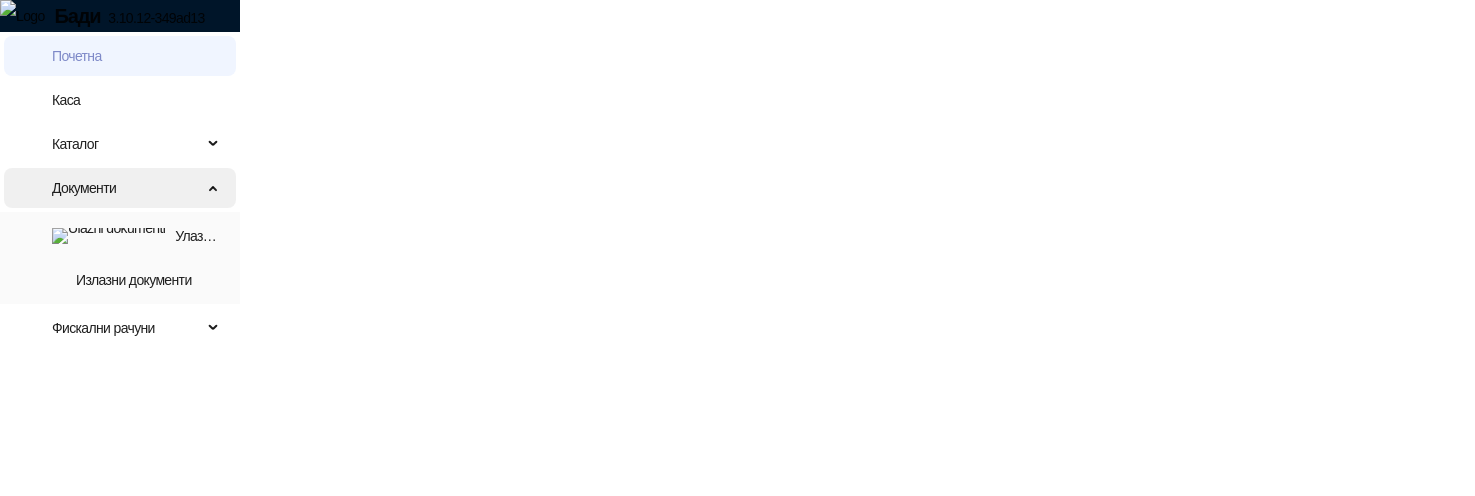 click at bounding box center (35, 188) 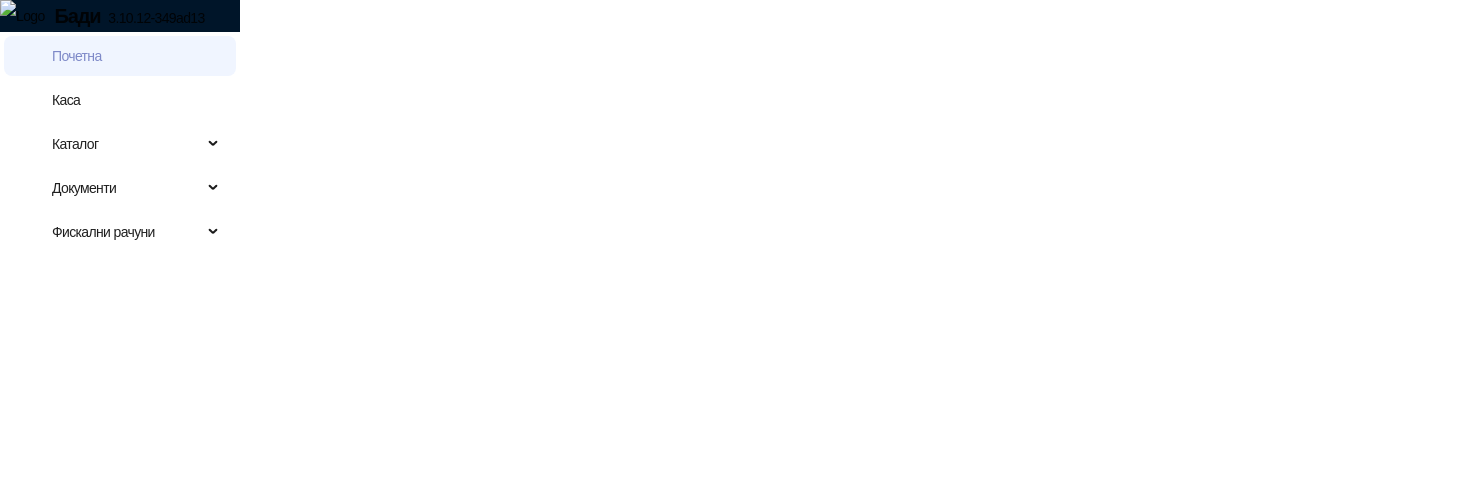 click on "Бади 3.10.12-349ad13 Почетна Каса Каталог Документи Улазни документи Излазни документи Фискални рачуни Издати рачуни По данима" at bounding box center (737, 128) 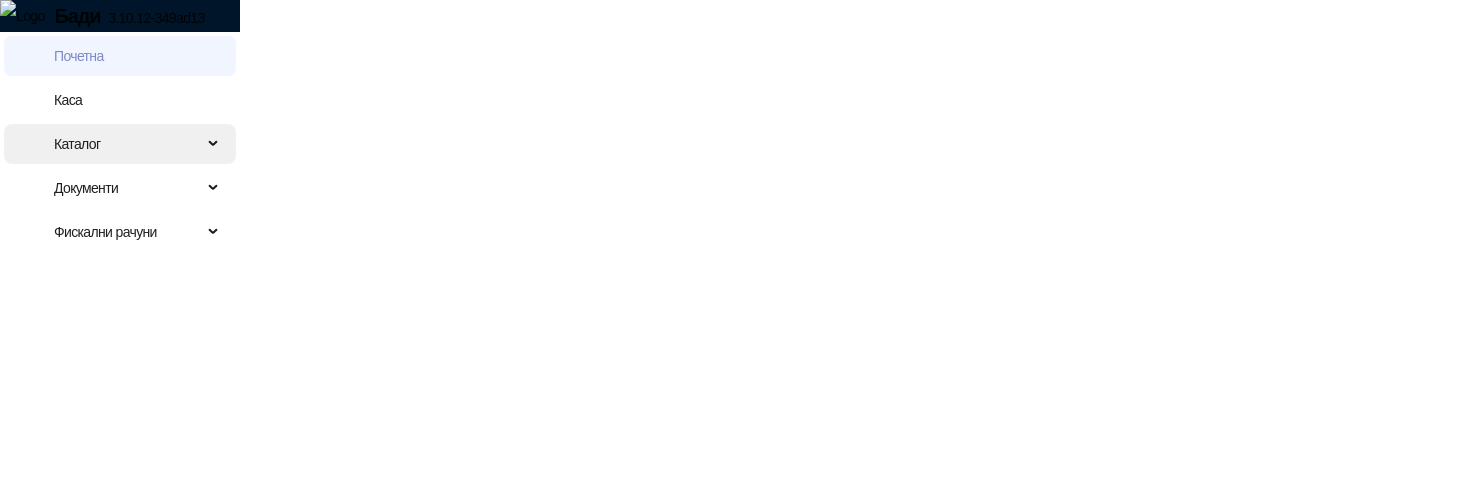click on "Каталог" at bounding box center [120, 144] 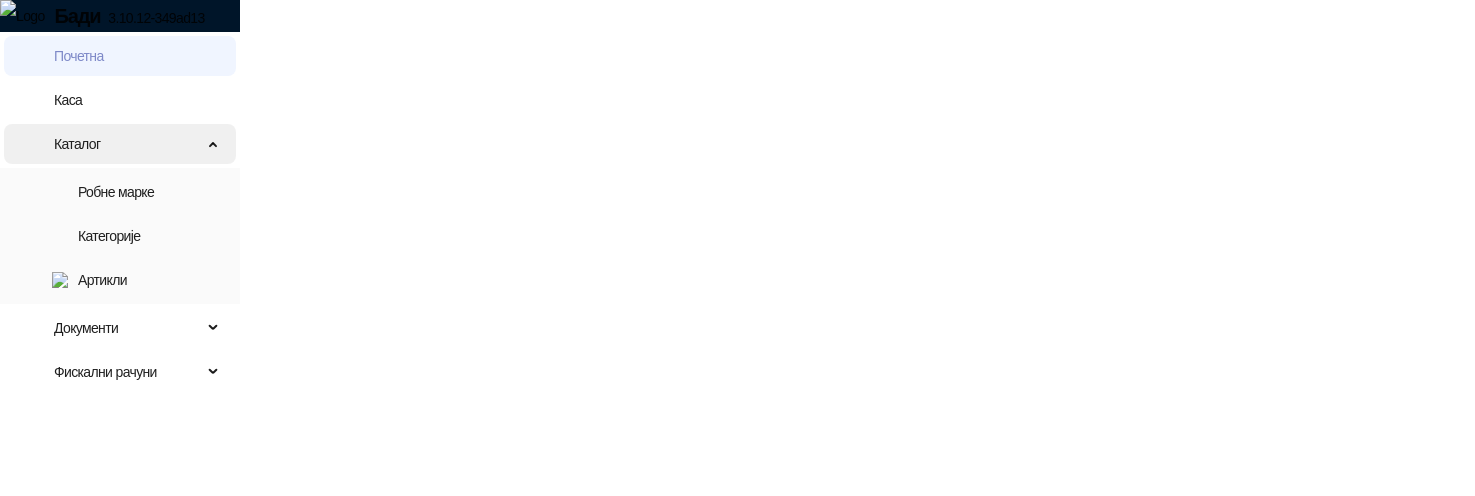 click on "Каталог" at bounding box center [120, 144] 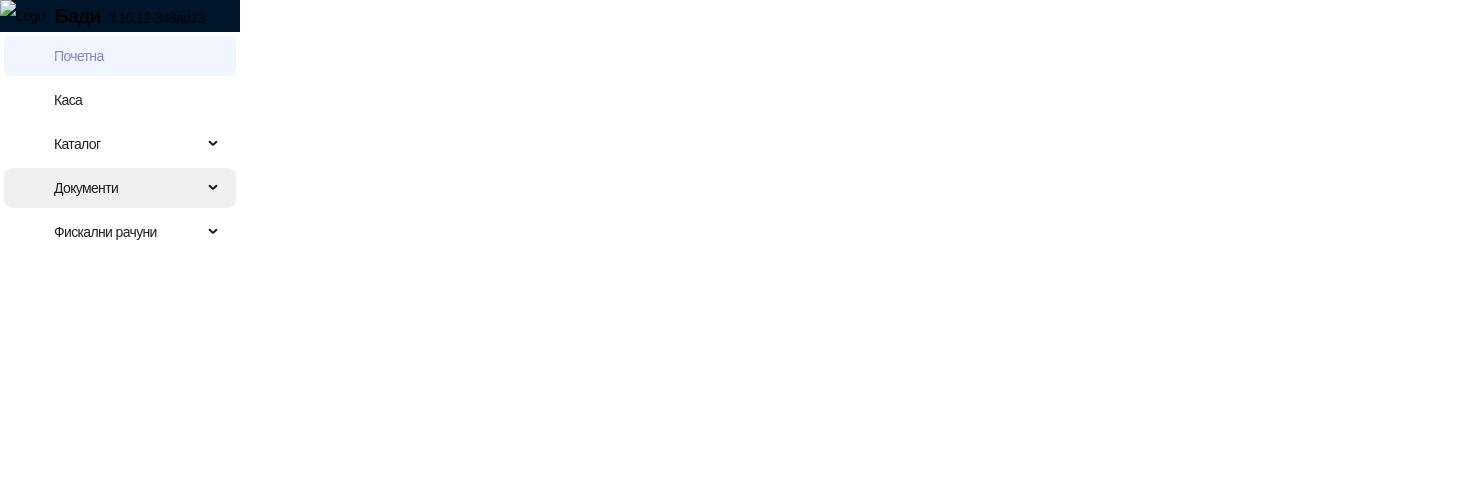 click on "Документи" at bounding box center [128, 188] 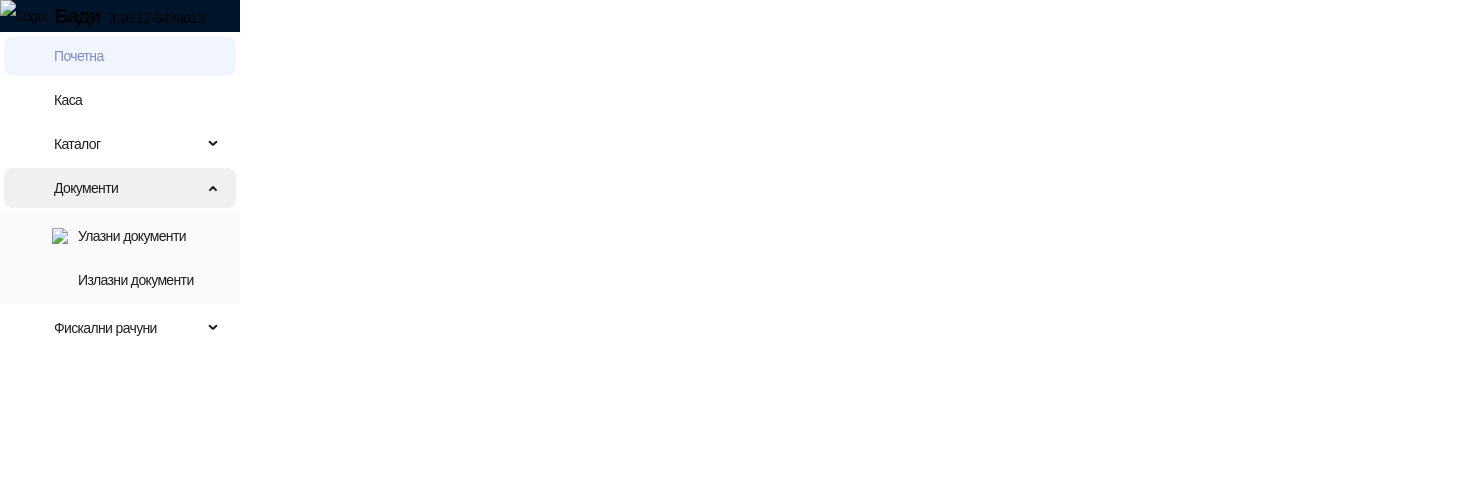 click on "Документи" at bounding box center (120, 188) 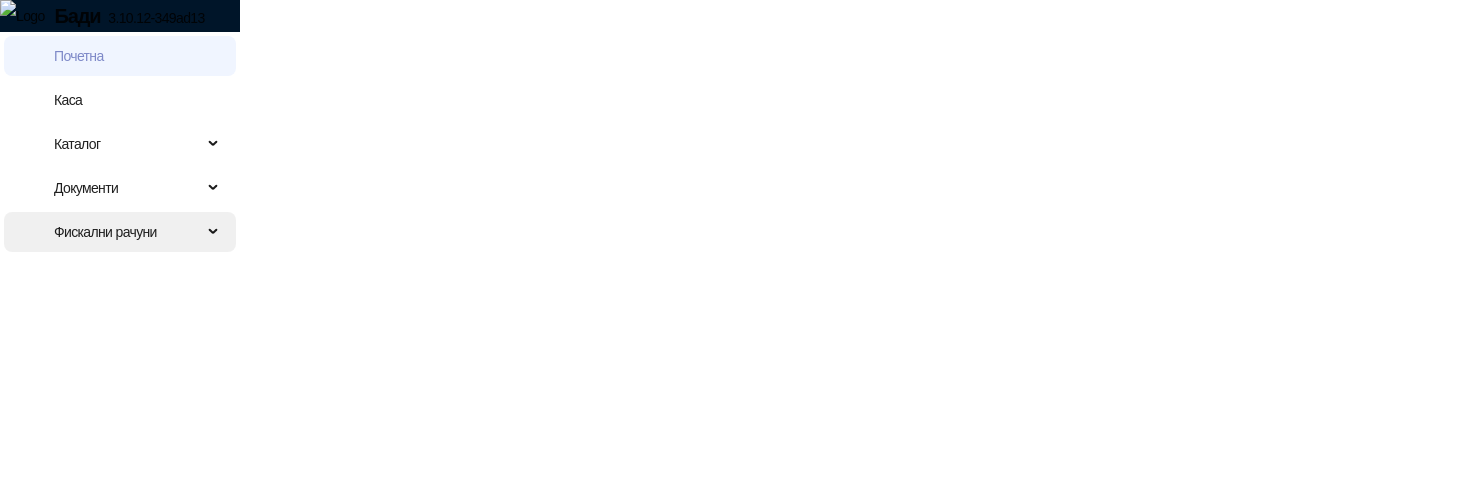click on "Фискални рачуни" at bounding box center (120, 232) 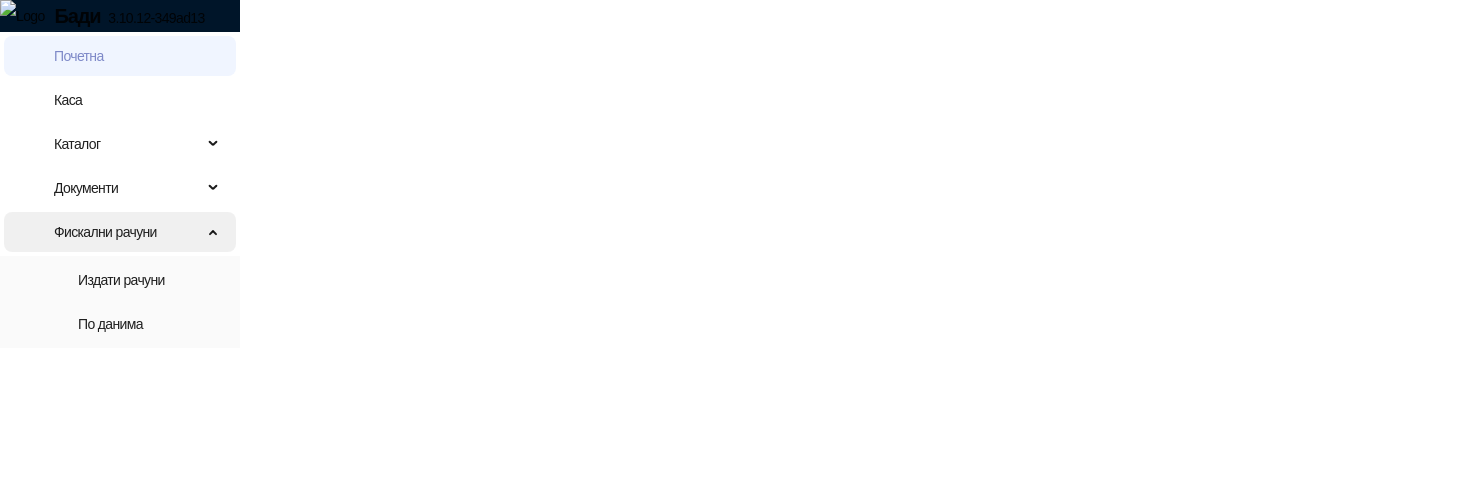 click on "Фискални рачуни" at bounding box center [120, 232] 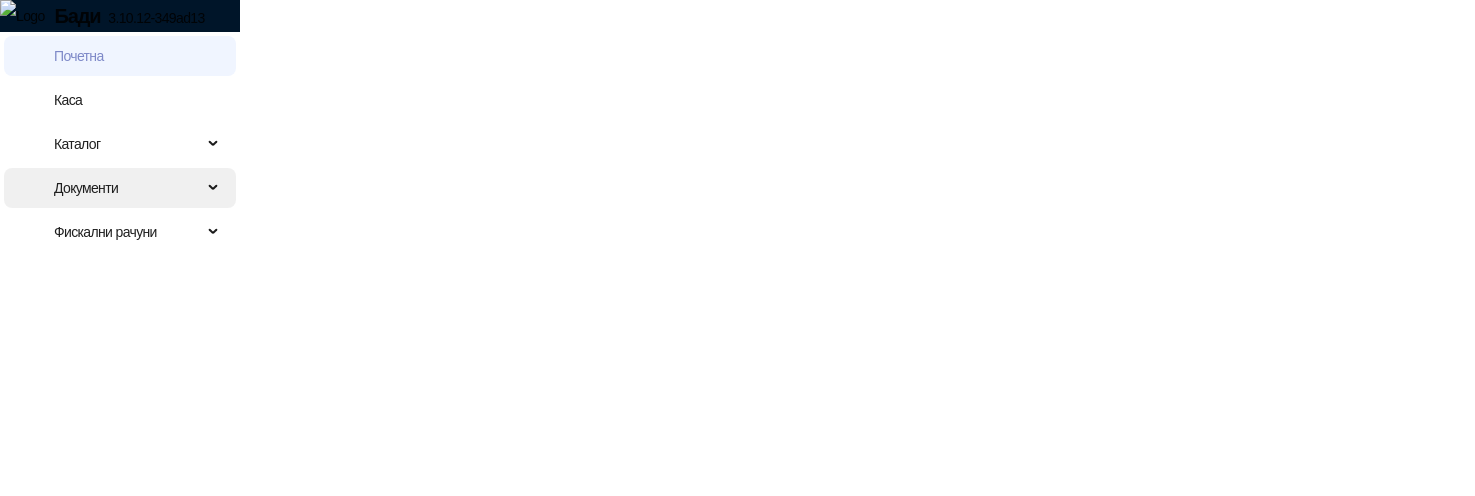 click on "Документи" at bounding box center [128, 188] 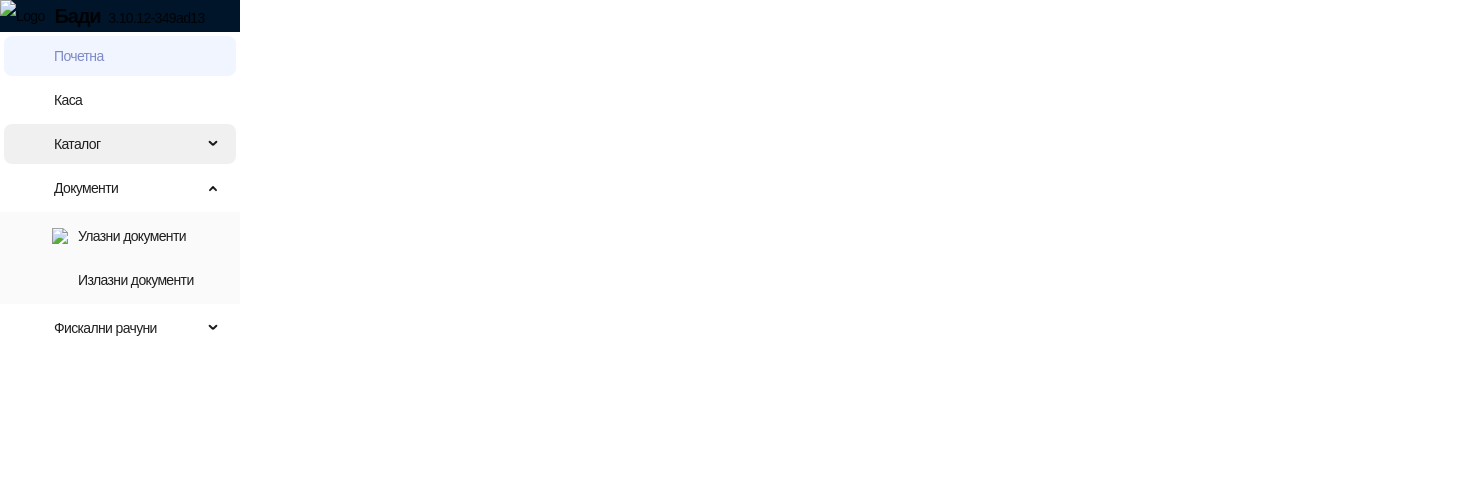 click on "Каталог" at bounding box center (128, 144) 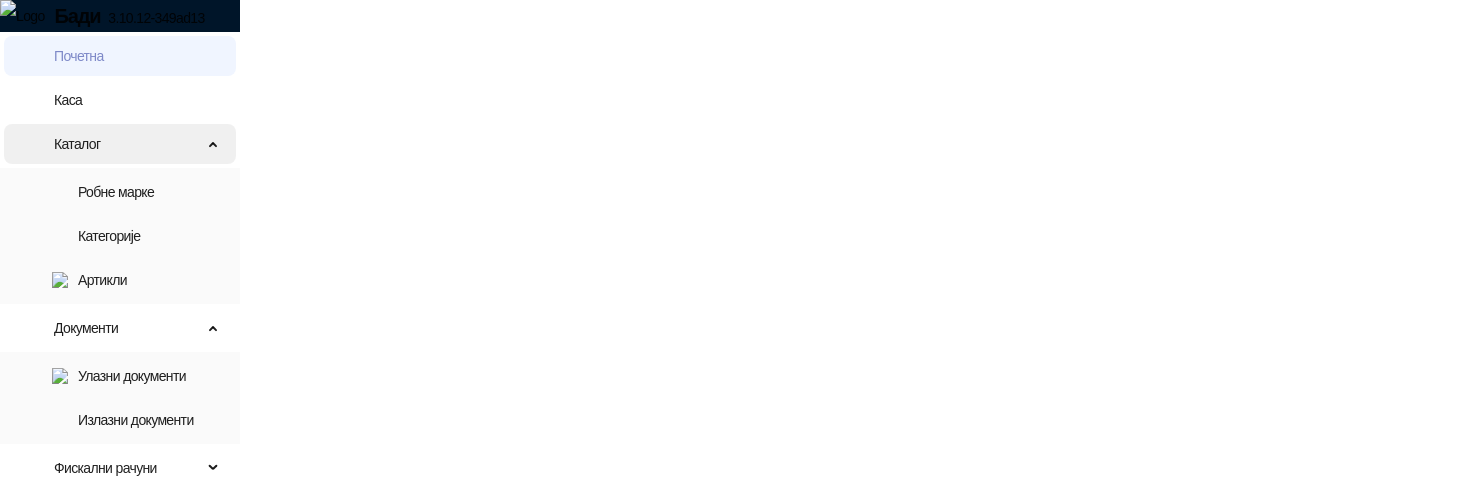 click on "Каталог" at bounding box center (128, 144) 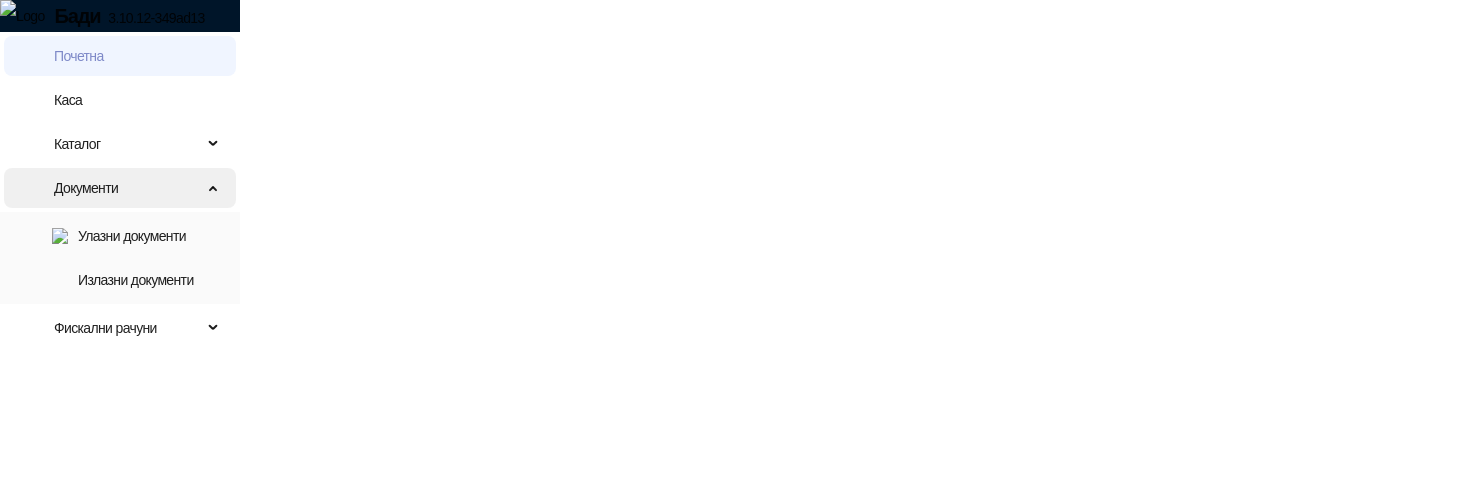 click on "Документи" at bounding box center (128, 188) 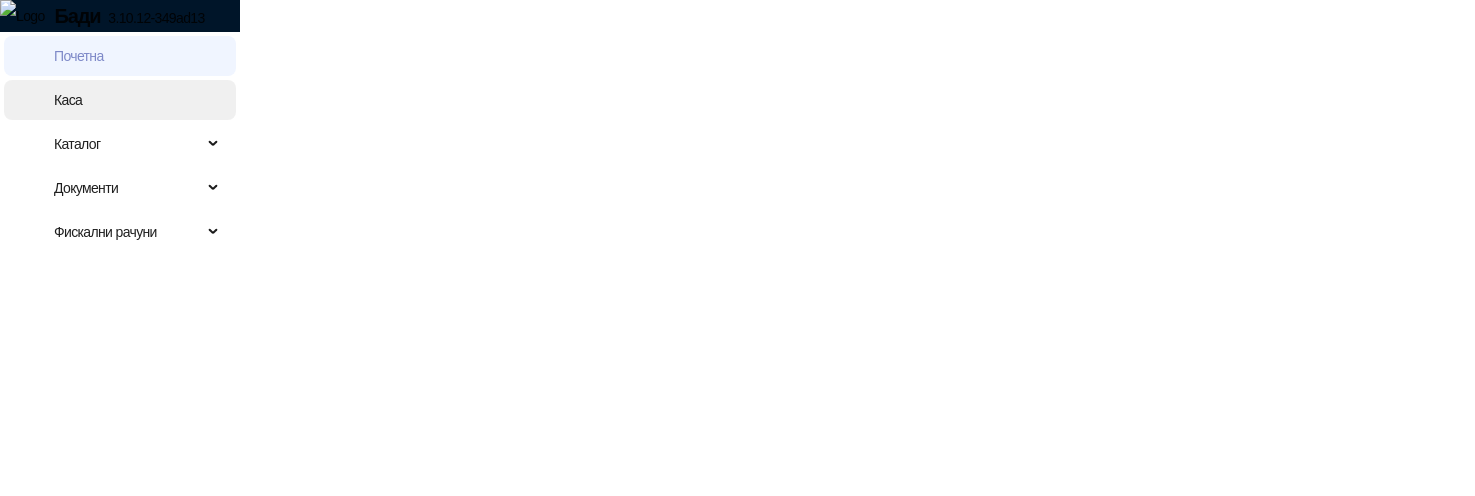 click on "Каса" at bounding box center (68, 100) 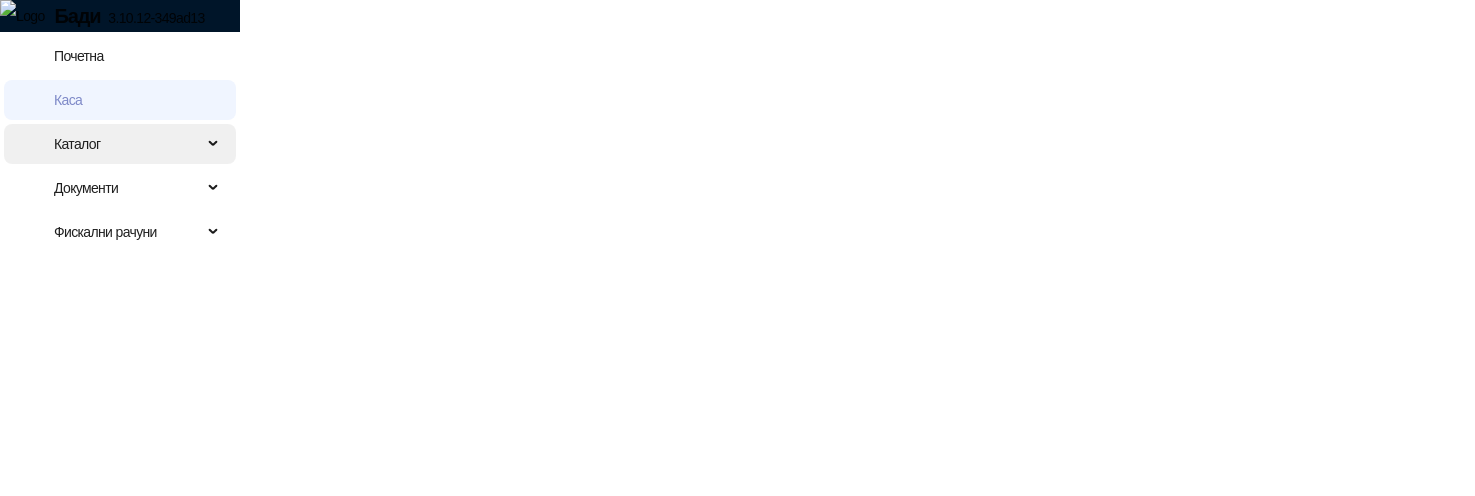 click on "Каталог" at bounding box center [128, 144] 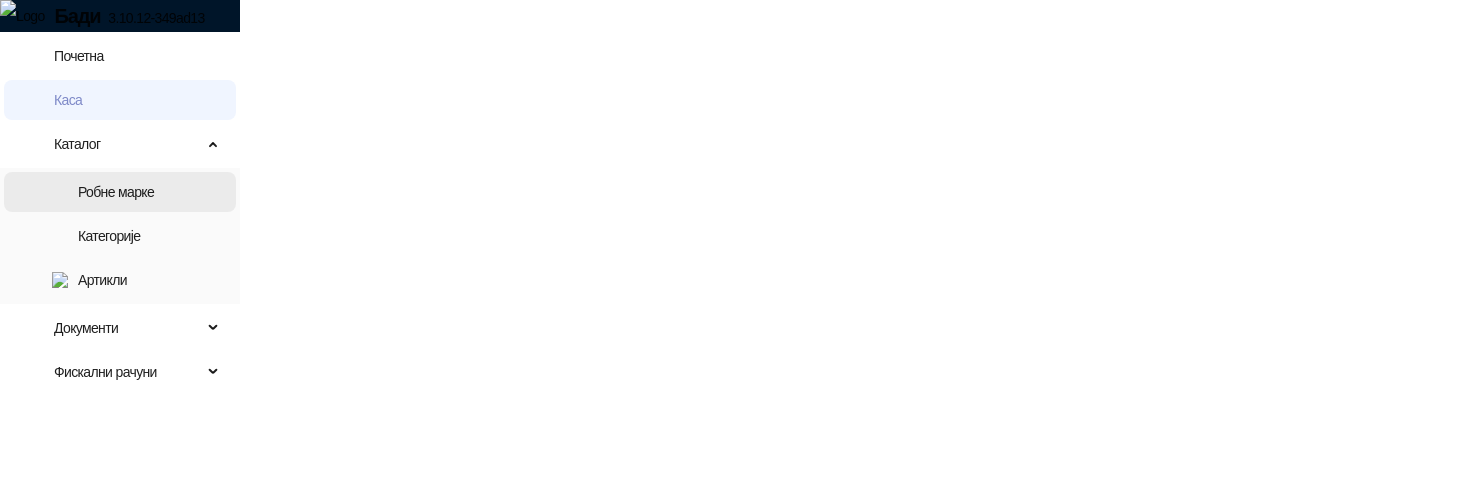 click on "Робне марке" at bounding box center [116, 192] 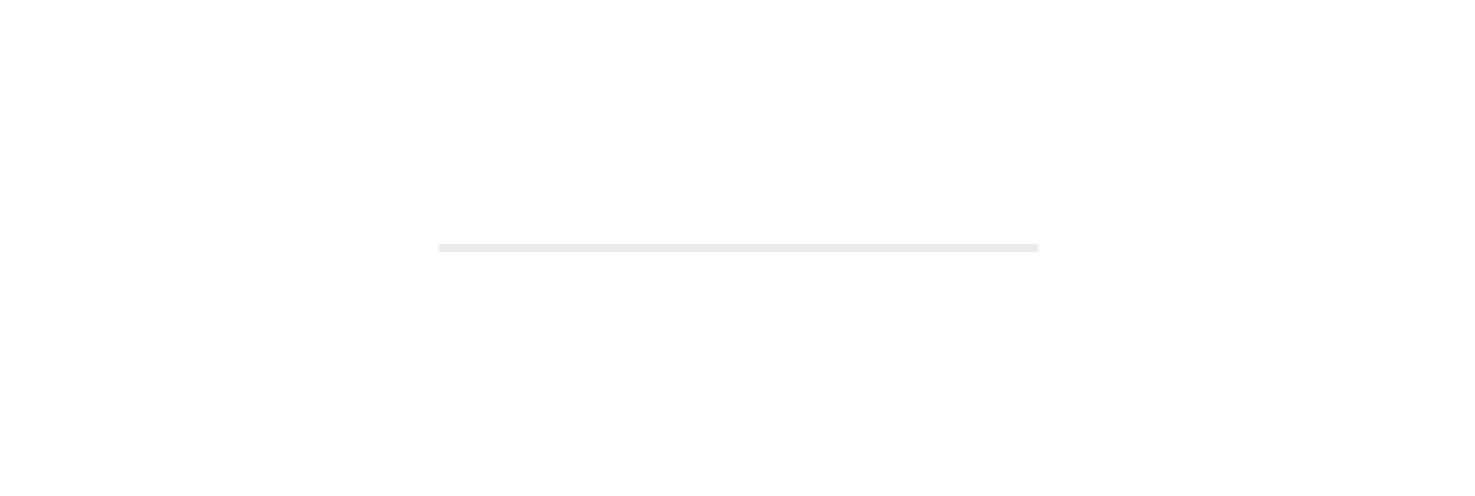 scroll, scrollTop: 0, scrollLeft: 0, axis: both 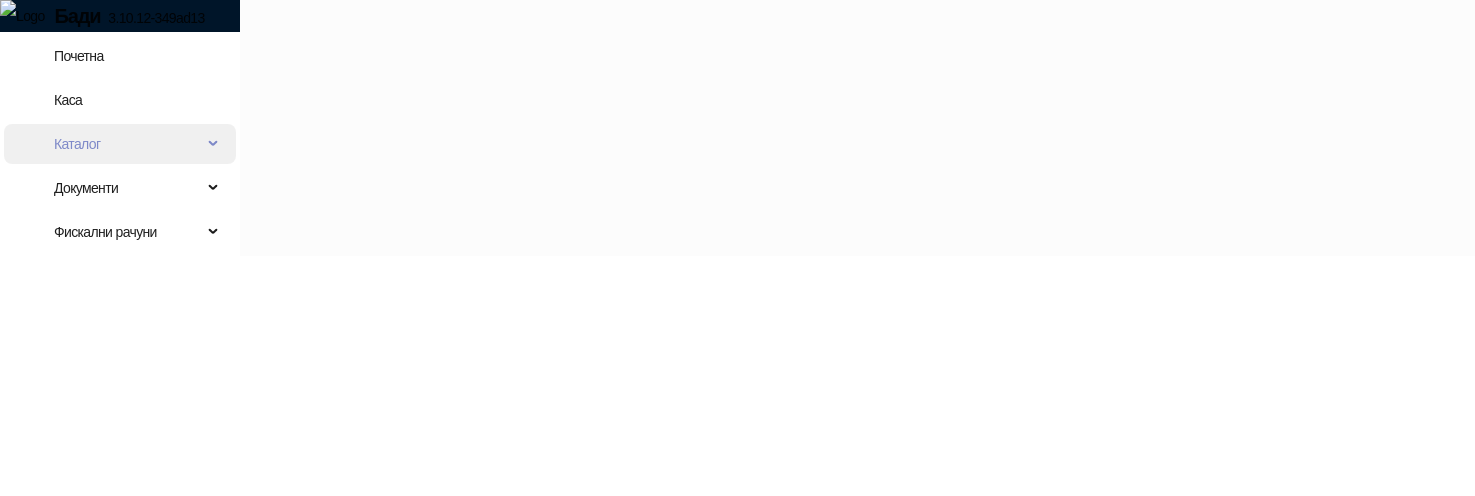 click at bounding box center (215, 144) 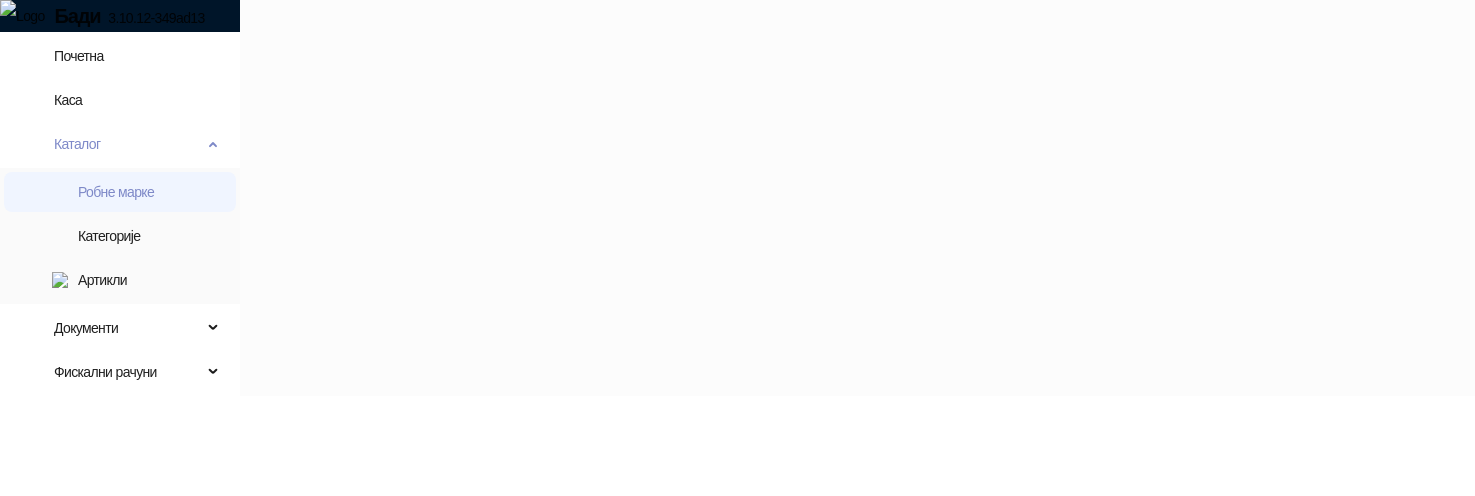 click on "Бади 3.10.12-349ad13 Почетна [PERSON_NAME] Робне марке Категорије Артикли Документи Фискални рачуни" at bounding box center (737, 198) 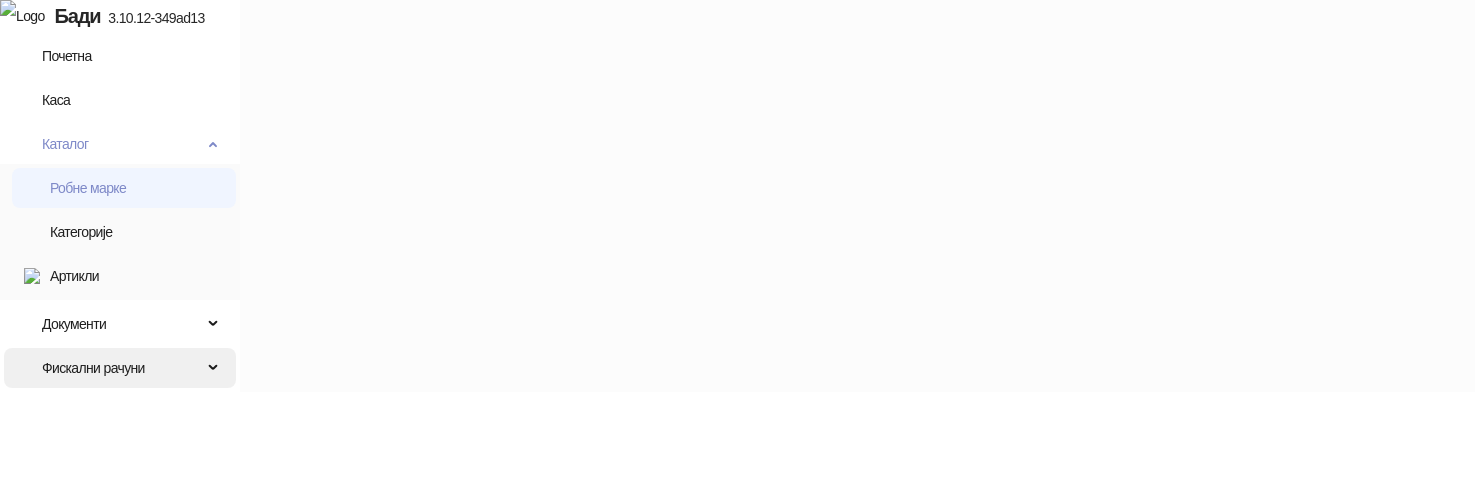 click on "Фискални рачуни" at bounding box center (122, 368) 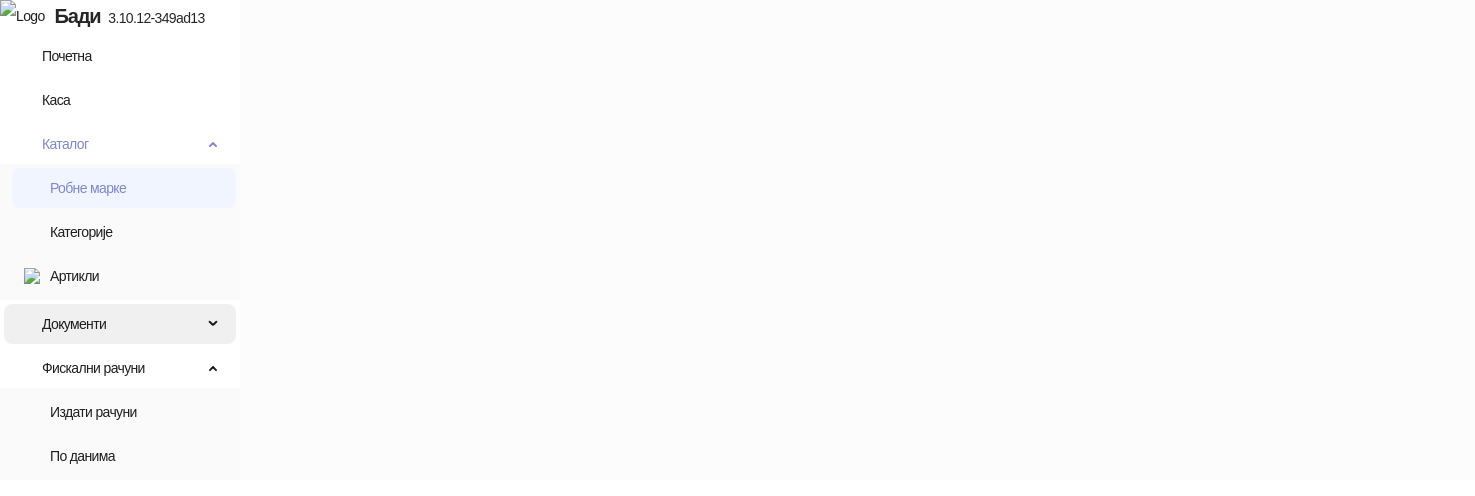 click on "Документи" at bounding box center (122, 324) 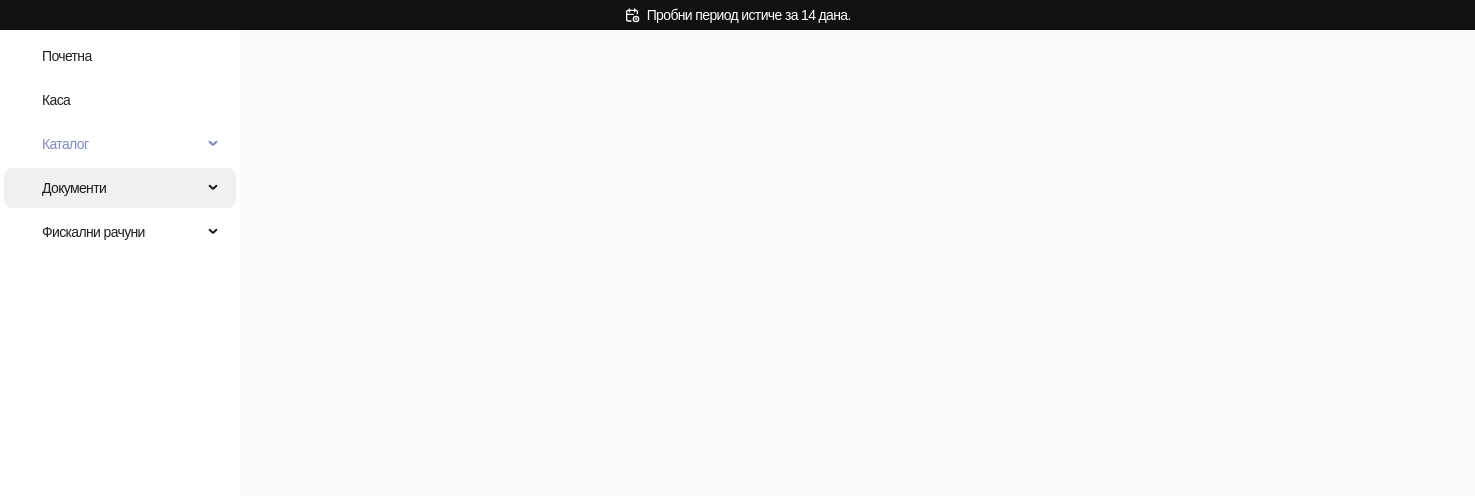 scroll, scrollTop: 0, scrollLeft: 0, axis: both 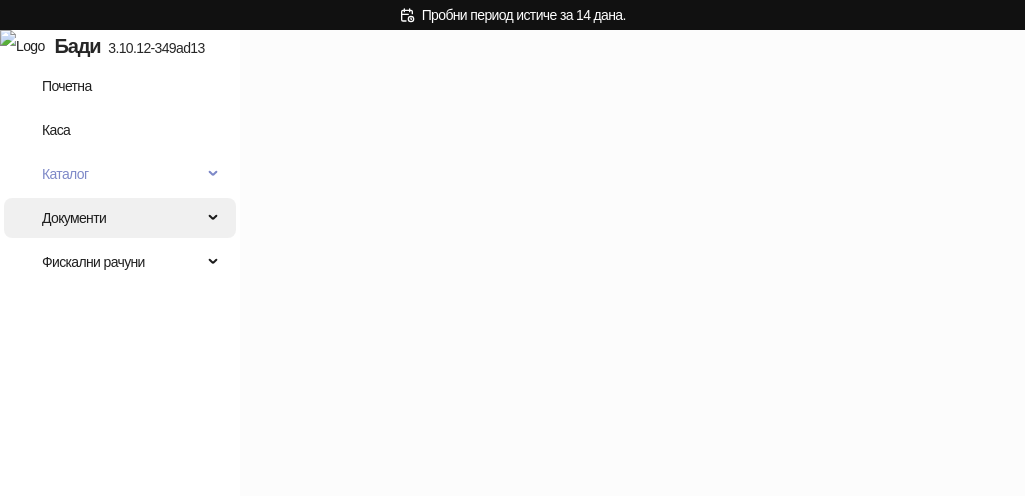 click on "Документи" at bounding box center (122, 218) 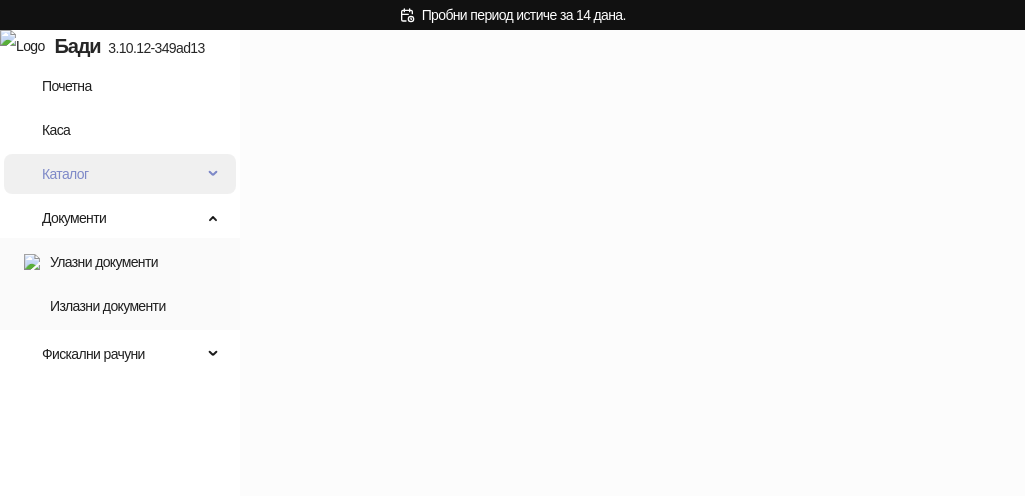 click on "Каталог" at bounding box center (122, 174) 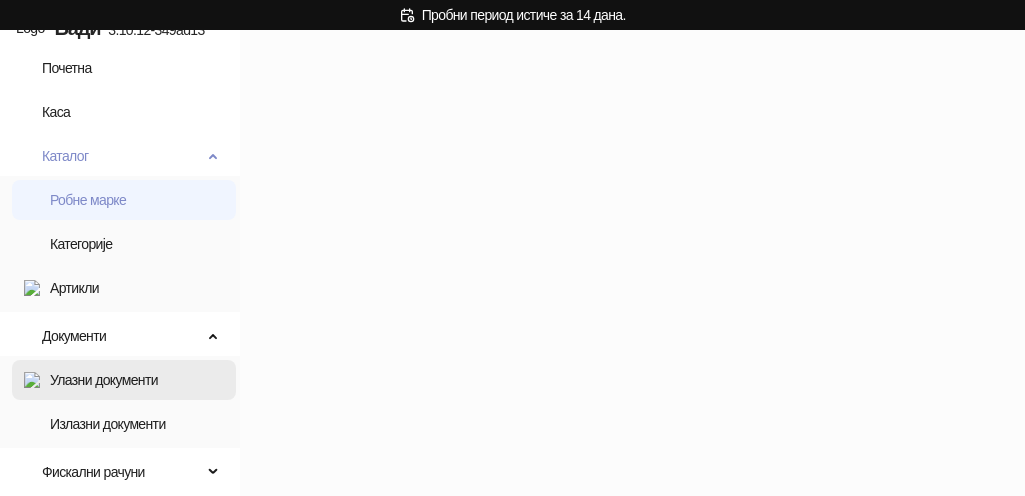 scroll, scrollTop: 0, scrollLeft: 0, axis: both 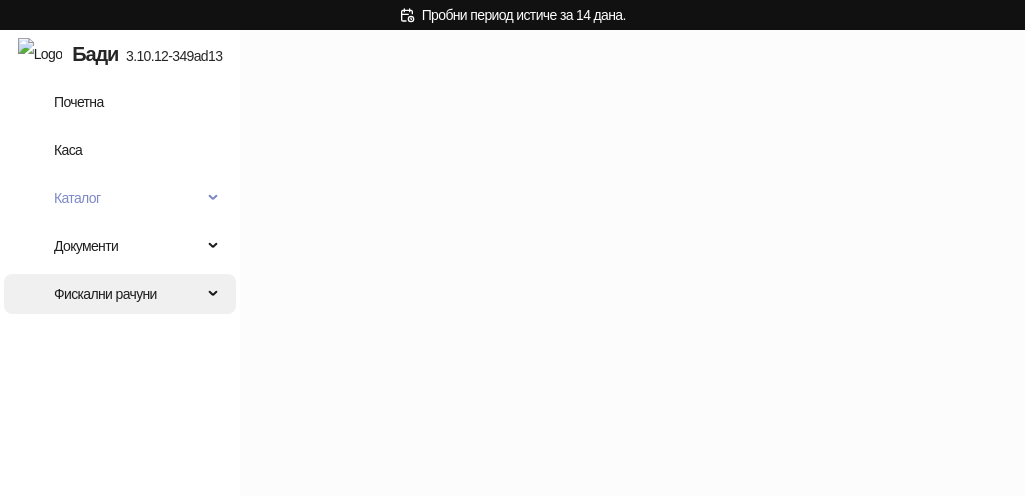 click on "Фискални рачуни" at bounding box center (128, 294) 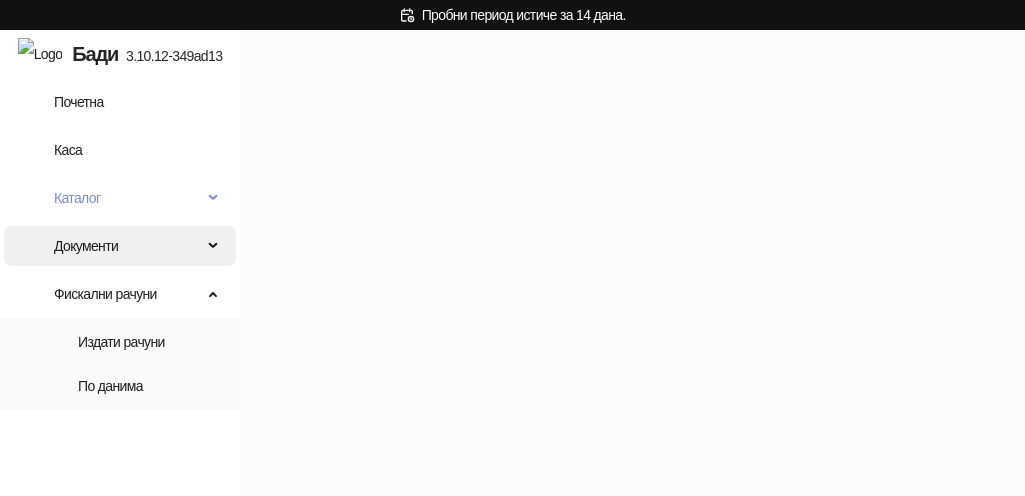 click on "Документи" at bounding box center (128, 246) 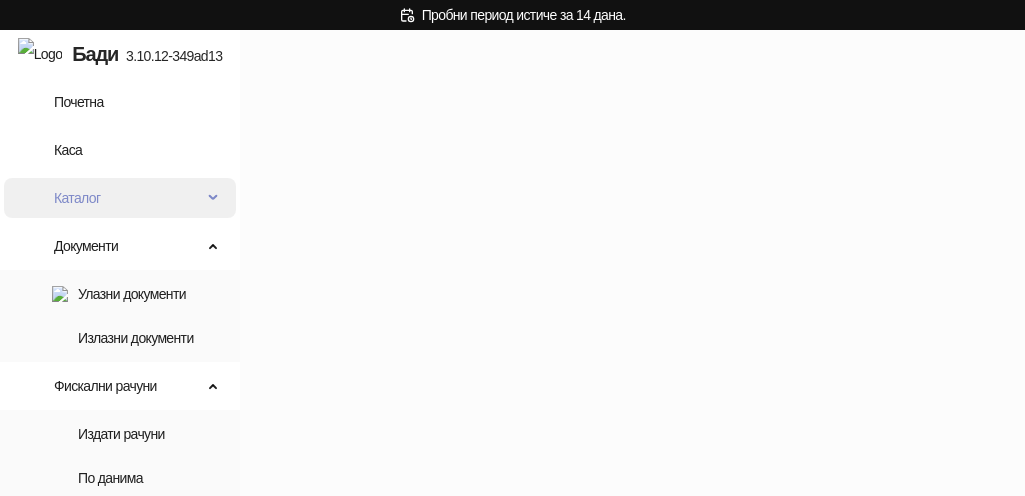 click on "Каталог" at bounding box center [128, 198] 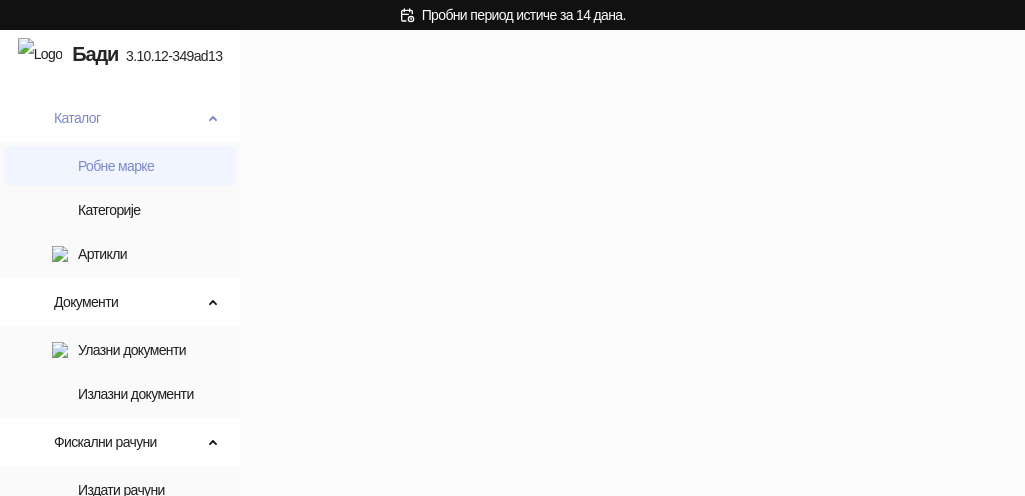 click on "Бади 3.10.12-349ad13 Почетна Каса Каталог Робне марке Категорије Артикли Документи Улазни документи Излазни документи Фискални рачуни Издати рачуни По данима" at bounding box center (512, 248) 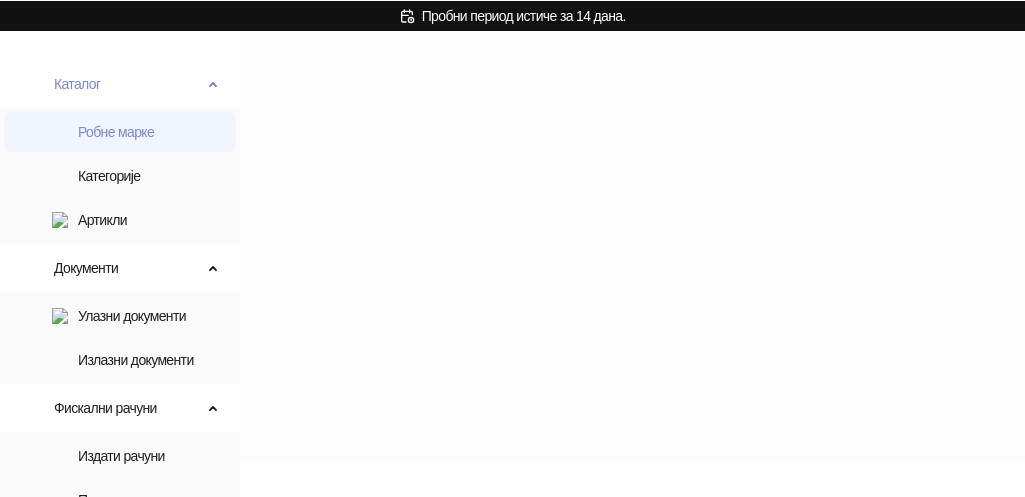 scroll, scrollTop: 0, scrollLeft: 0, axis: both 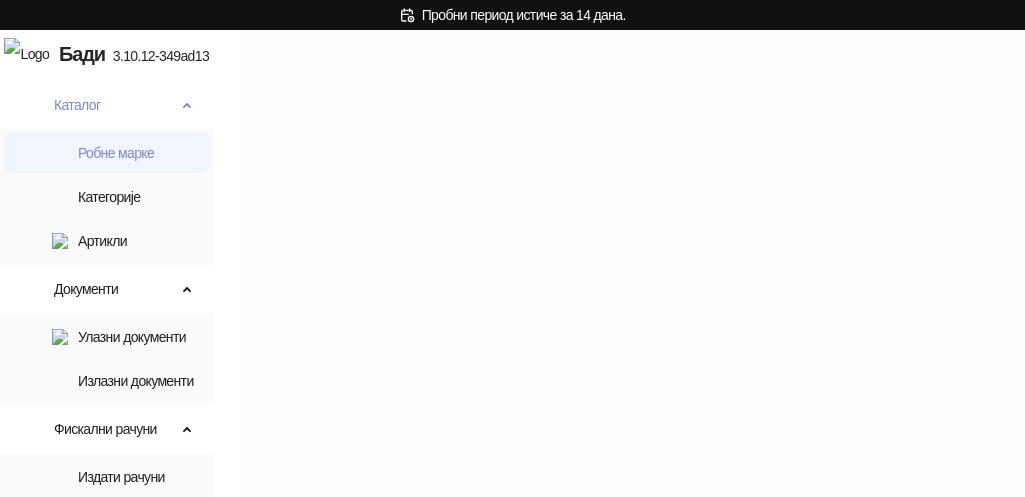 click on "Бади 3.10.12-349ad13 Почетна Каса Каталог Робне марке Категорије Артикли Документи Улазни документи Излазни документи Фискални рачуни Издати рачуни По данима" at bounding box center [512, 248] 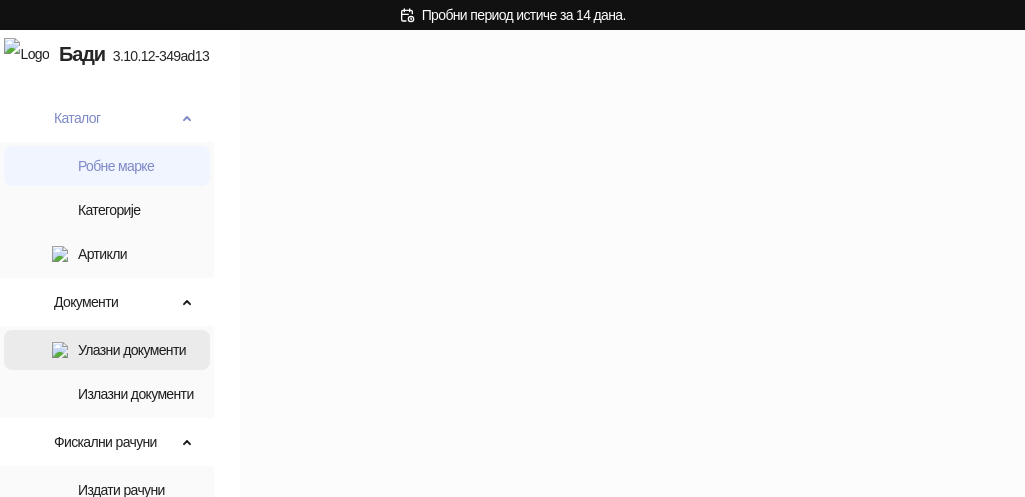 scroll, scrollTop: 13, scrollLeft: 0, axis: vertical 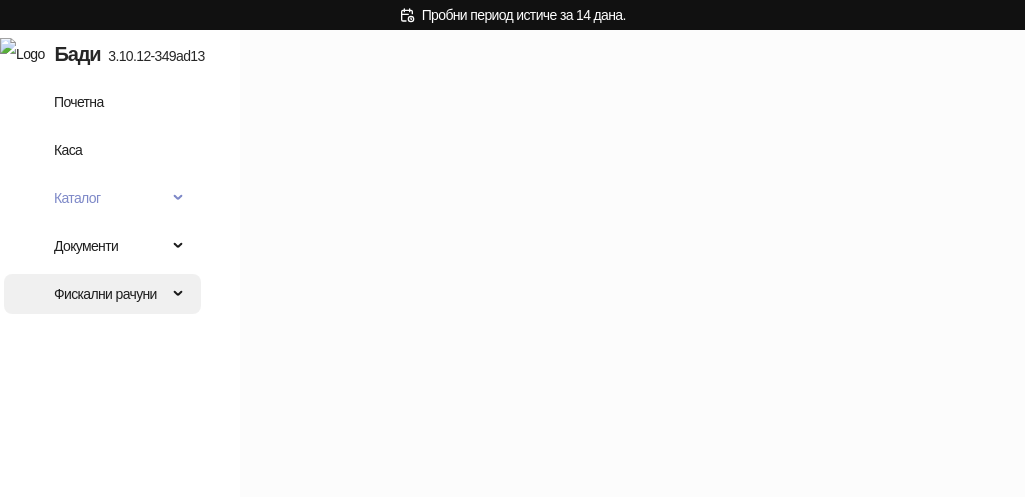 click on "Фискални рачуни" at bounding box center (102, 294) 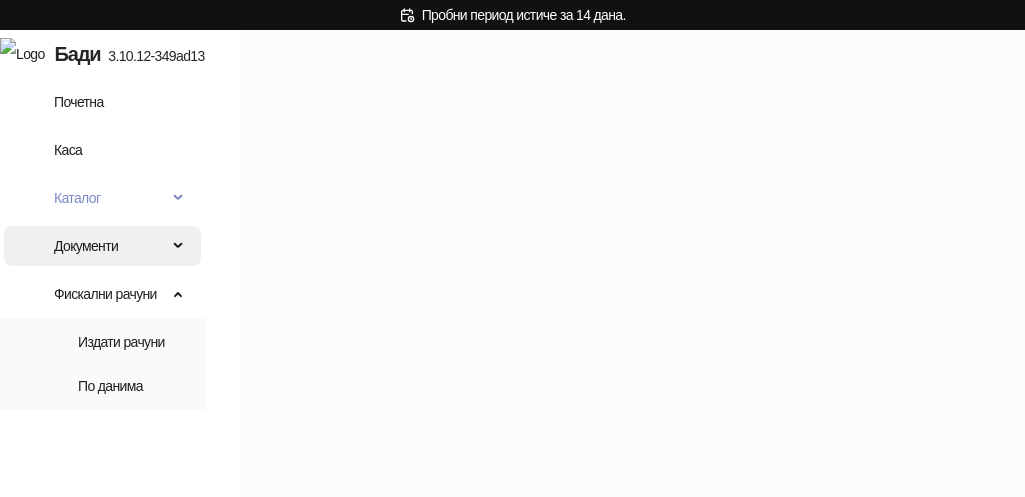 click on "Документи" at bounding box center [102, 246] 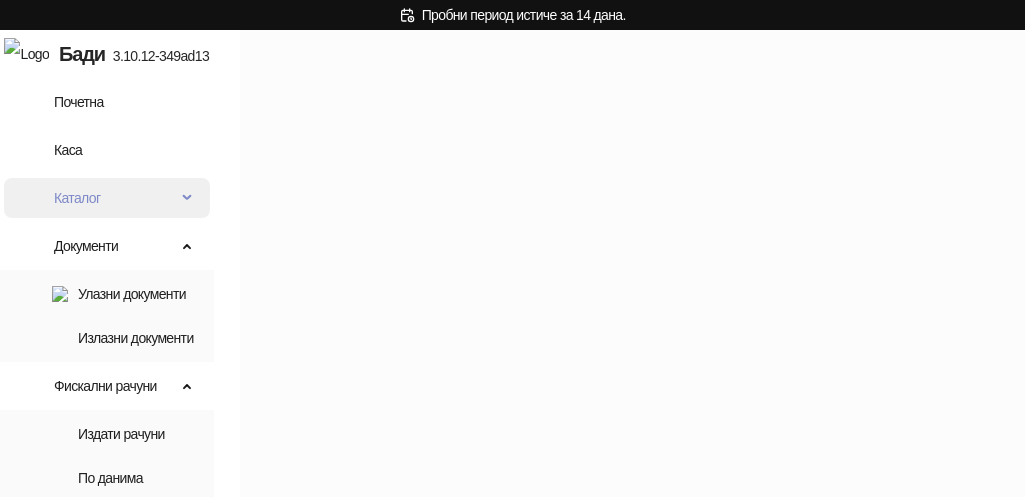 click on "Каталог" at bounding box center [115, 198] 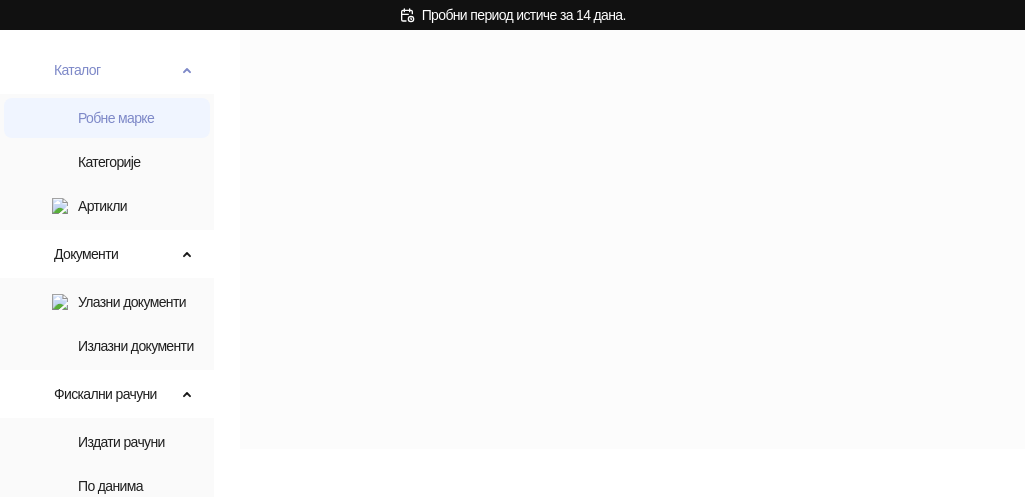 scroll, scrollTop: 0, scrollLeft: 0, axis: both 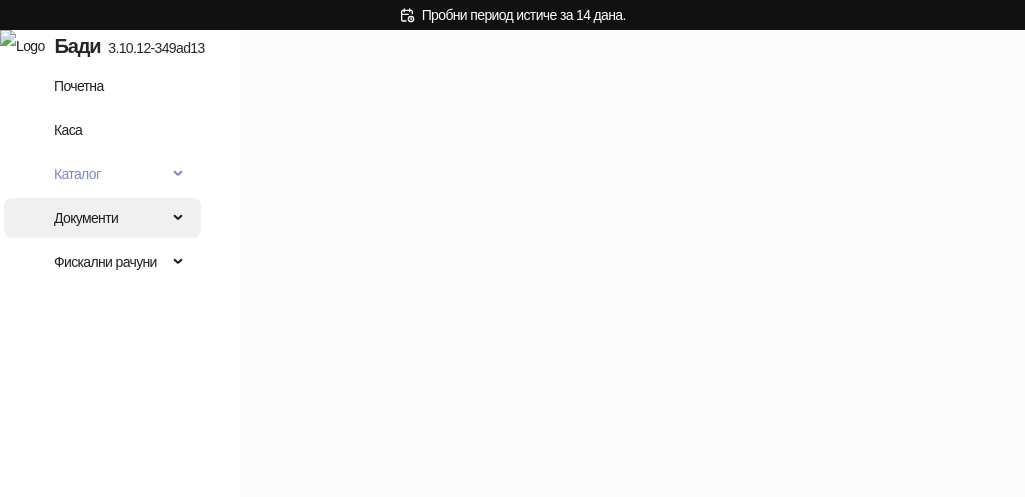 click on "Документи" at bounding box center [110, 218] 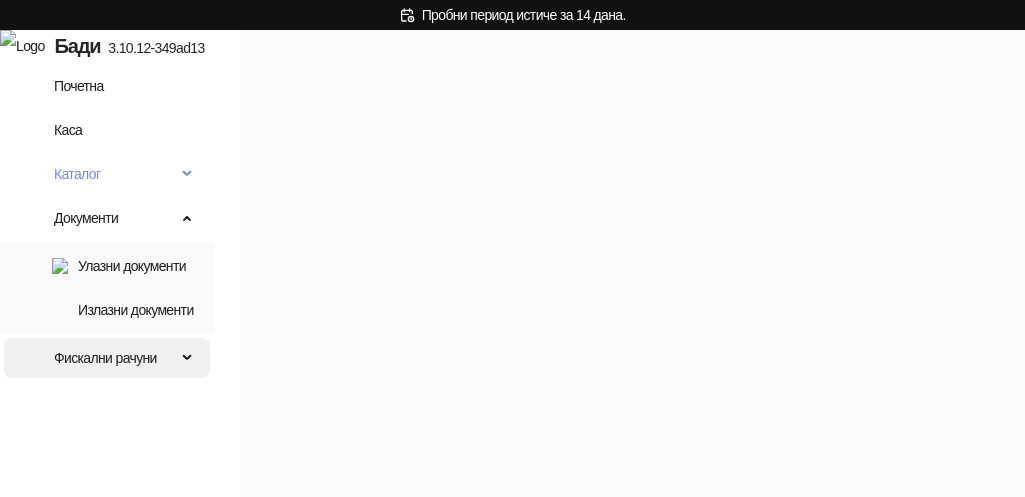 click on "Фискални рачуни" at bounding box center [115, 358] 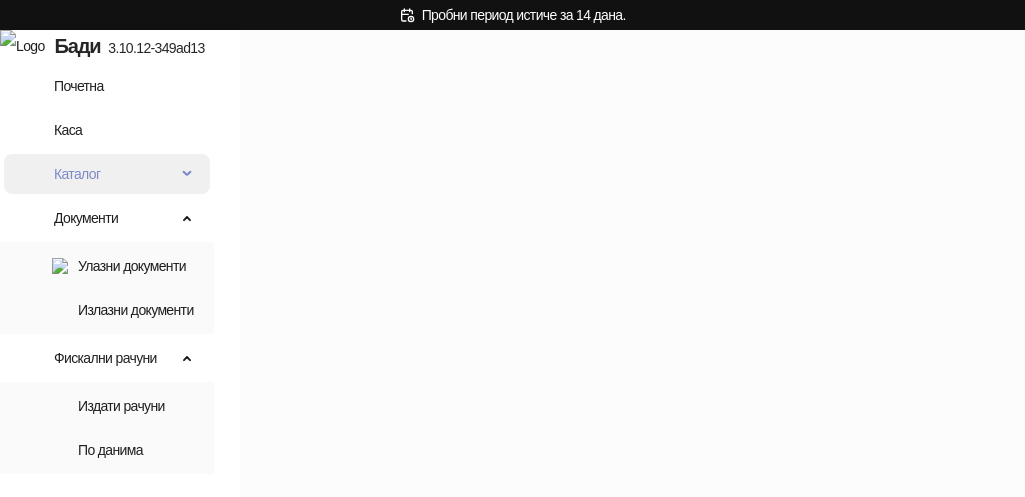 click on "Каталог" at bounding box center (107, 174) 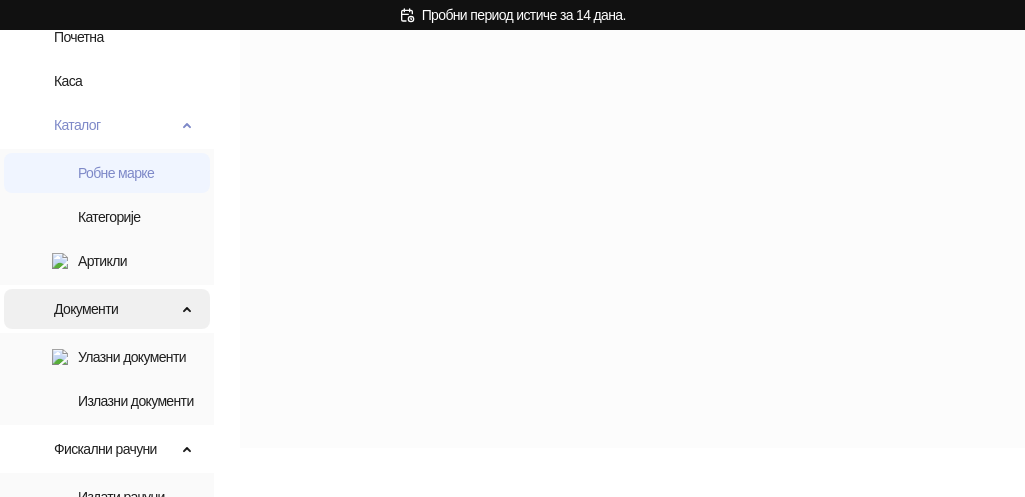 scroll, scrollTop: 0, scrollLeft: 0, axis: both 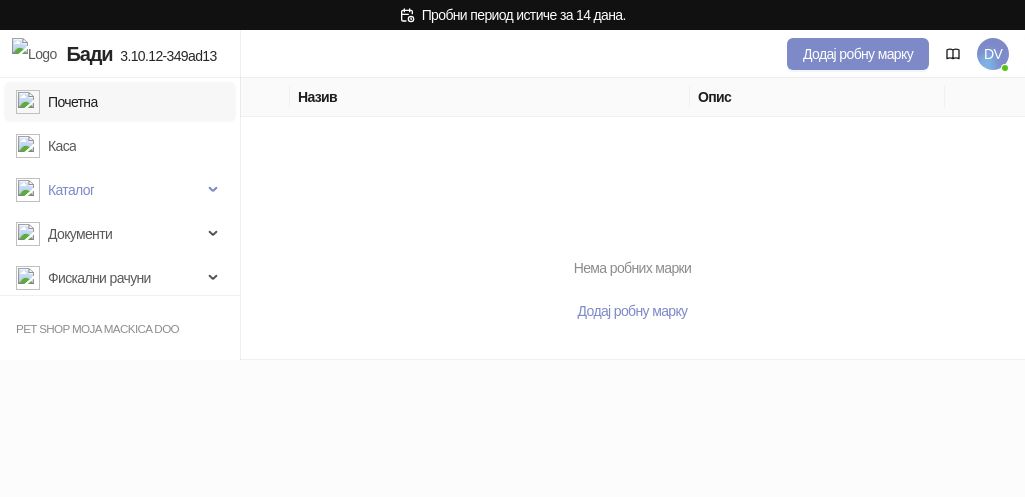 click on "Почетна" at bounding box center [57, 102] 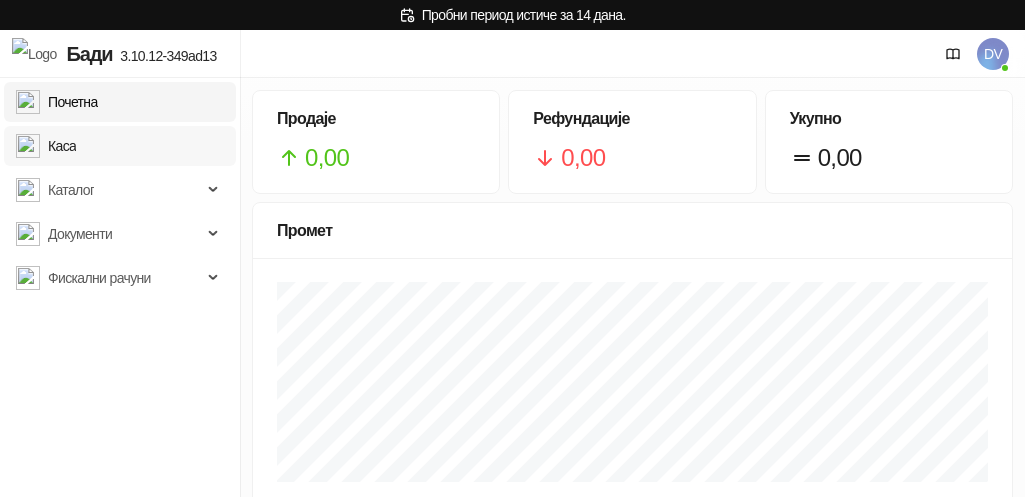 click on "Каса" at bounding box center (46, 146) 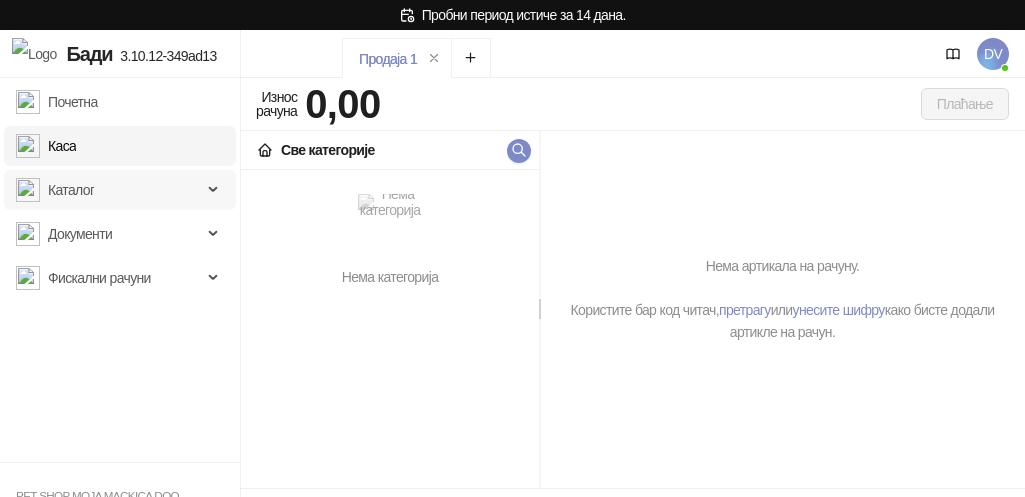 click on "Каталог" at bounding box center [109, 190] 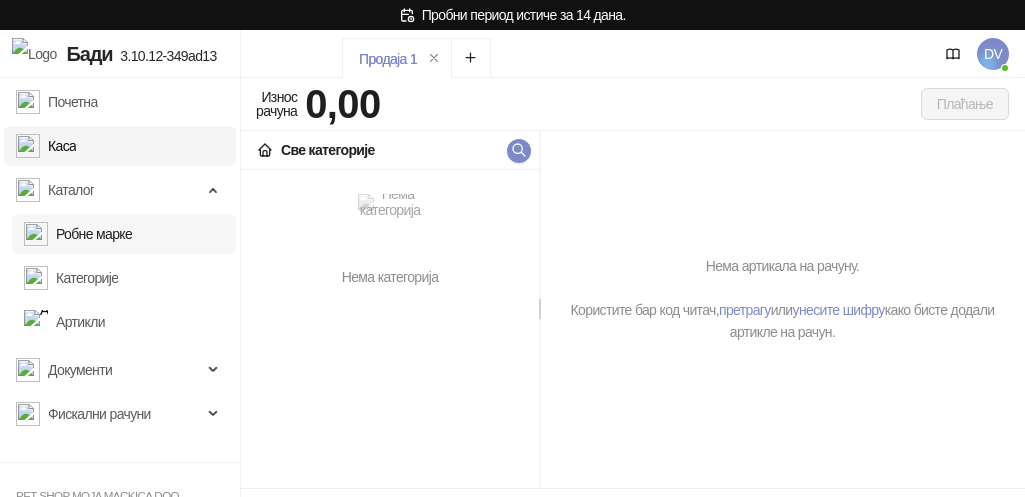 click on "Робне марке" at bounding box center [78, 234] 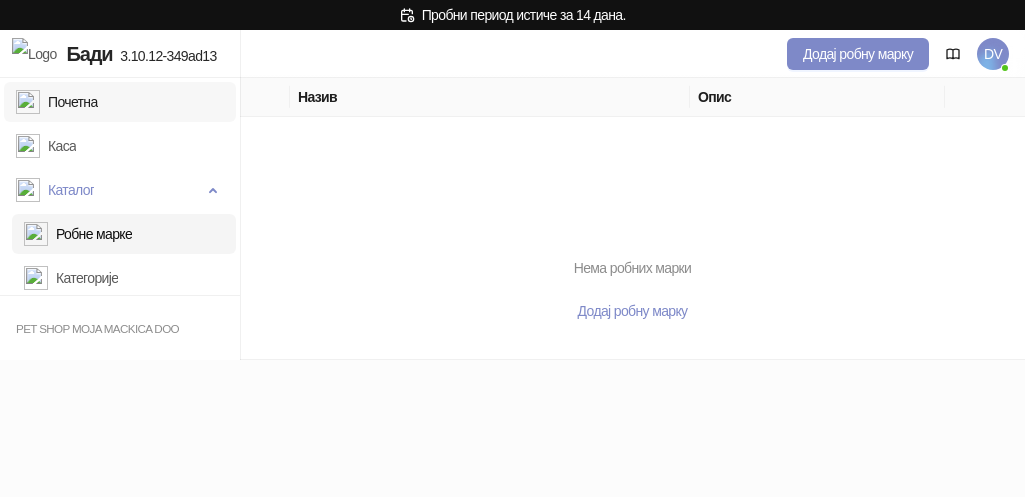 click on "Почетна" at bounding box center [57, 102] 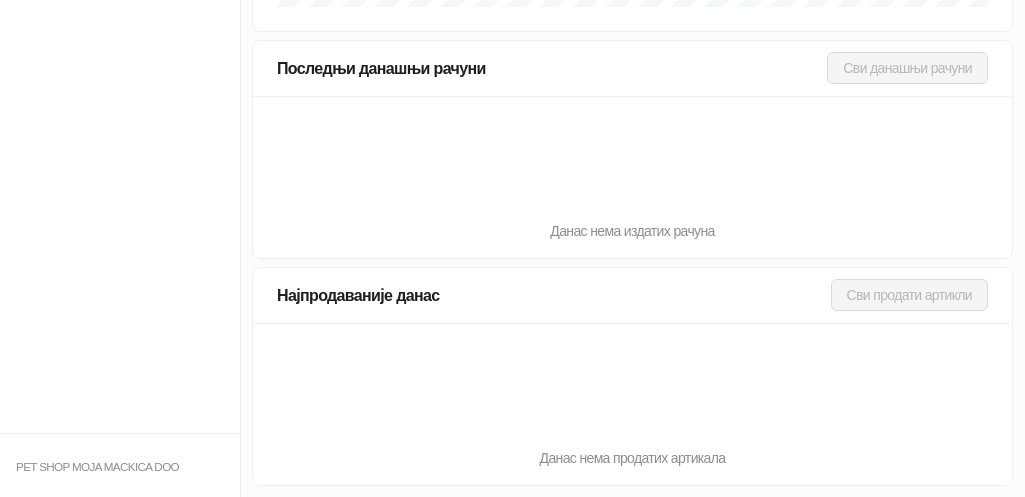 scroll, scrollTop: 0, scrollLeft: 0, axis: both 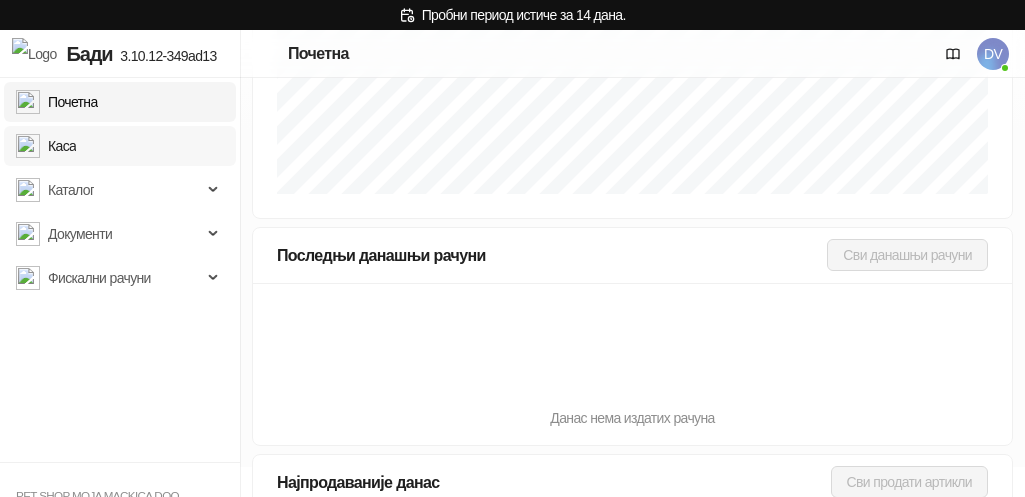 click on "Каса" at bounding box center [46, 146] 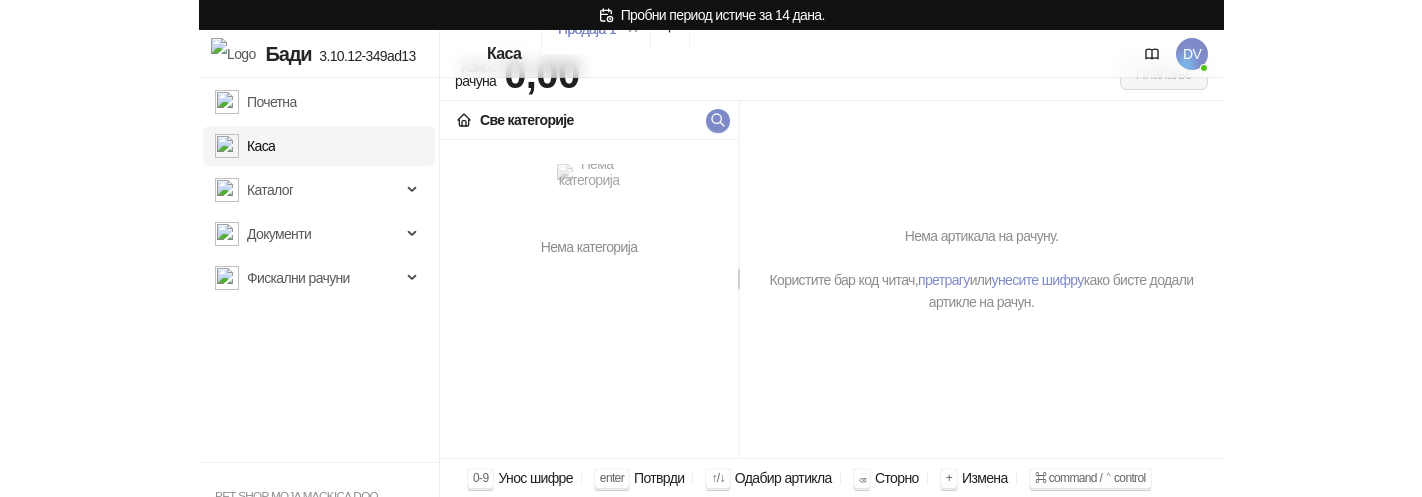 scroll, scrollTop: 0, scrollLeft: 0, axis: both 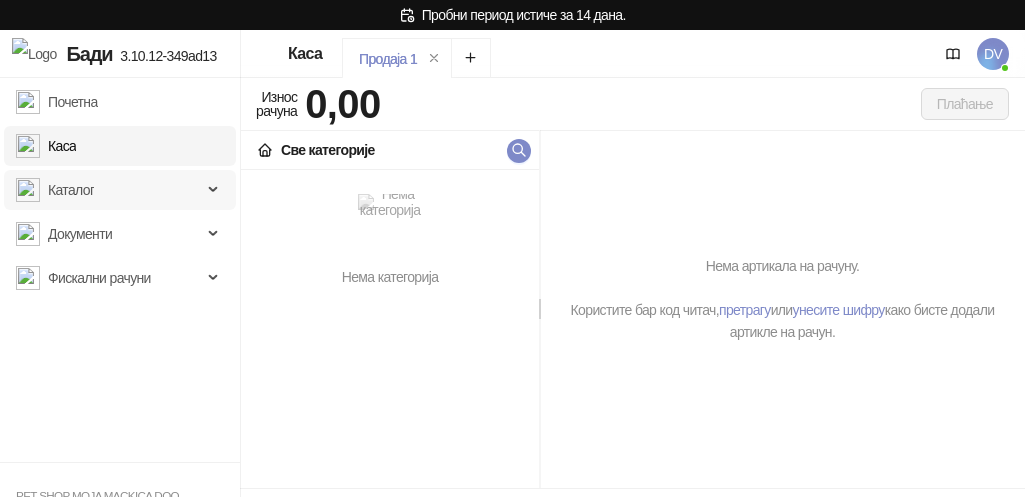 click on "Каталог" at bounding box center (109, 190) 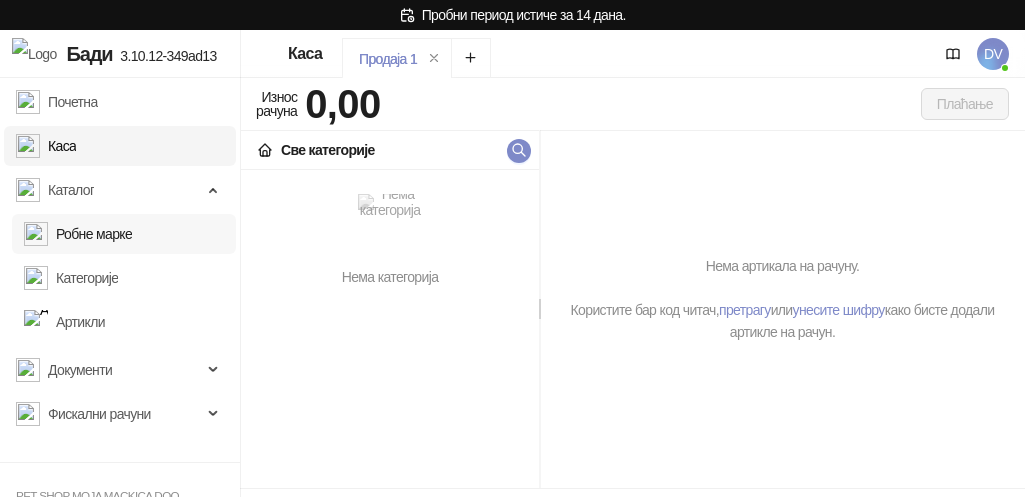 click on "Робне марке" at bounding box center (78, 234) 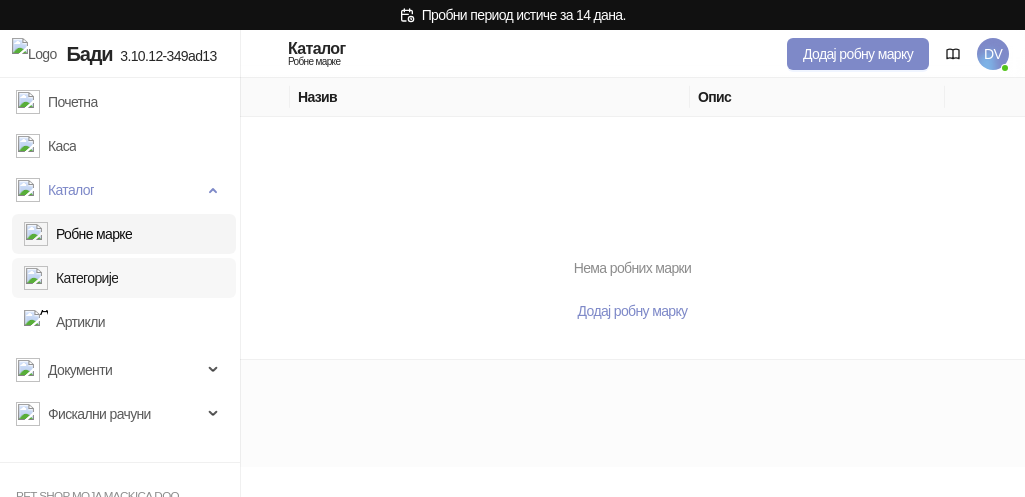 click on "Категорије" at bounding box center [71, 278] 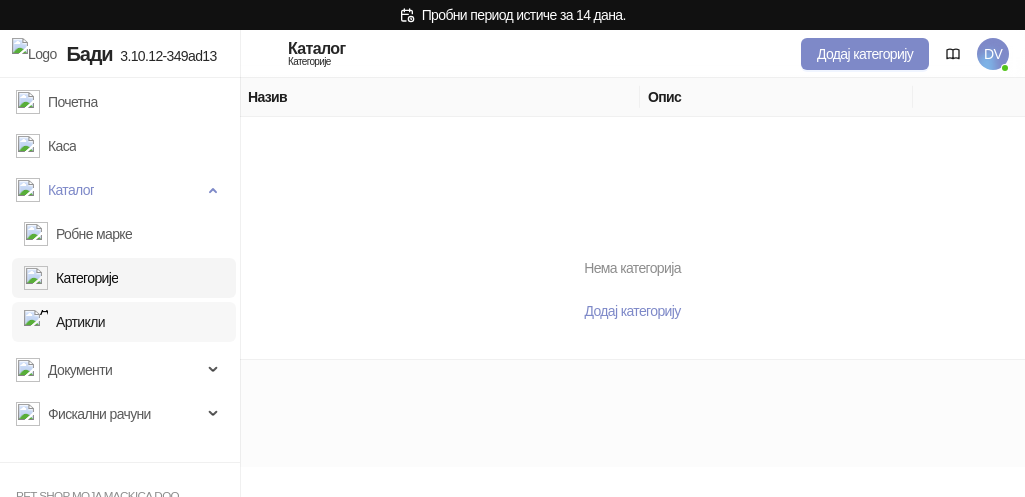 click on "Артикли" at bounding box center (64, 322) 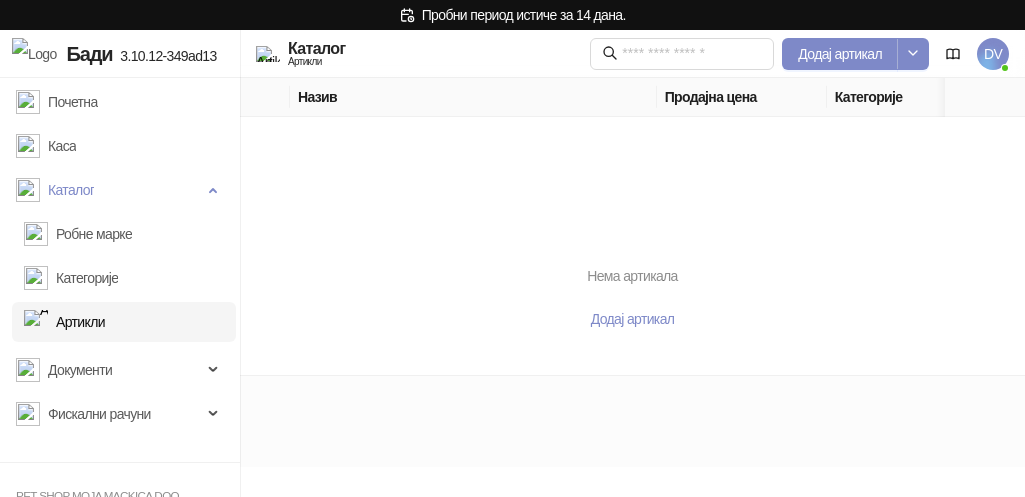 click on "Пробни период истиче за 14 дана. Бади 3.10.12-349ad13 Почетна Каса Каталог Робне марке Категорије Артикли Документи Фискални рачуни PET SHOP MOJA MACKICA DOO Каталог Артикли Додај артикал DV Додај артикал Назив Продајна цена Категорије Варијанте             Нема артикала Додај артикал" at bounding box center [512, 188] 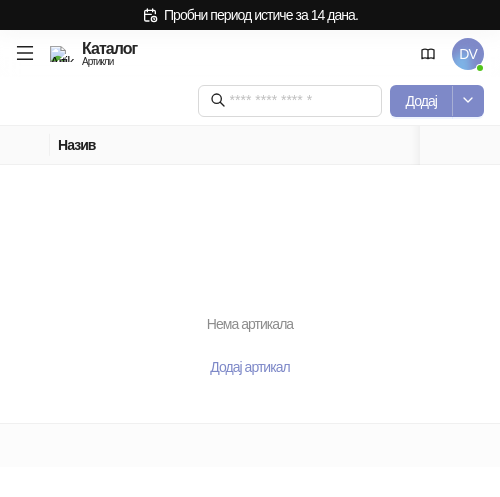 click 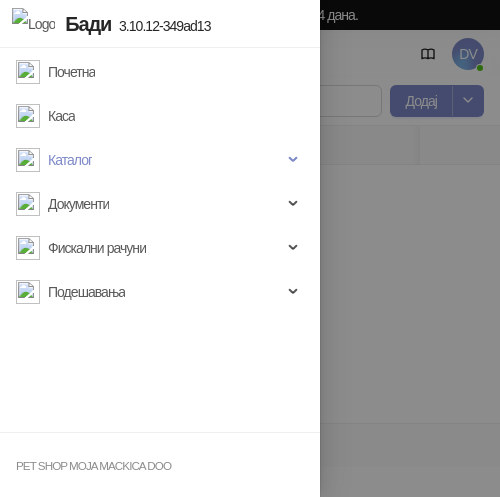 click at bounding box center [250, 248] 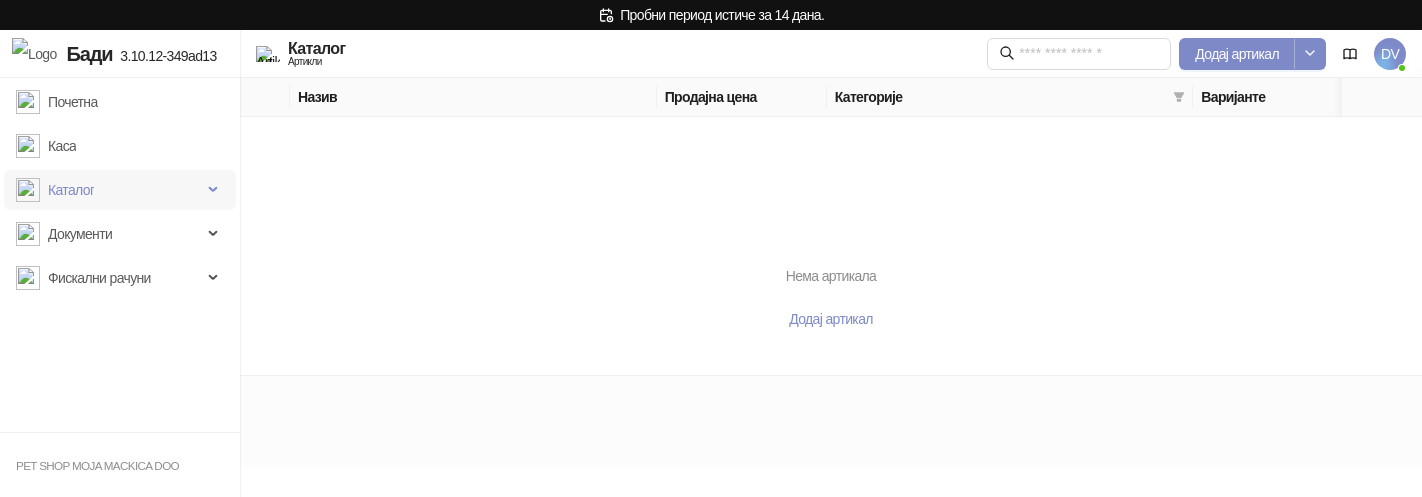click on "Каталог" at bounding box center [109, 190] 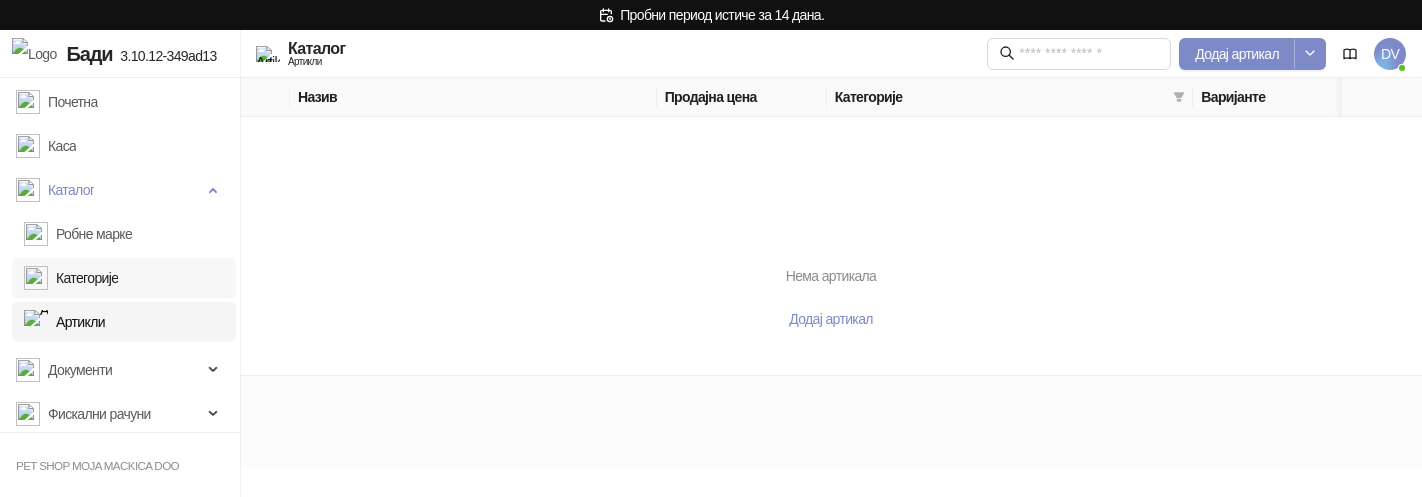click on "Категорије" at bounding box center [71, 278] 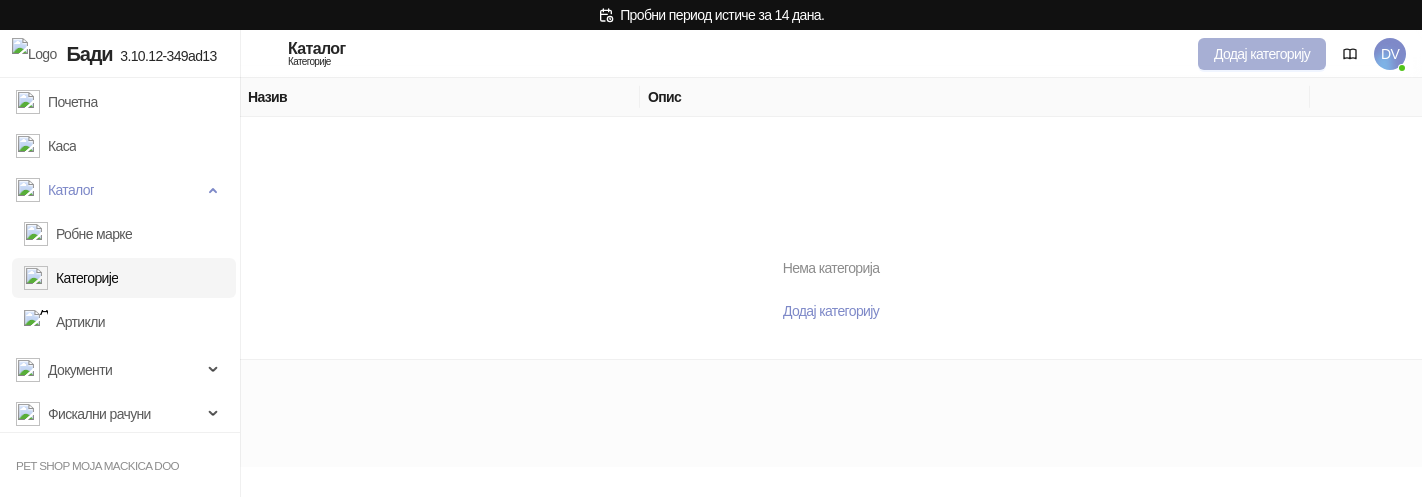 click on "Додај категорију" at bounding box center [1262, 54] 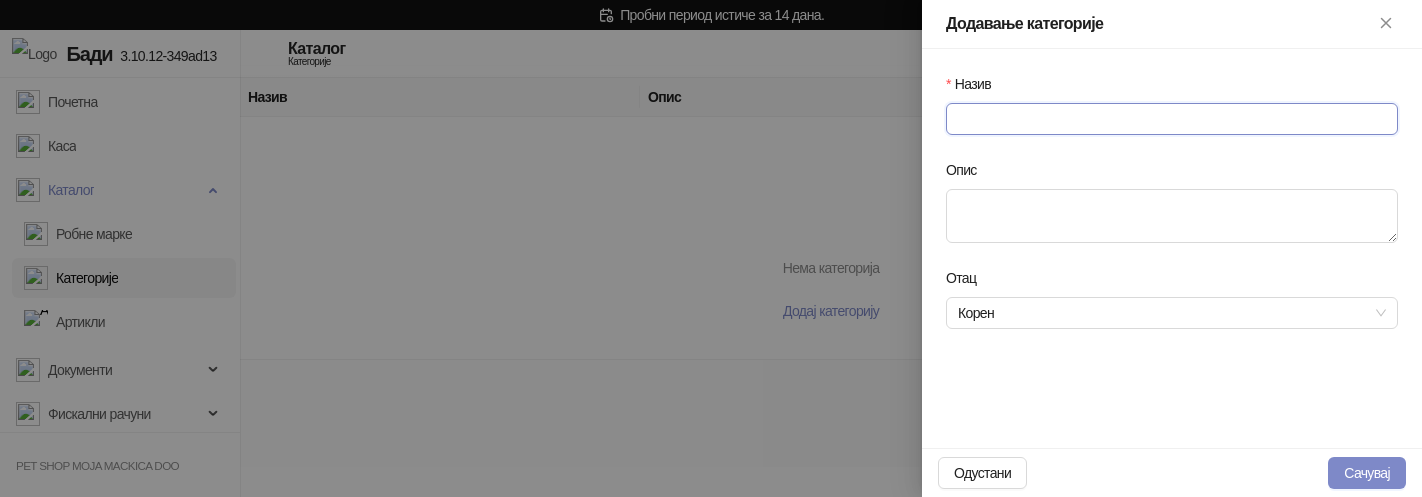 click on "Назив" at bounding box center [1172, 119] 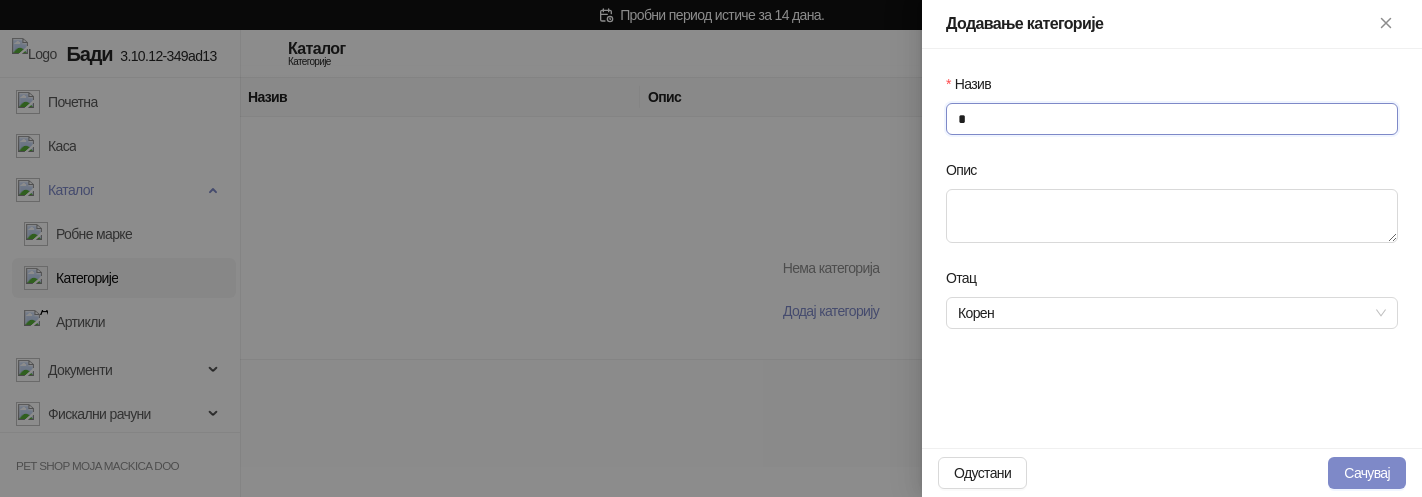 type on "*" 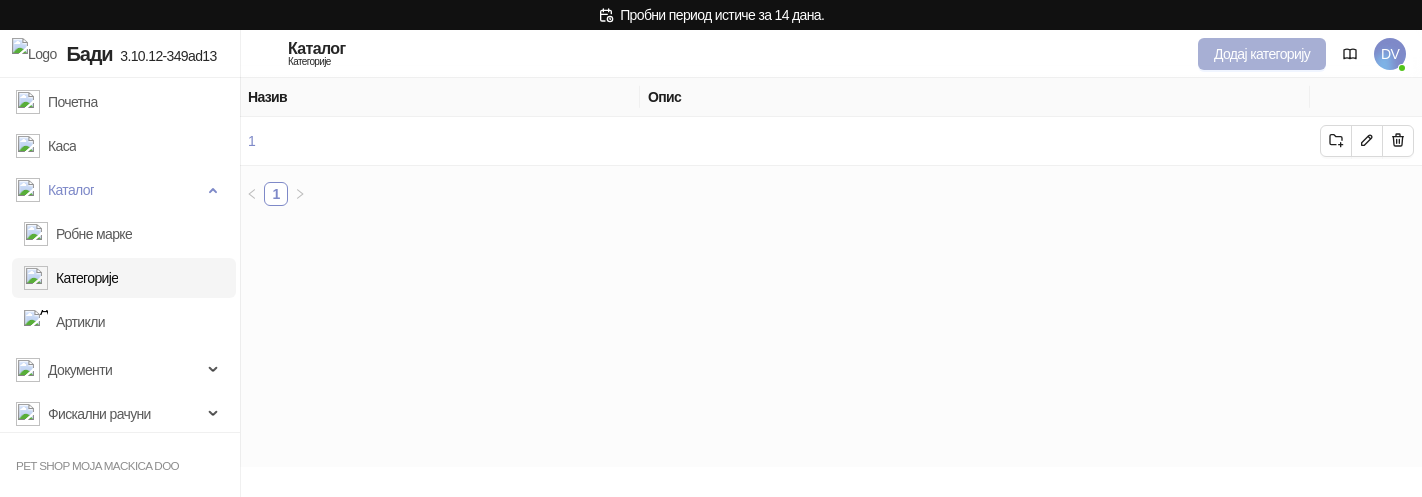 click on "Додај категорију" at bounding box center (1262, 54) 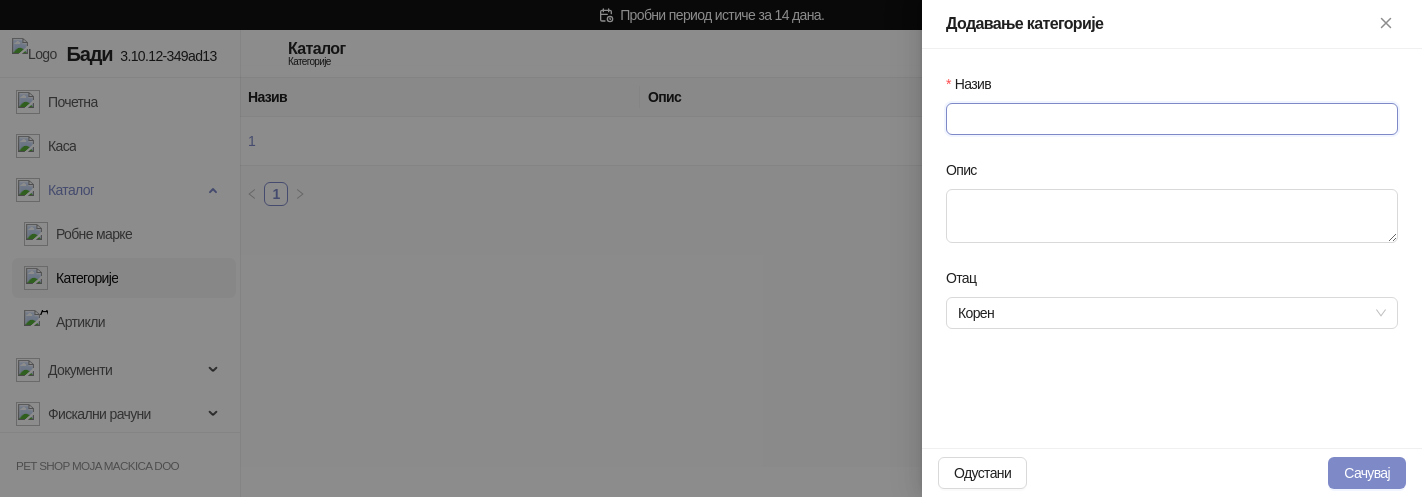 click on "Назив" at bounding box center (1172, 119) 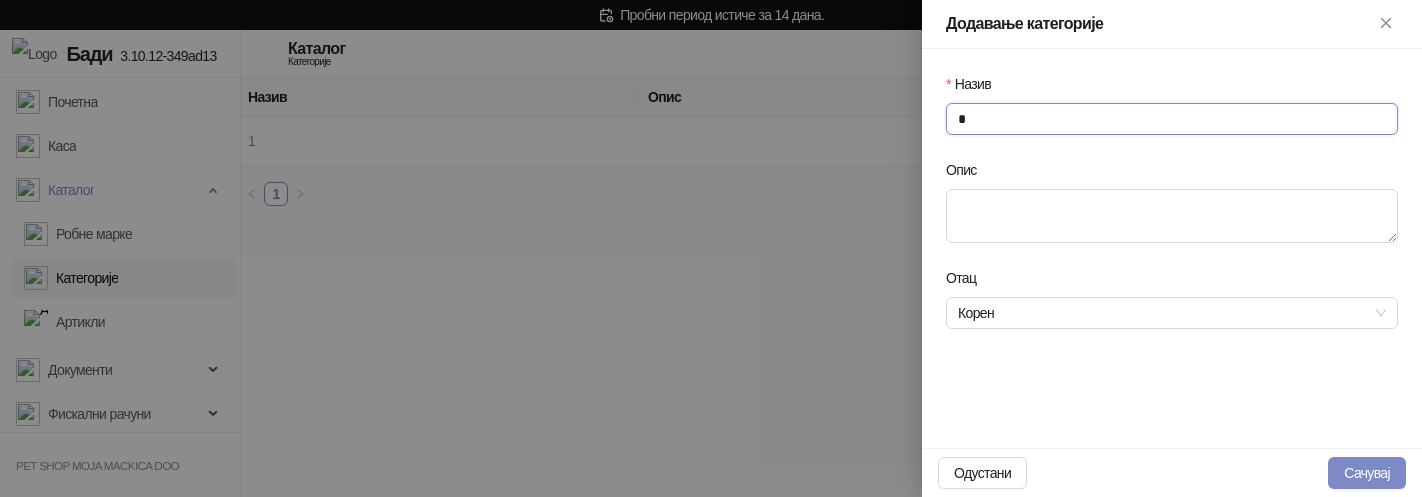 type on "*" 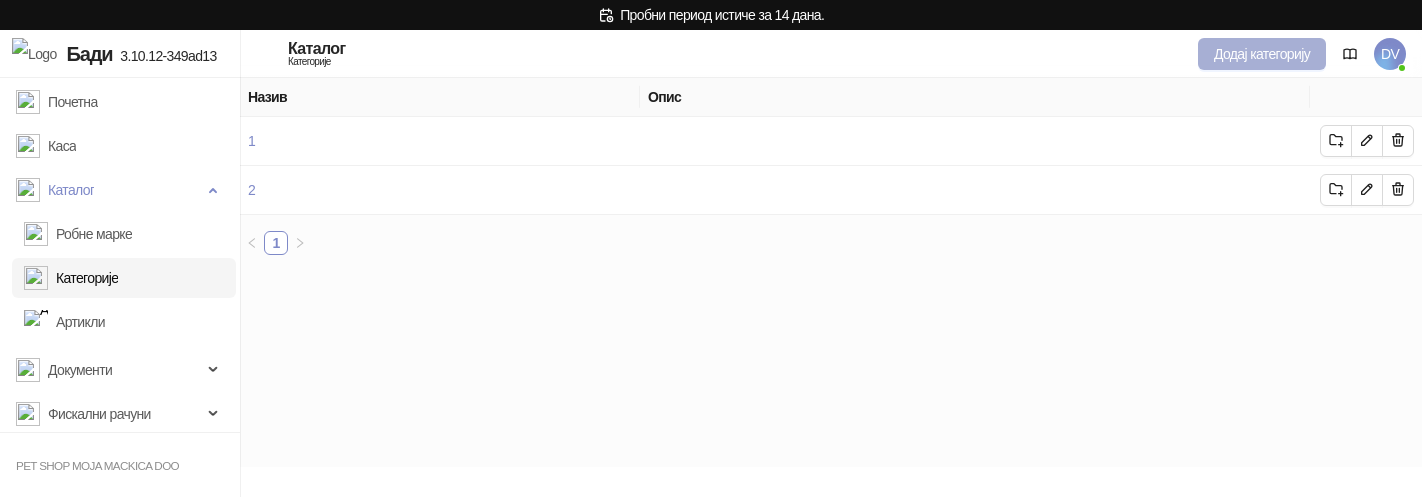 click on "Додај категорију" at bounding box center [1262, 54] 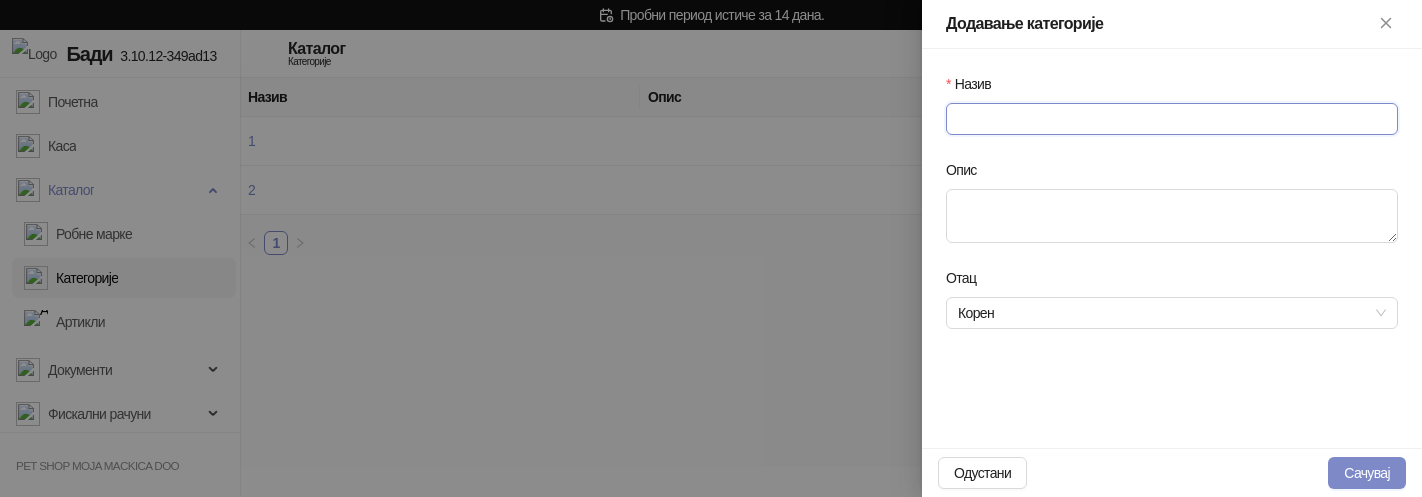click on "Назив" at bounding box center [1172, 119] 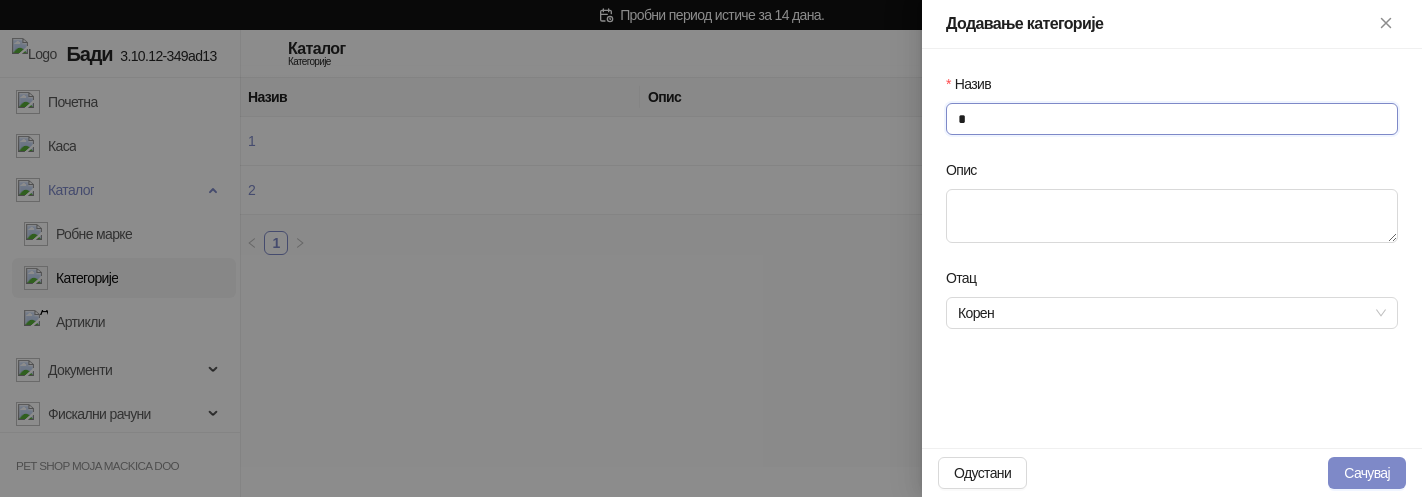 type on "*" 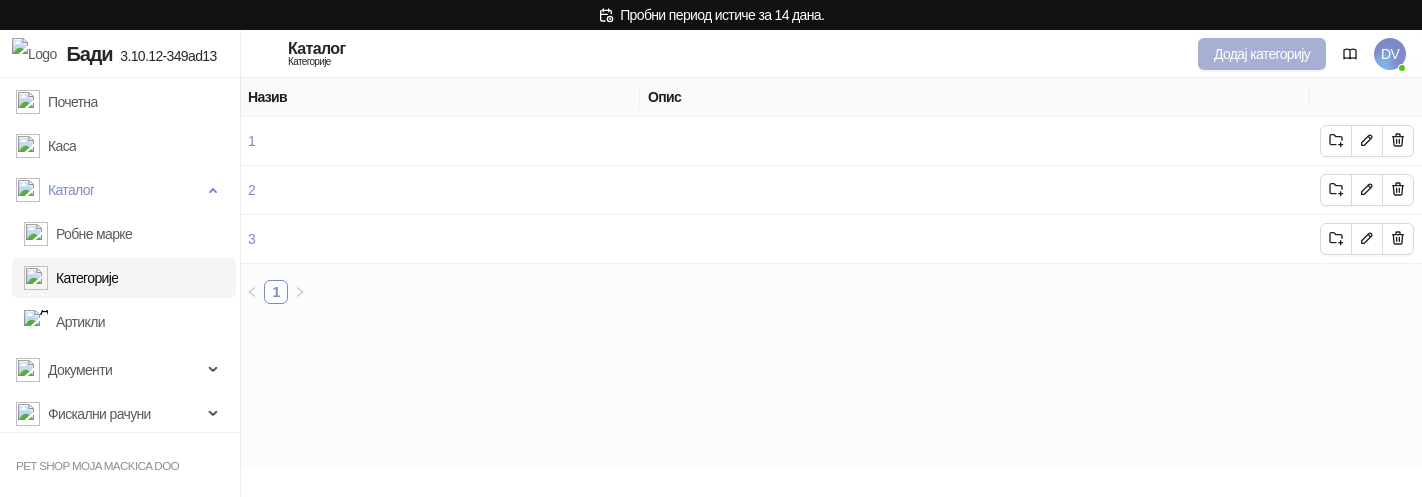 click on "Додај категорију" at bounding box center (1262, 54) 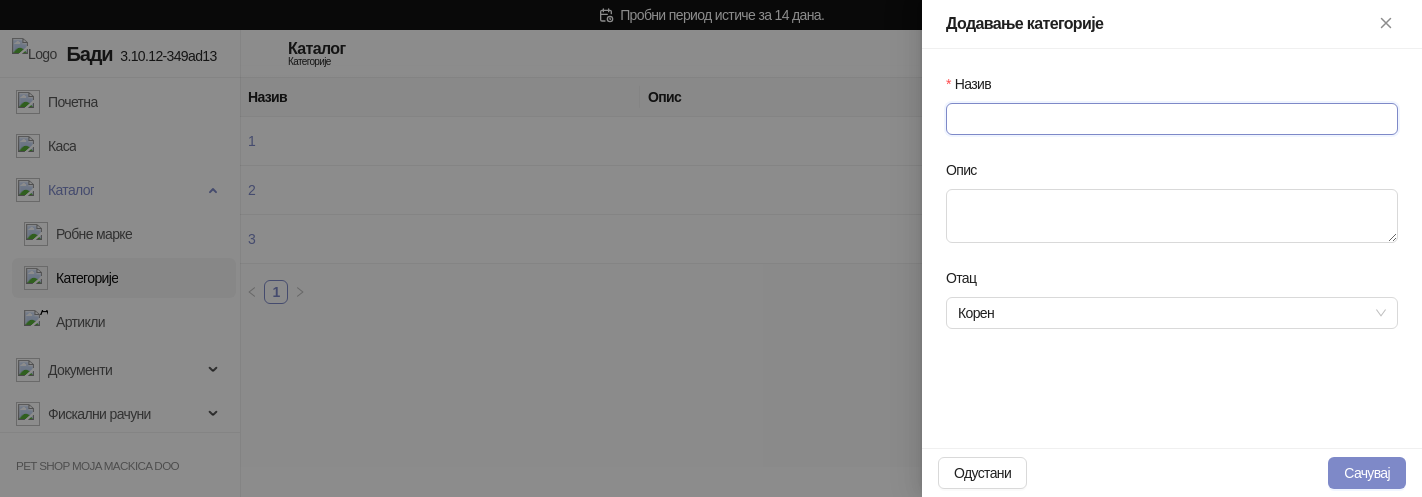 click on "Назив" at bounding box center (1172, 119) 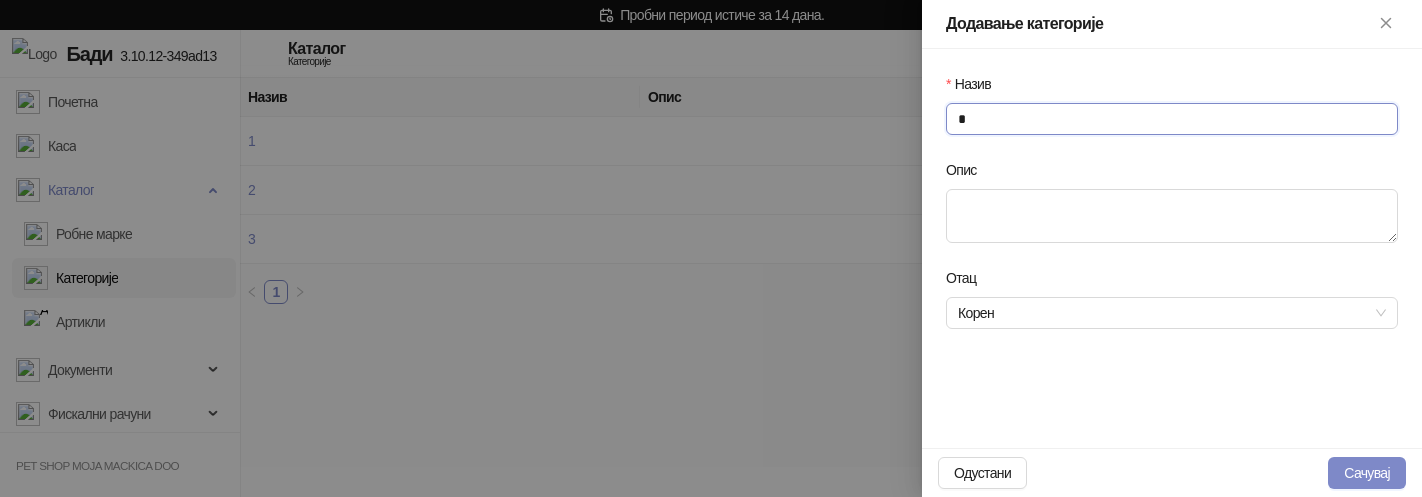 type on "*" 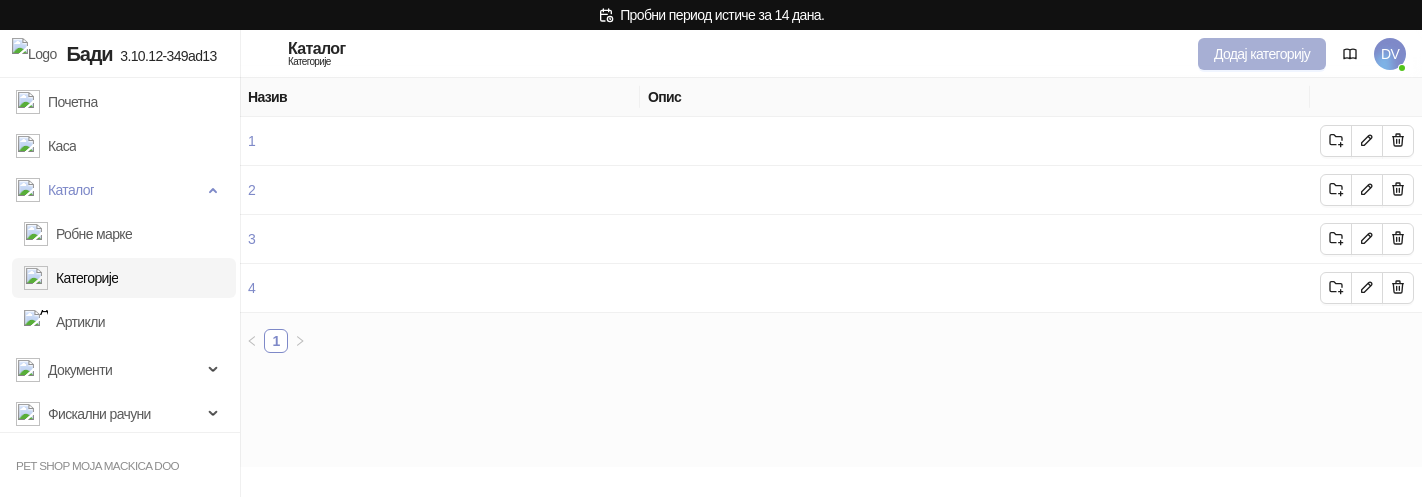 click on "Додај категорију" at bounding box center (1262, 54) 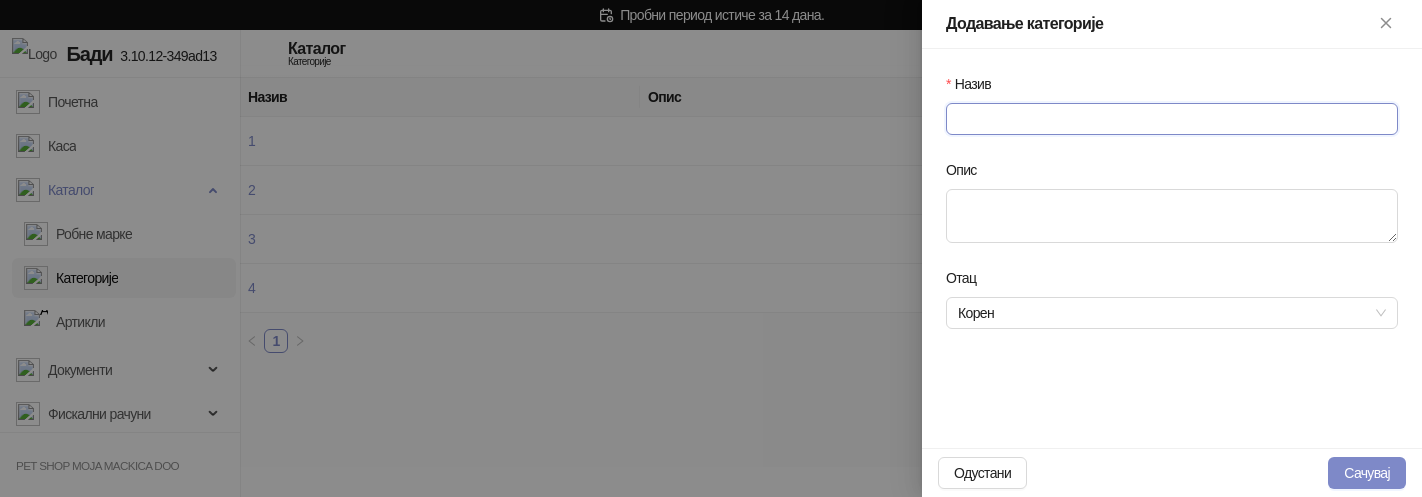 click on "Назив" at bounding box center (1172, 119) 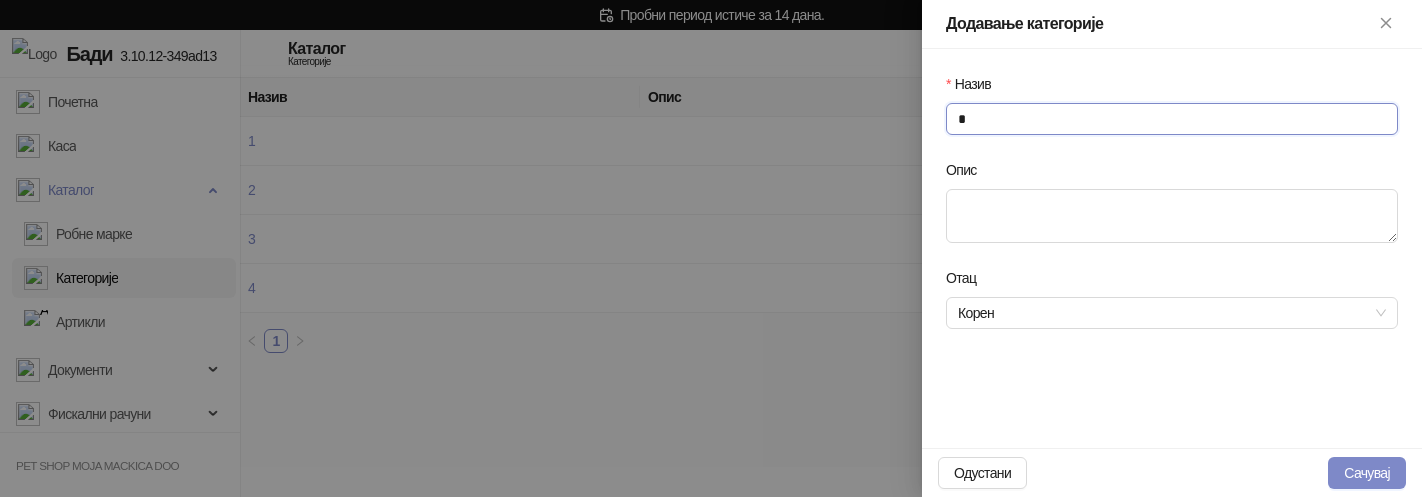 type on "*" 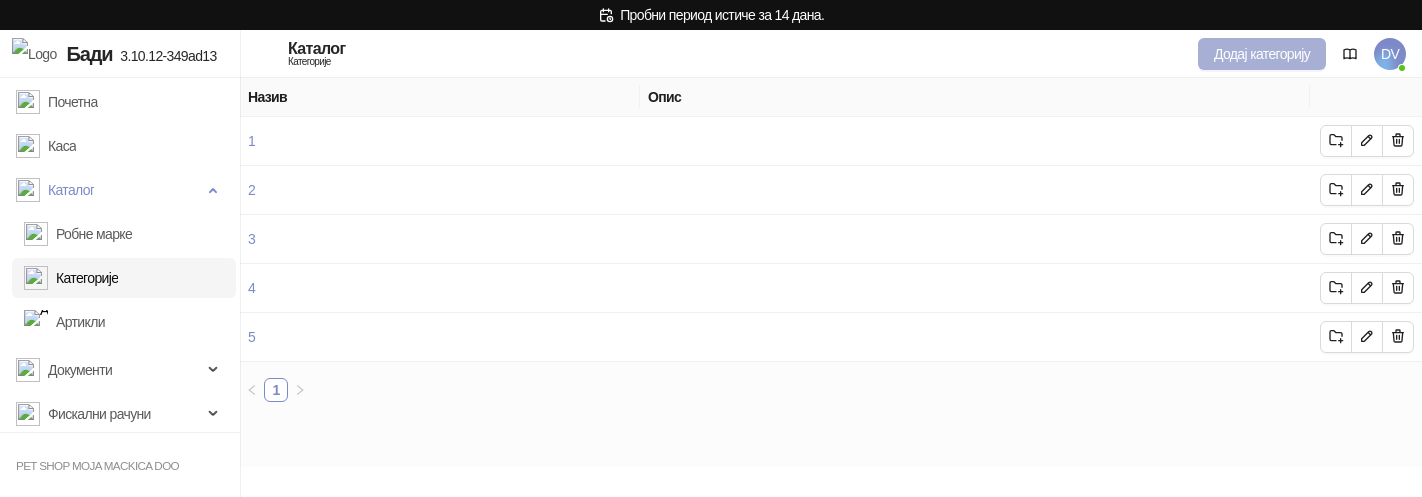 click on "Додај категорију" at bounding box center (1262, 54) 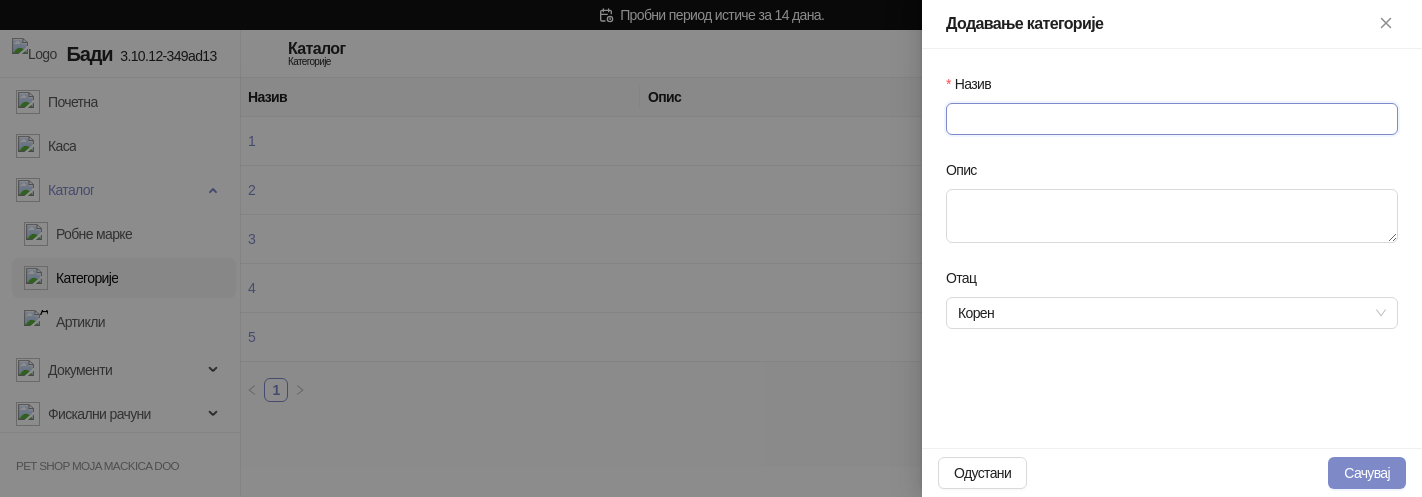 click on "Назив" at bounding box center (1172, 119) 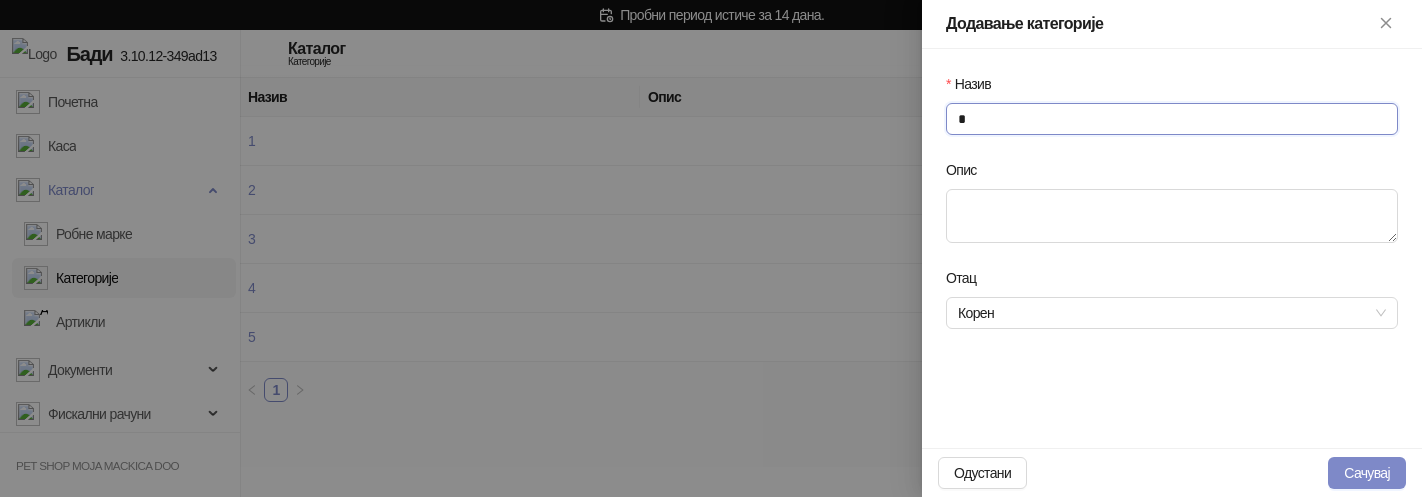 type on "*" 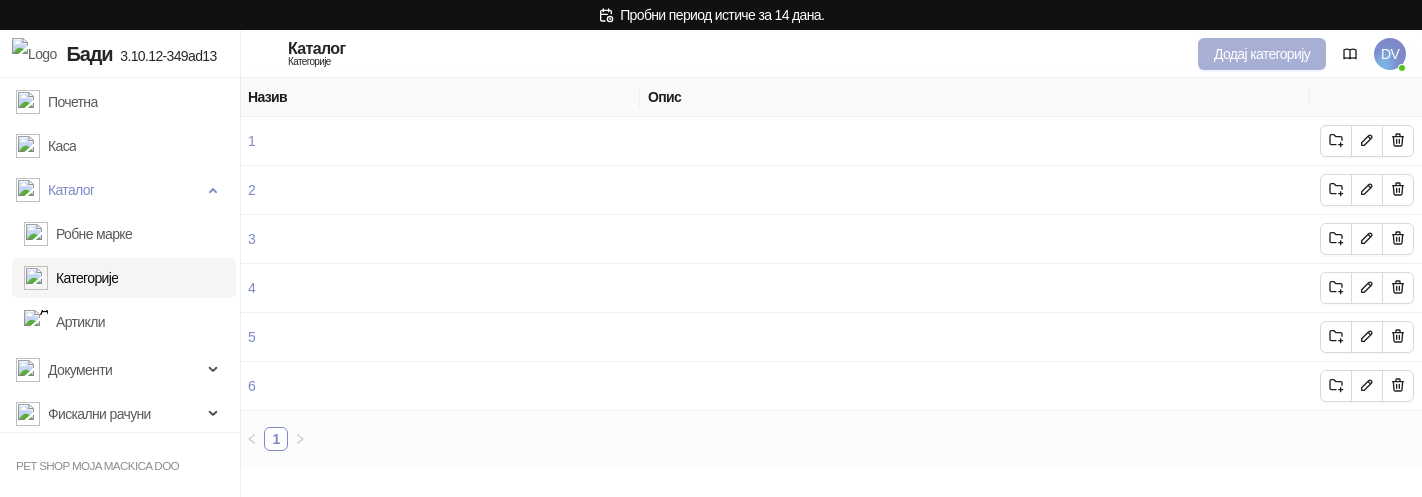 click on "Додај категорију" at bounding box center (1262, 54) 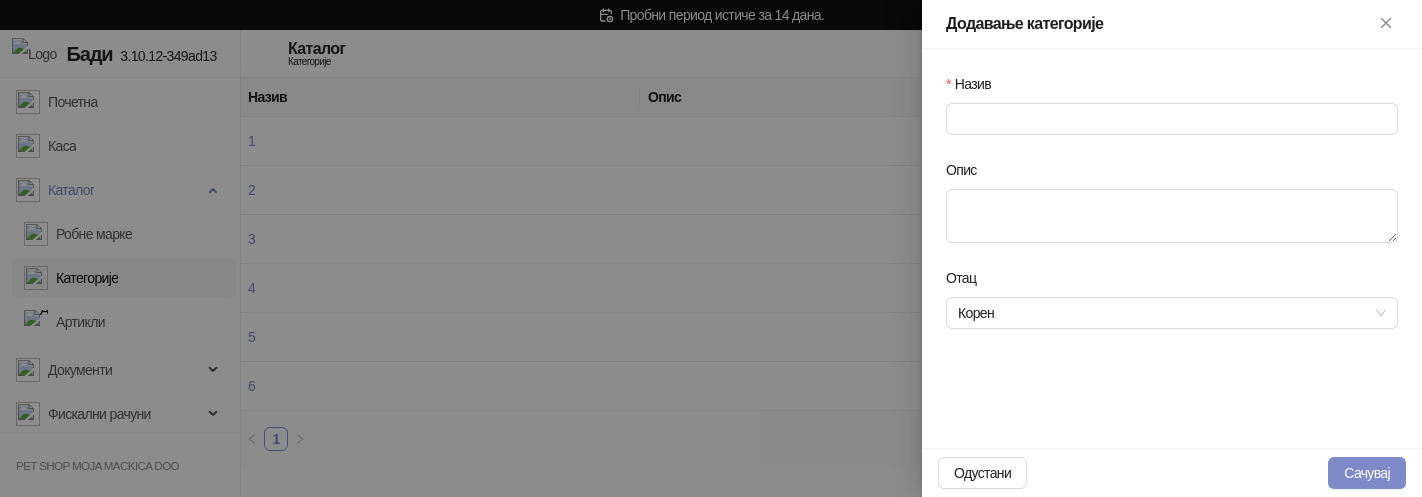 click on "Назив" at bounding box center [1172, 116] 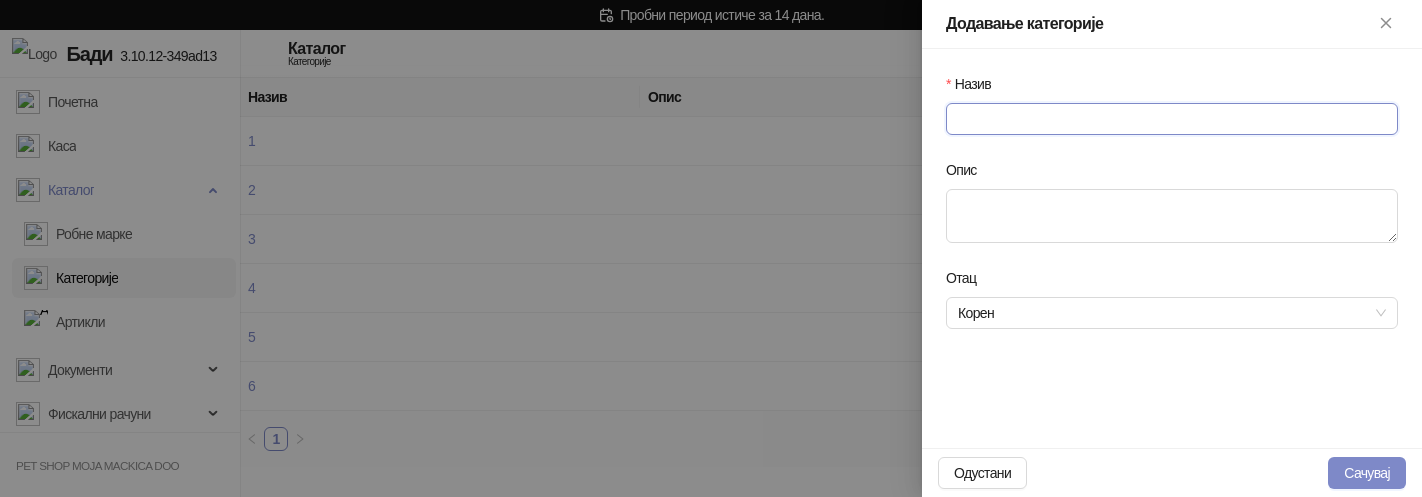 click on "Назив" at bounding box center [1172, 119] 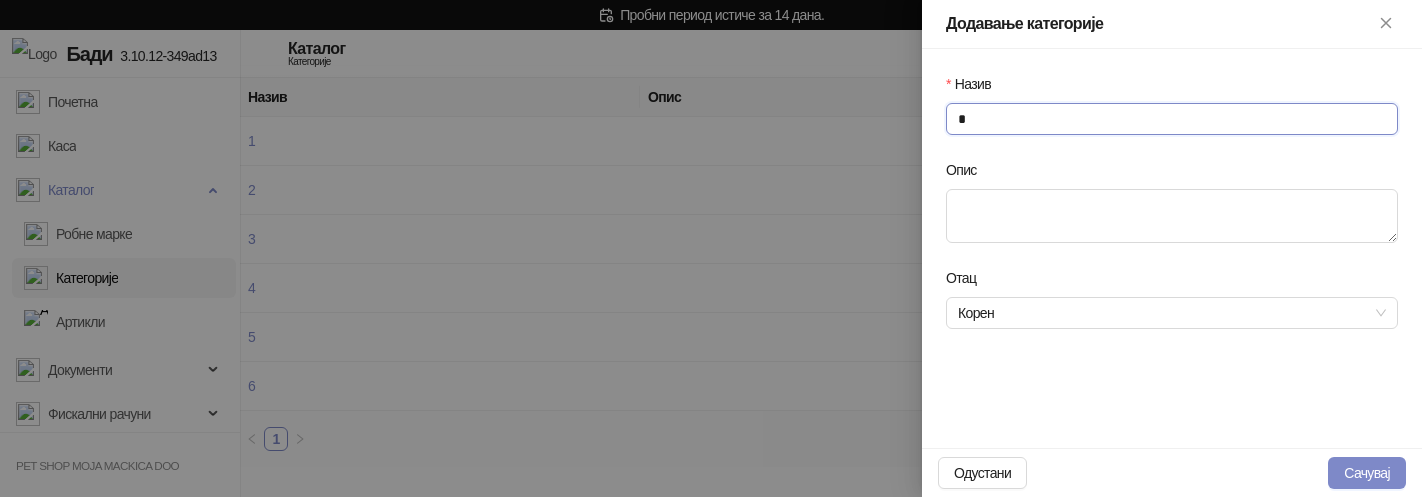 type on "*" 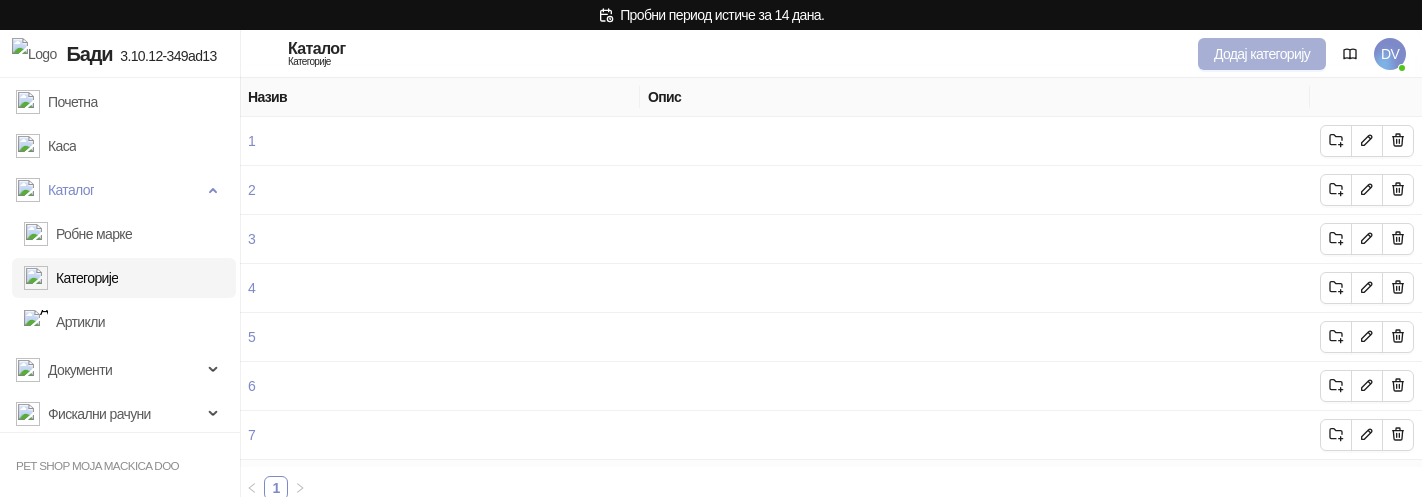 click on "Додај категорију" at bounding box center [1262, 54] 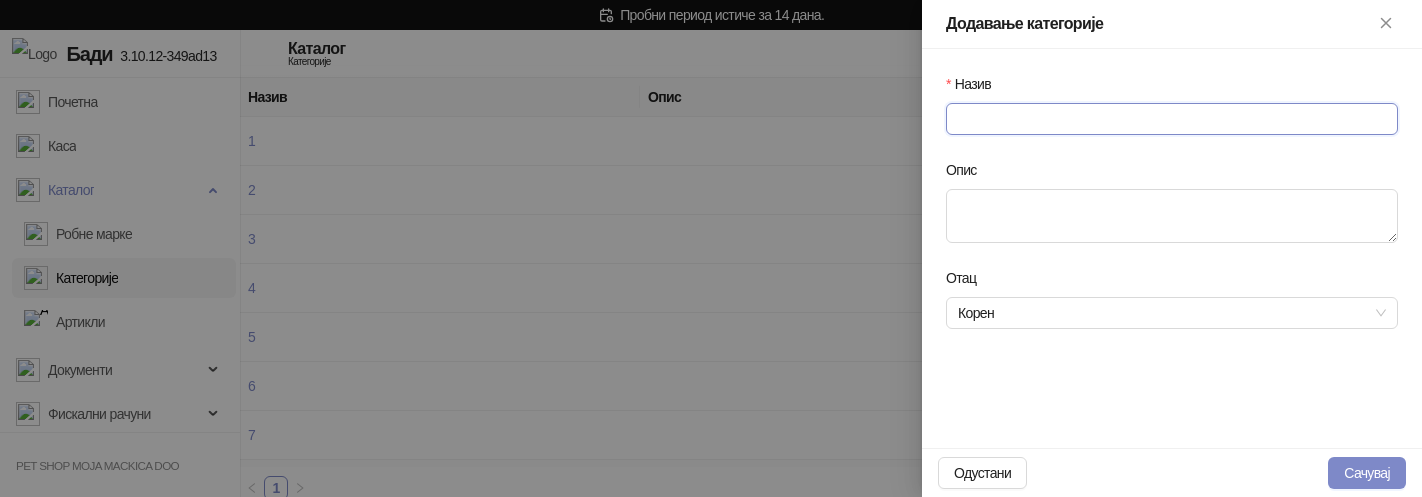 click on "Назив" at bounding box center [1172, 119] 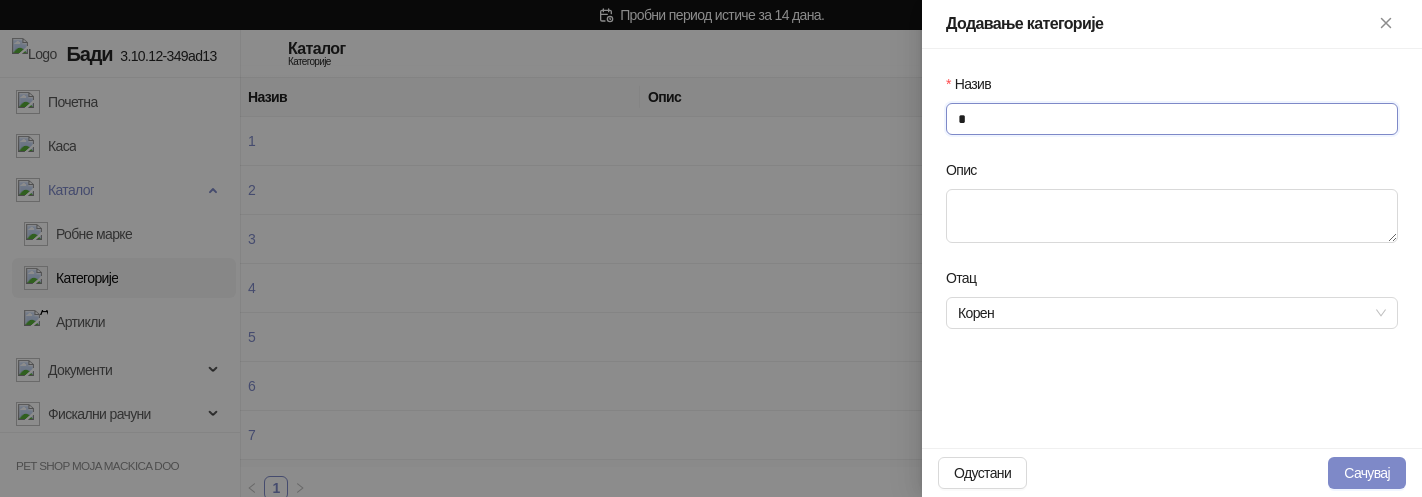type on "*" 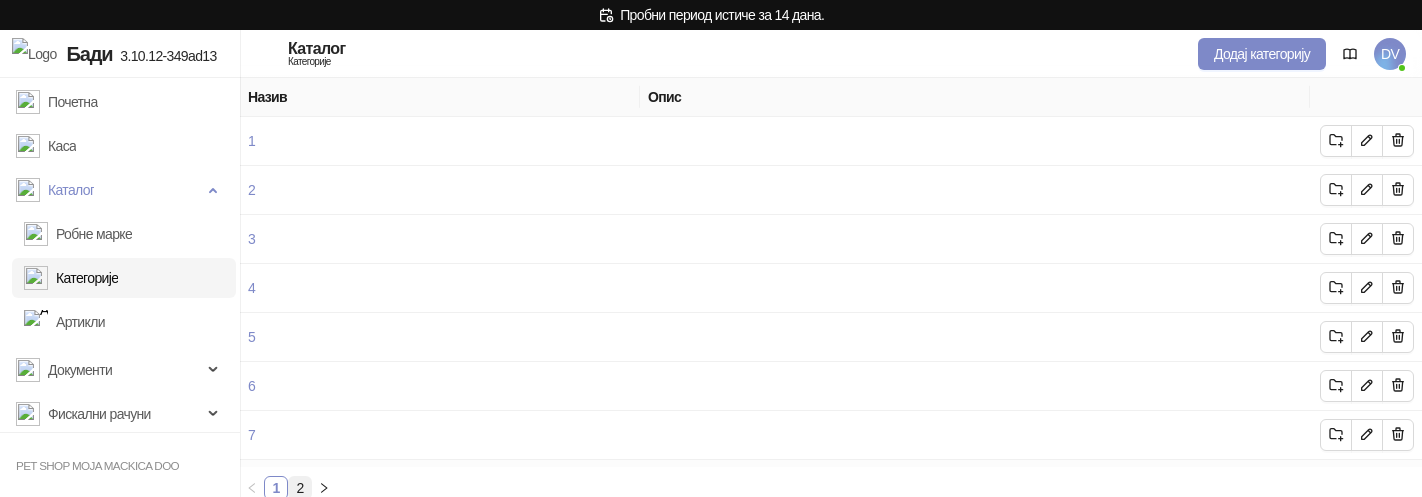 click on "2" at bounding box center [300, 488] 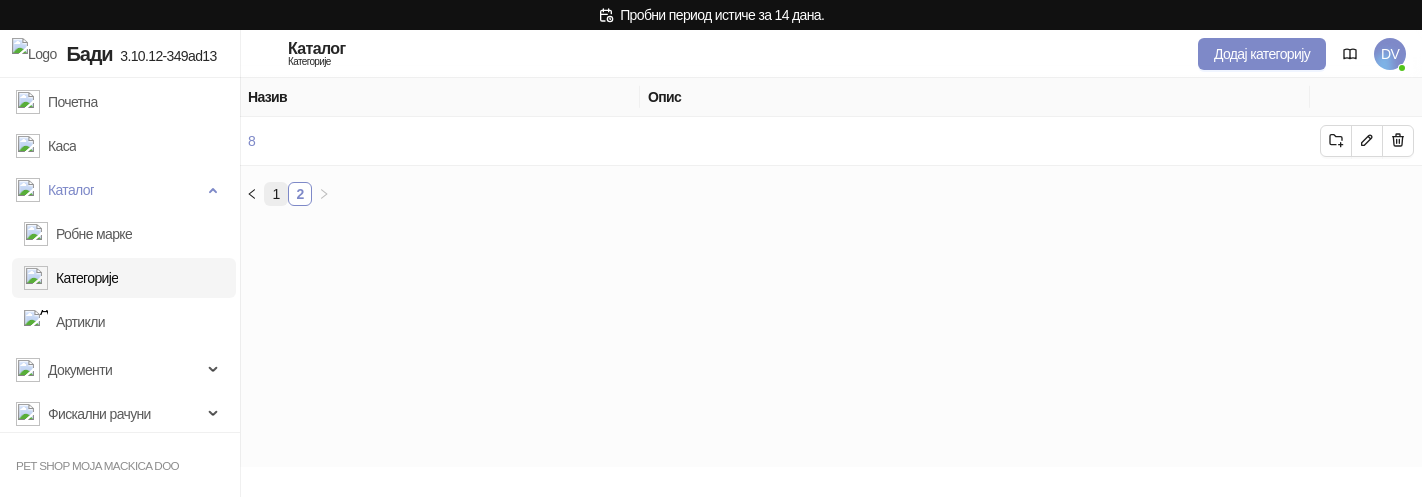 click on "1" at bounding box center (276, 194) 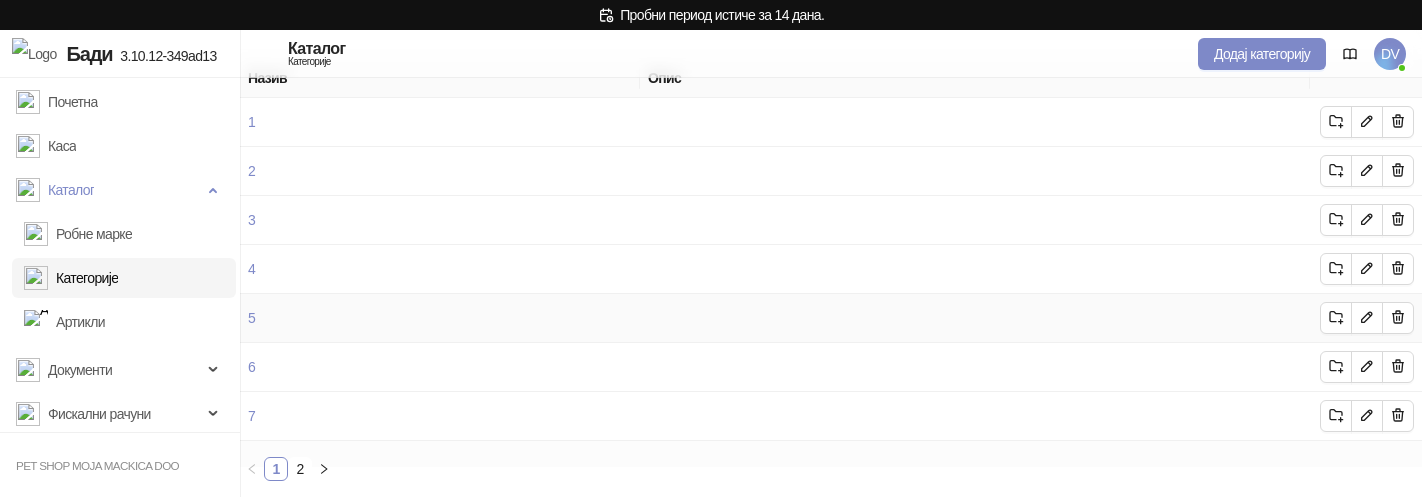 scroll, scrollTop: 0, scrollLeft: 0, axis: both 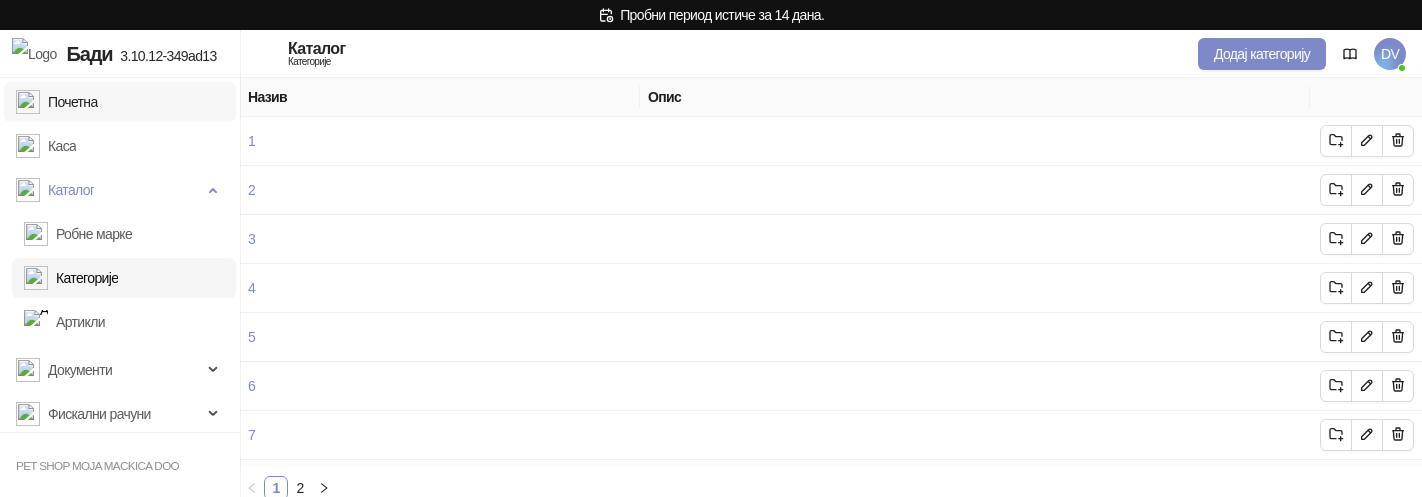 click on "Почетна" at bounding box center [57, 102] 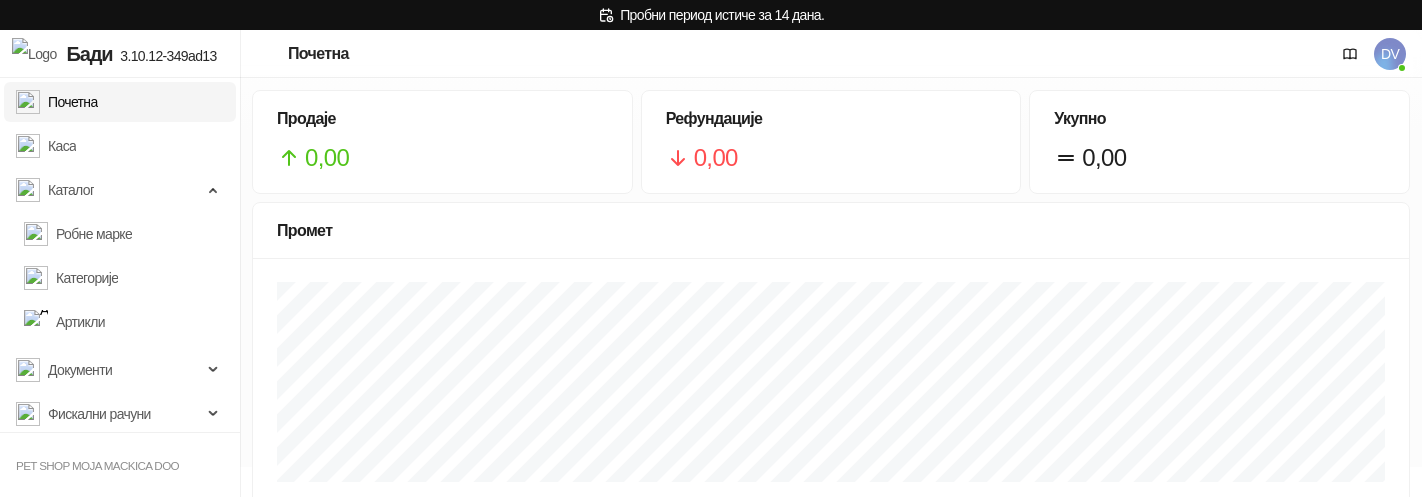 scroll, scrollTop: 248, scrollLeft: 0, axis: vertical 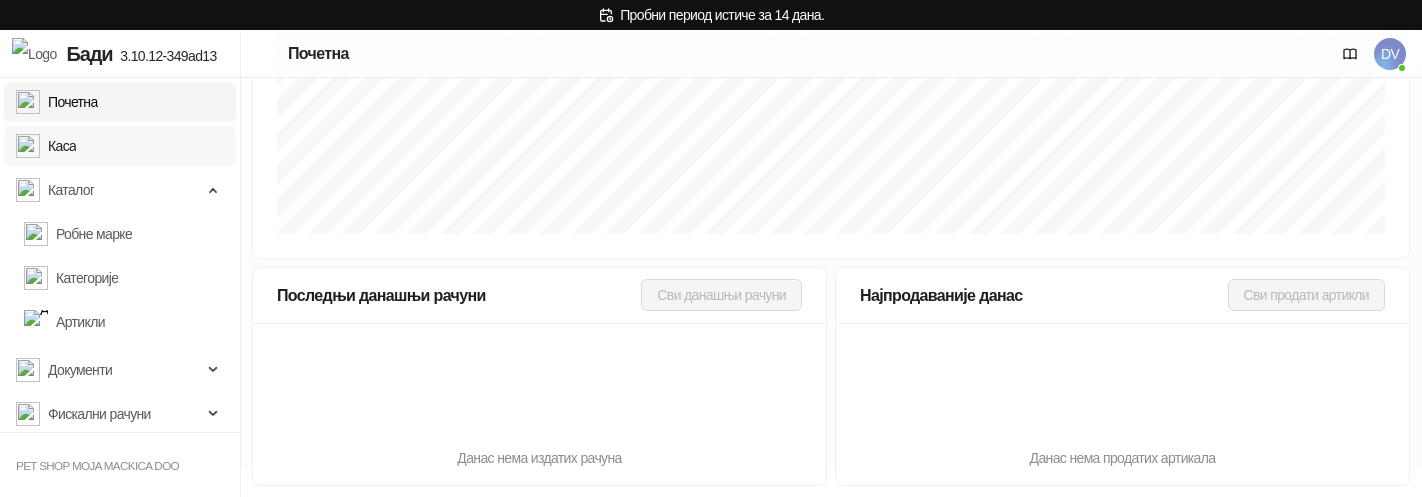 click on "Каса" at bounding box center (46, 146) 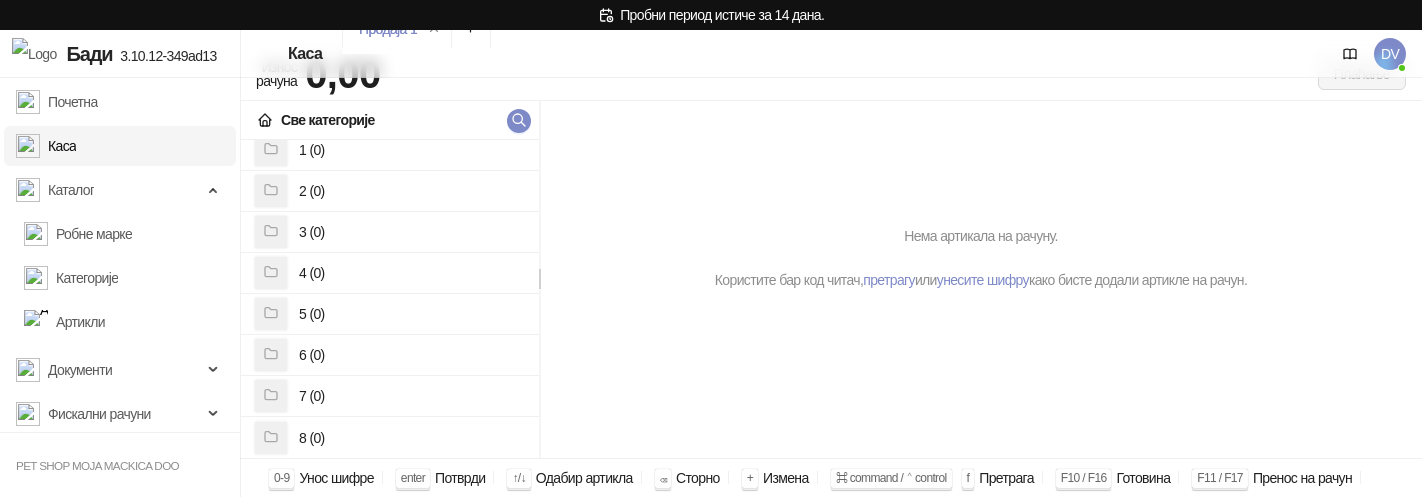 scroll, scrollTop: 0, scrollLeft: 0, axis: both 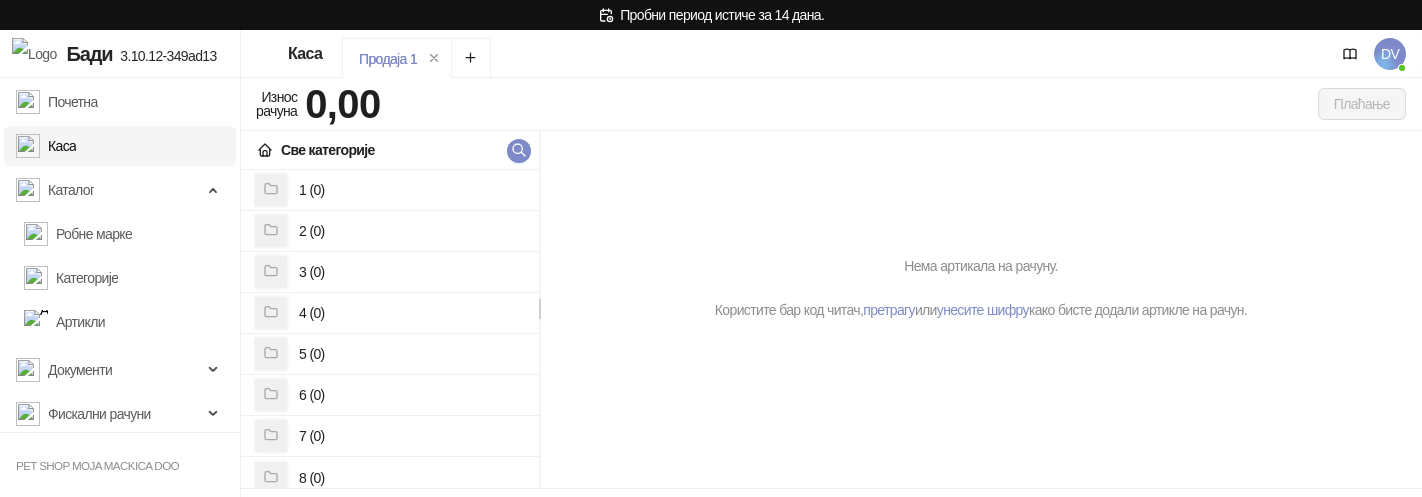 click on "DV" at bounding box center [1390, 54] 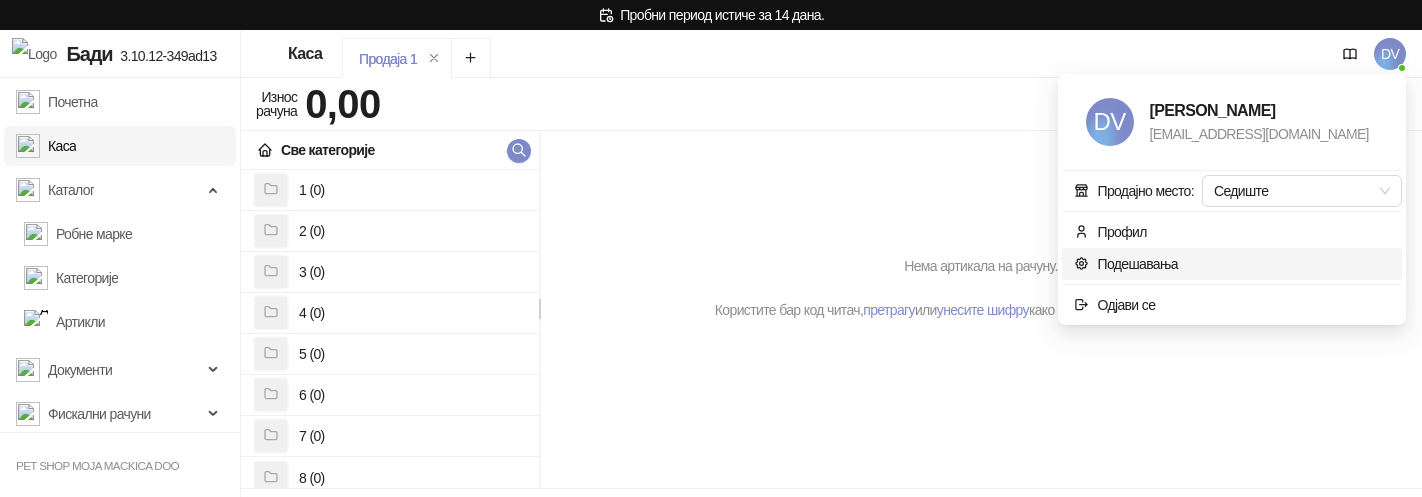 click on "Подешавања" at bounding box center (1126, 264) 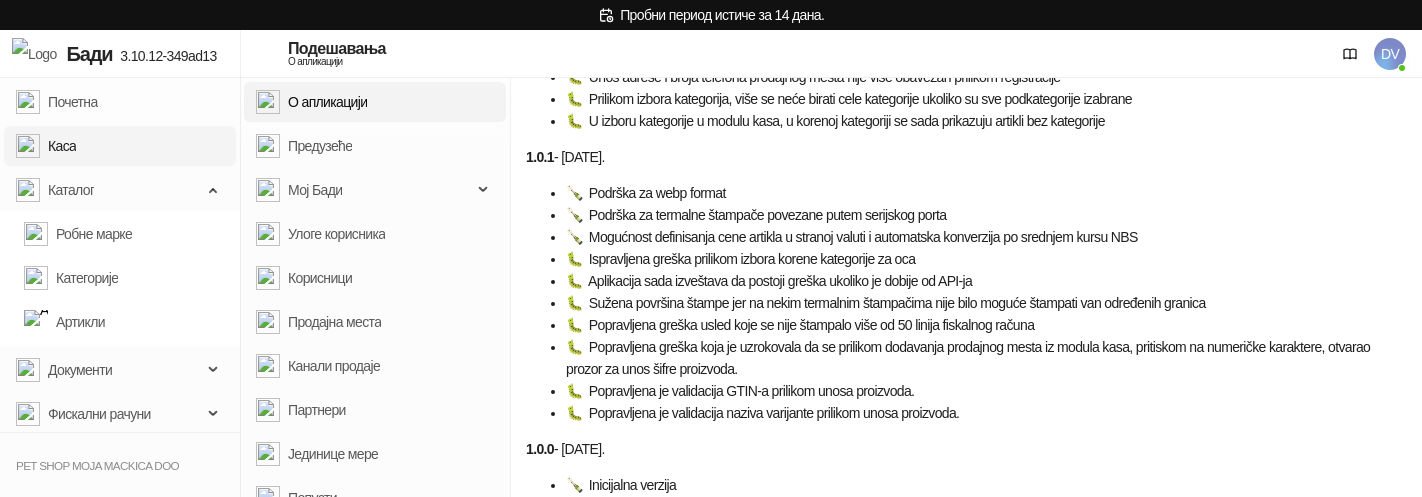 click on "Каса" at bounding box center [46, 146] 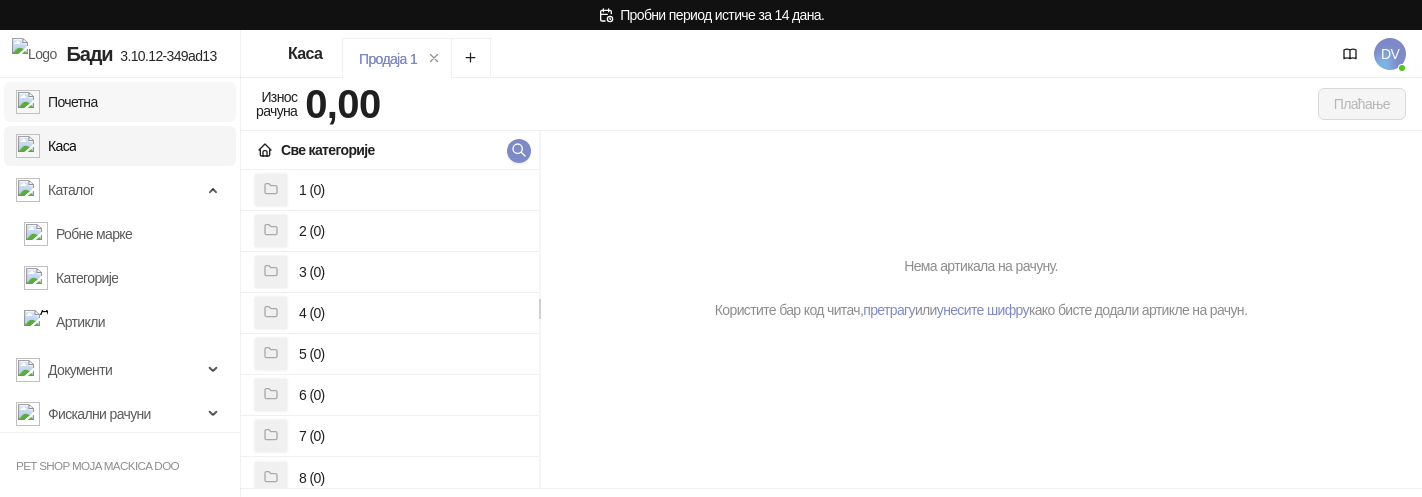 click on "Почетна" at bounding box center [57, 102] 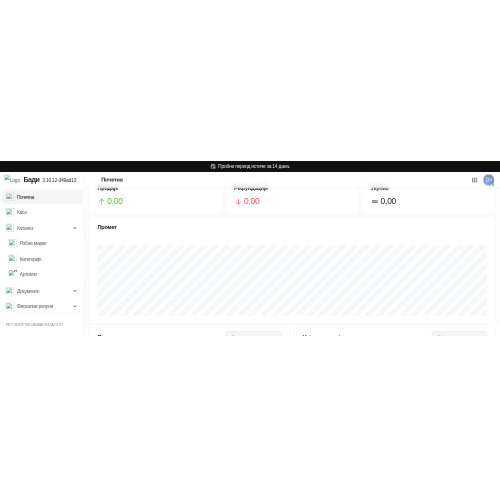 scroll, scrollTop: 0, scrollLeft: 0, axis: both 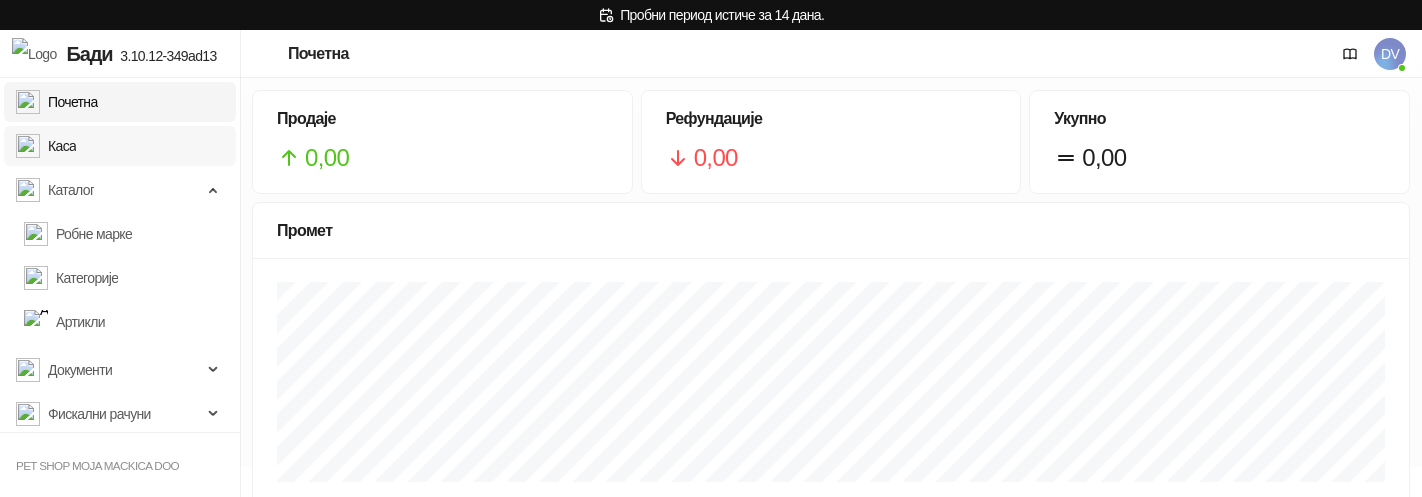 click on "Каса" at bounding box center (46, 146) 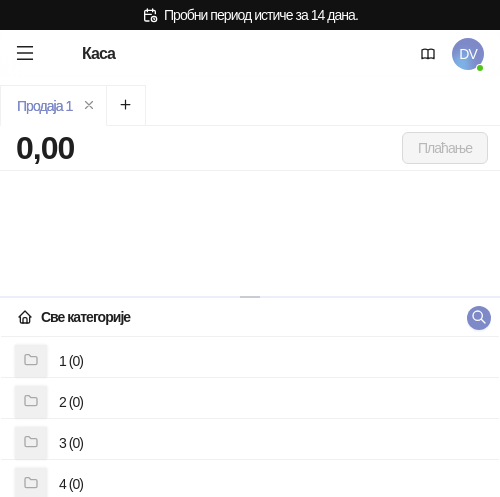 drag, startPoint x: 365, startPoint y: 227, endPoint x: 365, endPoint y: 323, distance: 96 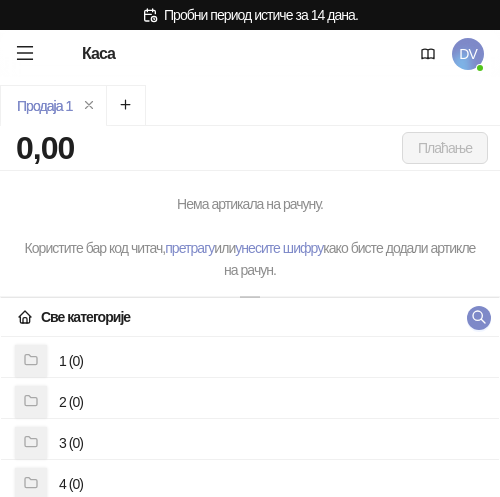 scroll, scrollTop: 0, scrollLeft: 0, axis: both 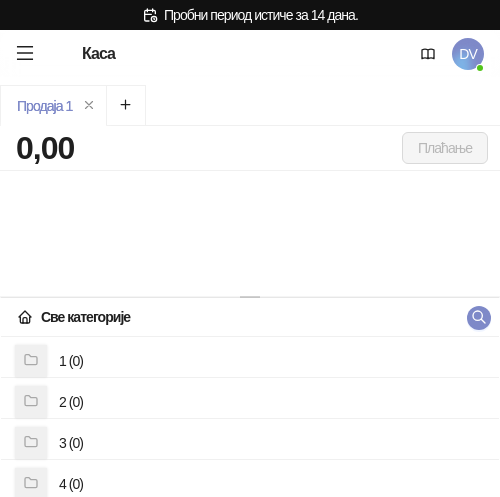 click on "Нема артикала на рачуну.  Користите бар код читач,  претрагу  или  унесите шифру  како бисте додали артикле на рачун." at bounding box center (250, 285) 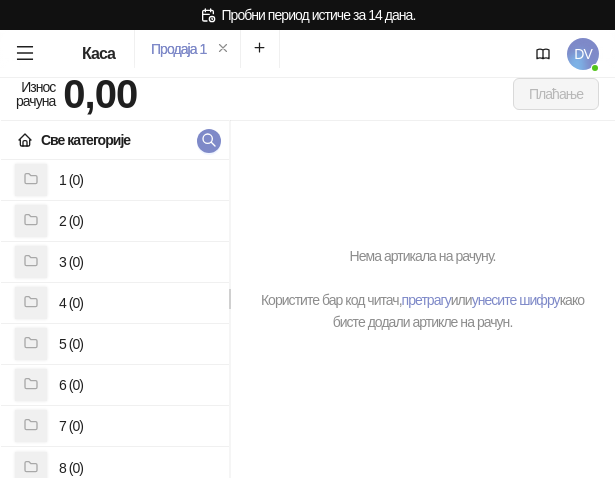 scroll, scrollTop: 0, scrollLeft: 0, axis: both 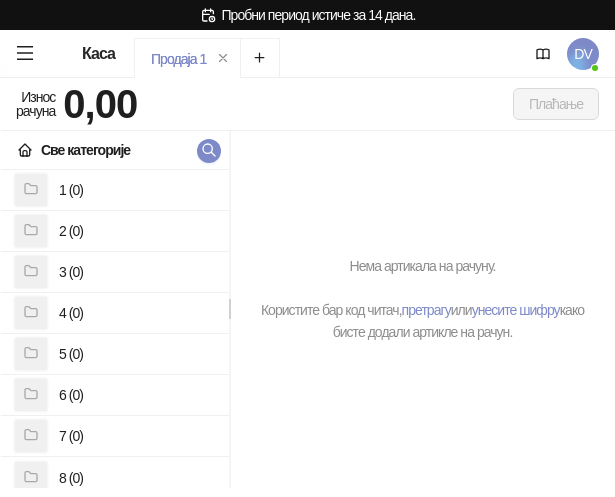 click on "Пробни период истиче за 14 дана. Бади 3.10.12-349ad13 Каса DV Продаја 1 Износ рачуна 0,00 Плаћање Све категорије 1 (0) 2 (0) 3 (0) 4 (0) 5 (0) 6 (0) 7 (0) 8 (0) Нема артикала на рачуну.  Користите бар код читач,  претрагу  или  унесите шифру  како бисте додали артикле на рачун.
DV Dejan Velimirović testpm@mojamackica.com Продајно место: Седиште Профил Подешавања Одјави се DV Dejan Velimirović testpm@mojamackica.com Продајно место: Седиште" at bounding box center (307, 233) 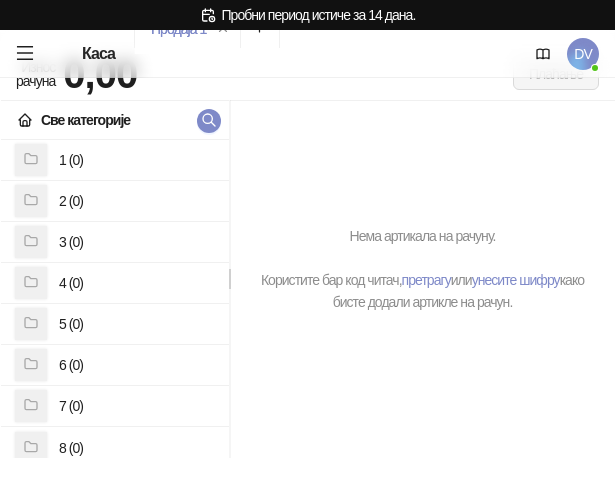 scroll, scrollTop: 0, scrollLeft: 0, axis: both 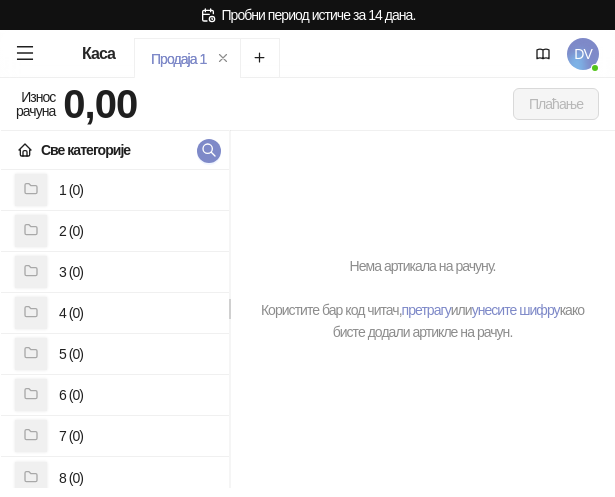 click on "Нема артикала на рачуну.  Користите бар код читач,  претрагу  или  унесите шифру  како бисте додали артикле на рачун." at bounding box center [422, 310] 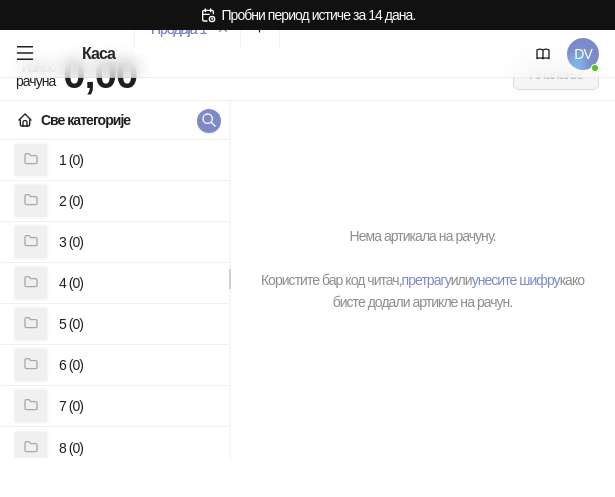 click on "Износ рачуна 0,00 Плаћање Све категорије 1 (0) 2 (0) 3 (0) 4 (0) 5 (0) 6 (0) 7 (0) 8 (0) Нема артикала на рачуну.  Користите бар код читач,  претрагу  или  унесите шифру  како бисте додали артикле на рачун." at bounding box center (307, 271) 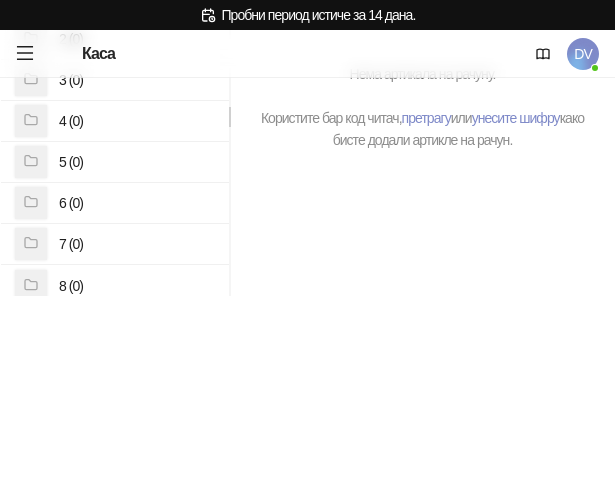 scroll, scrollTop: 0, scrollLeft: 0, axis: both 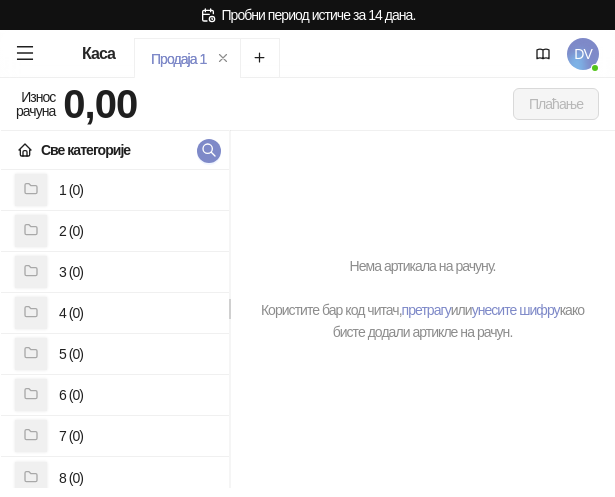 click on "Нема артикала на рачуну.  Користите бар код читач,  претрагу  или  унесите шифру  како бисте додали артикле на рачун." at bounding box center (422, 310) 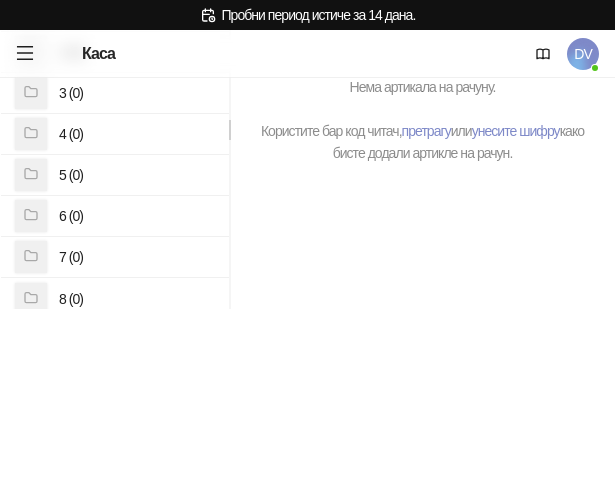 scroll, scrollTop: 192, scrollLeft: 0, axis: vertical 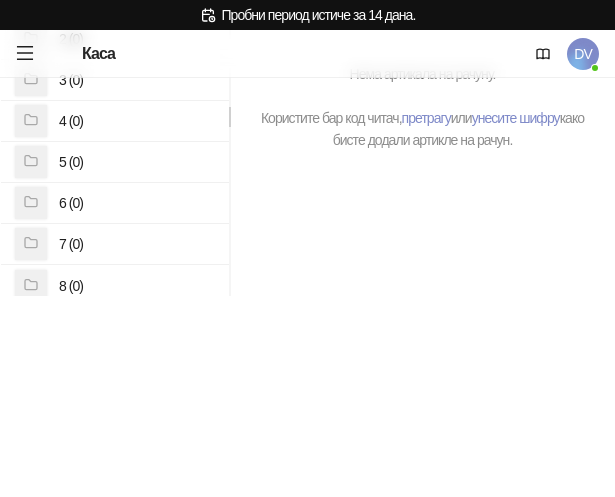click on "Износ рачуна 0,00 Плаћање Све категорије 1 (0) 2 (0) 3 (0) 4 (0) 5 (0) 6 (0) 7 (0) 8 (0) Нема артикала на рачуну.  Користите бар код читач,  претрагу  или  унесите шифру  како бисте додали артикле на рачун." at bounding box center (307, 194) 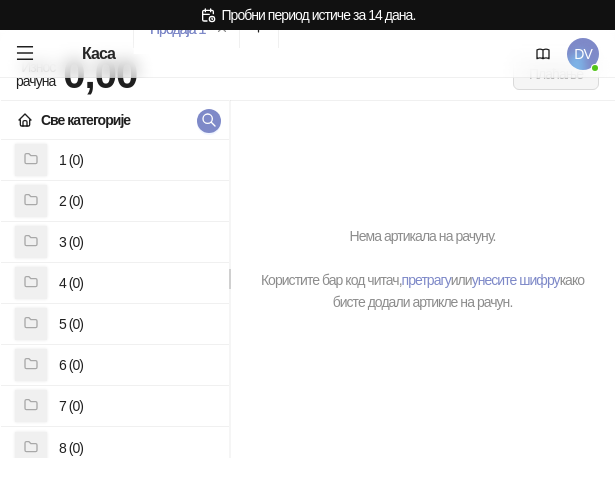 scroll, scrollTop: 0, scrollLeft: 0, axis: both 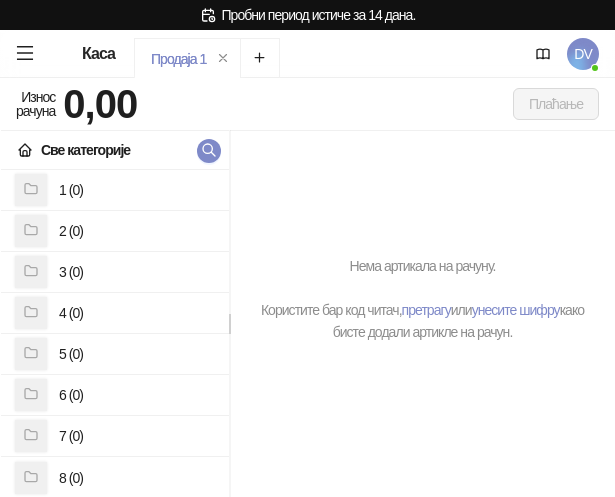 click on "Нема артикала на рачуну.  Користите бар код читач,  претрагу  или  унесите шифру  како бисте додали артикле на рачун." at bounding box center (422, 325) 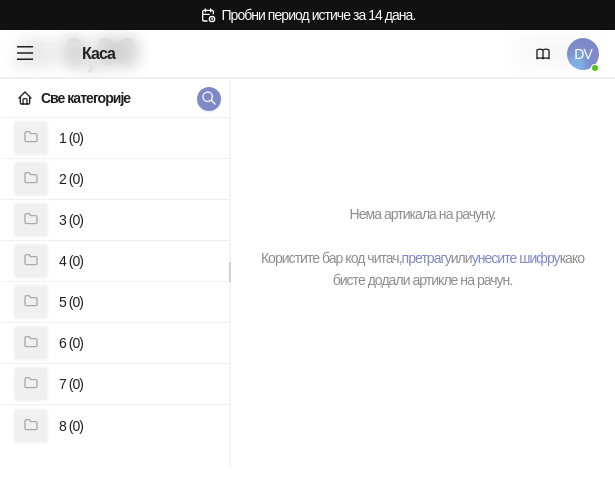 scroll, scrollTop: 0, scrollLeft: 0, axis: both 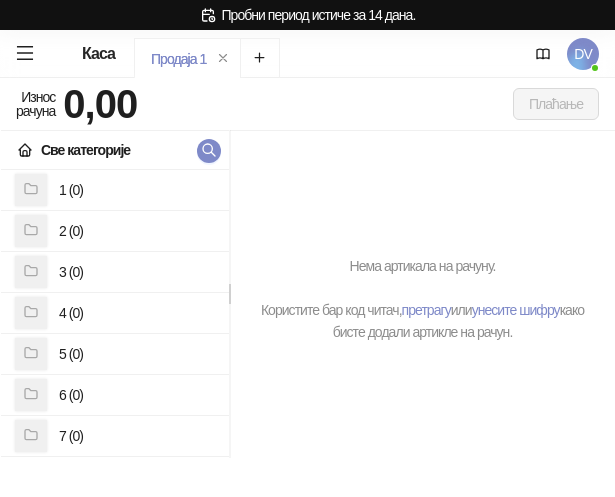 click on "Нема артикала на рачуну.  Користите бар код читач,  претрагу  или  унесите шифру  како бисте додали артикле на рачун." at bounding box center [422, 295] 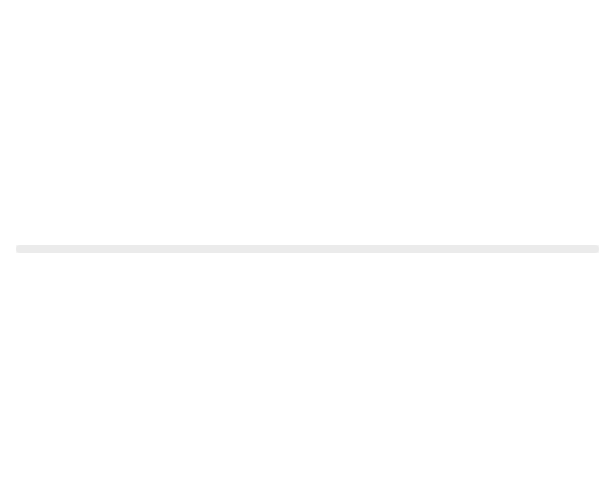 scroll, scrollTop: 0, scrollLeft: 0, axis: both 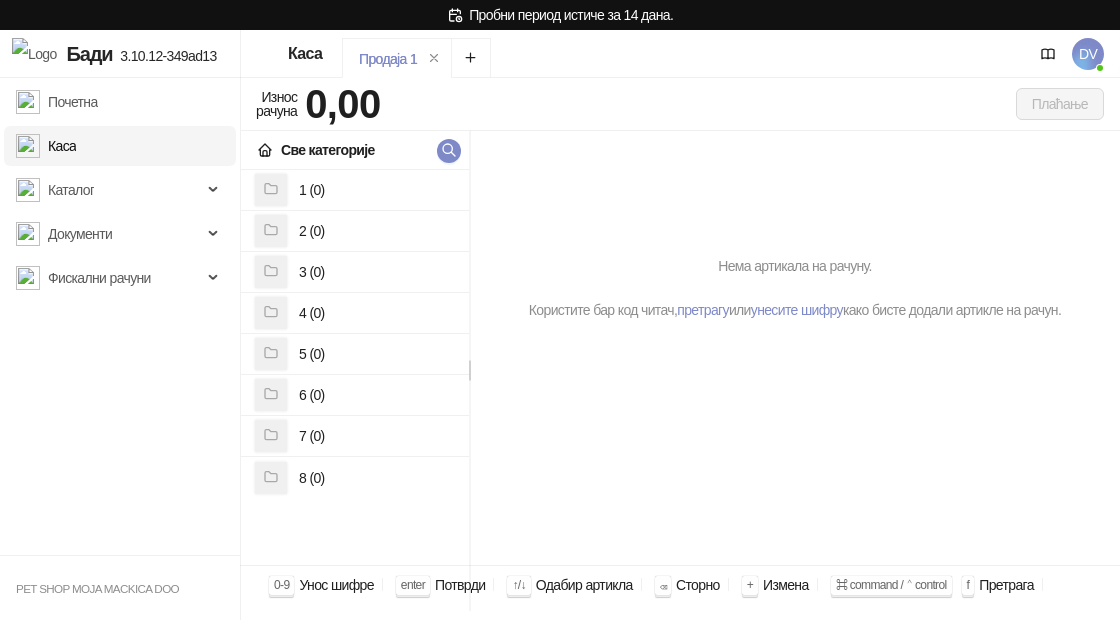 click on "Нема артикала на рачуну.  Користите бар код читач,  претрагу  или  унесите шифру  како бисте додали артикле на рачун." at bounding box center [795, 371] 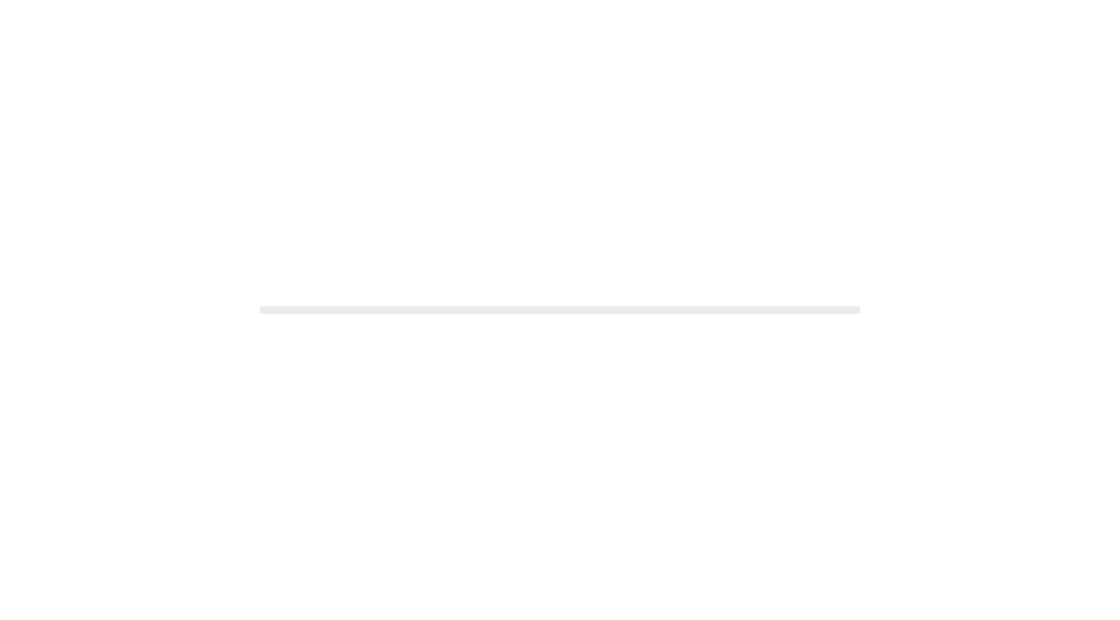 scroll, scrollTop: 0, scrollLeft: 0, axis: both 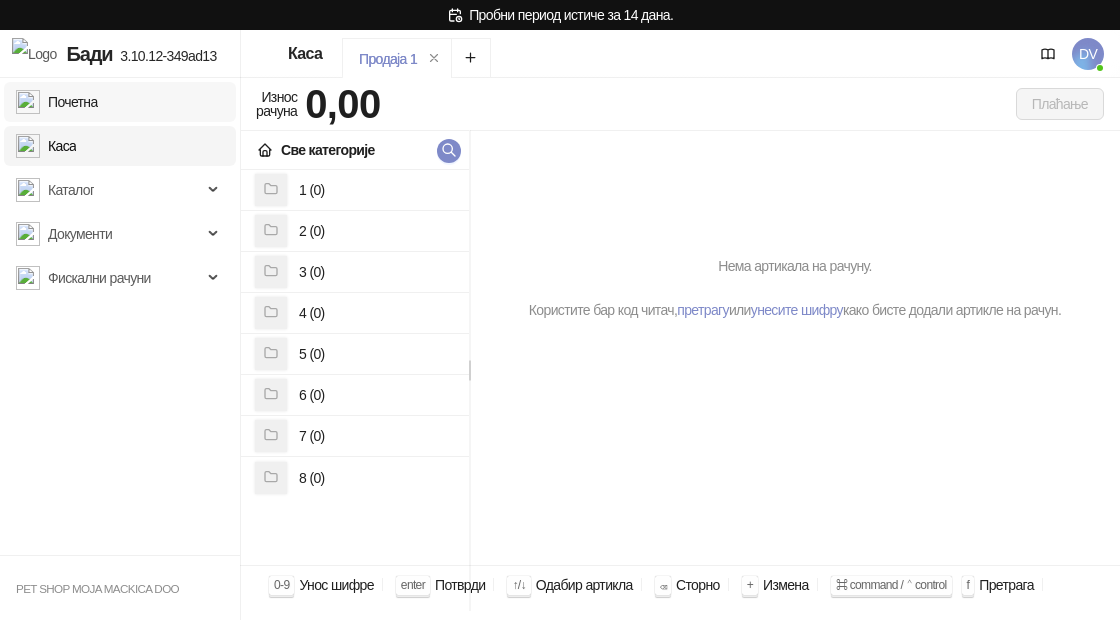 click on "Почетна" at bounding box center [57, 102] 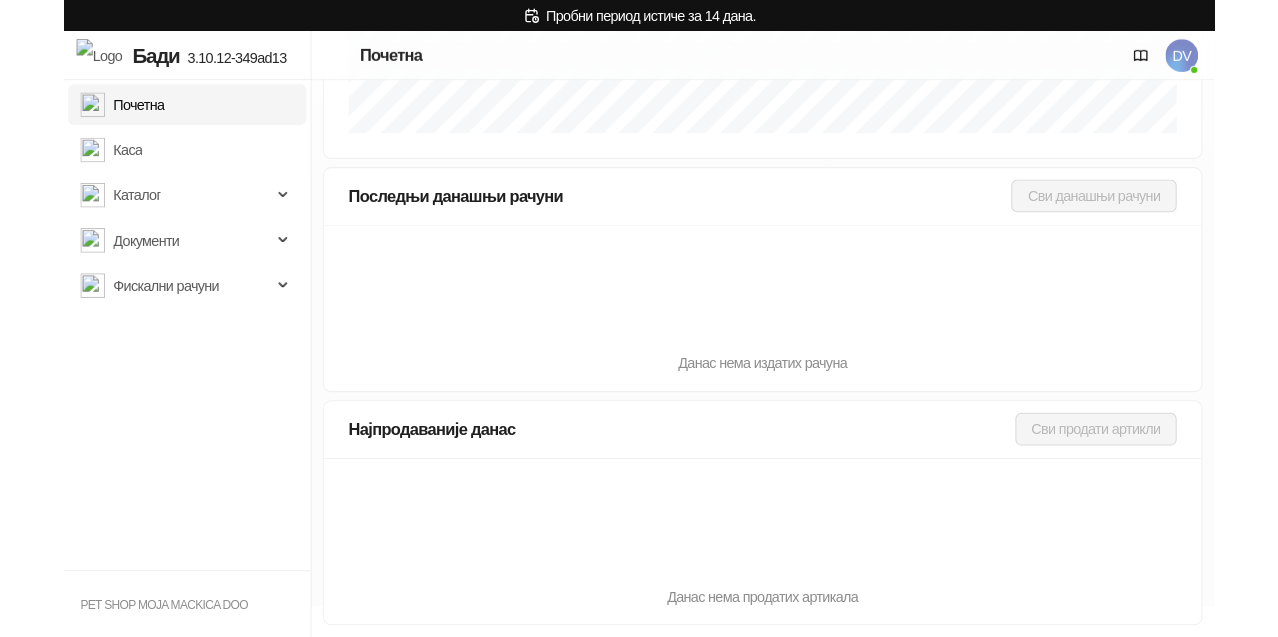 scroll, scrollTop: 0, scrollLeft: 0, axis: both 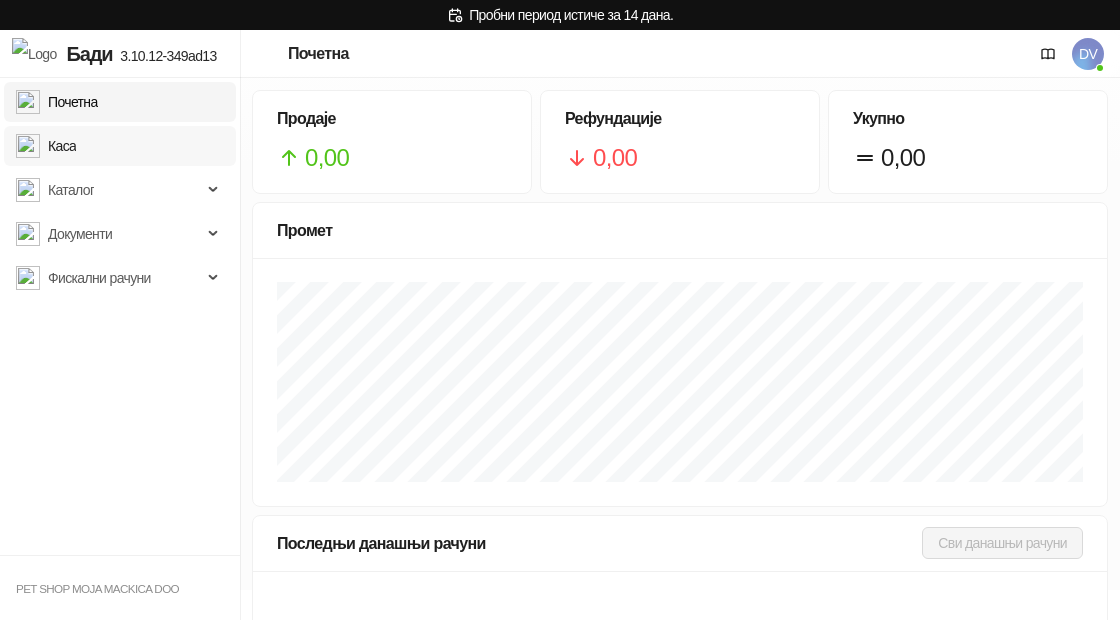 click on "Каса" at bounding box center (46, 146) 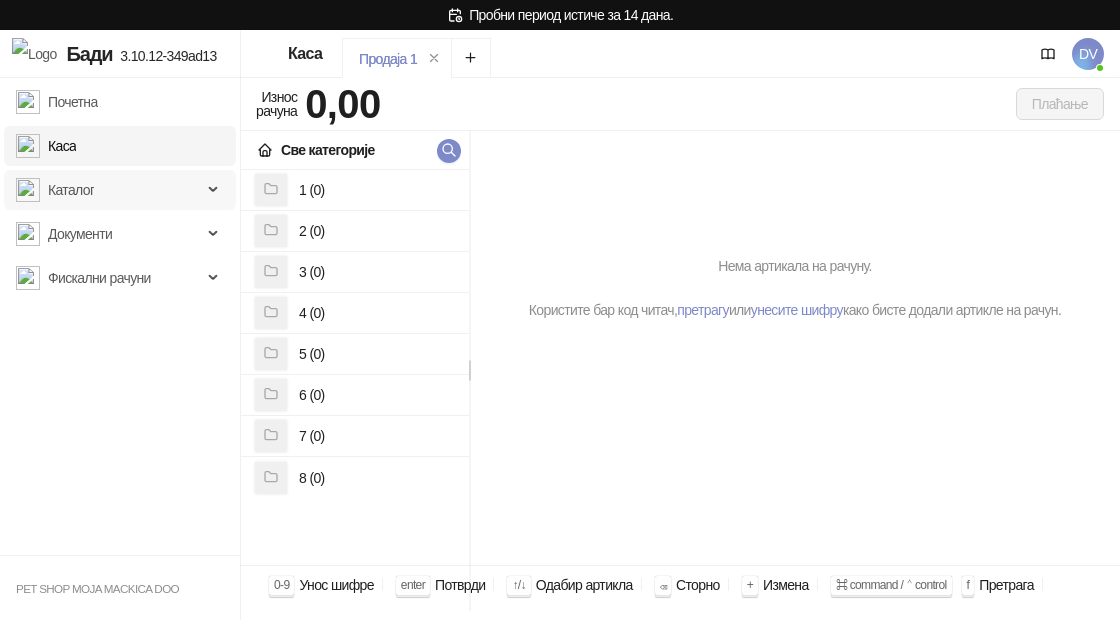 click on "Каталог" at bounding box center (71, 190) 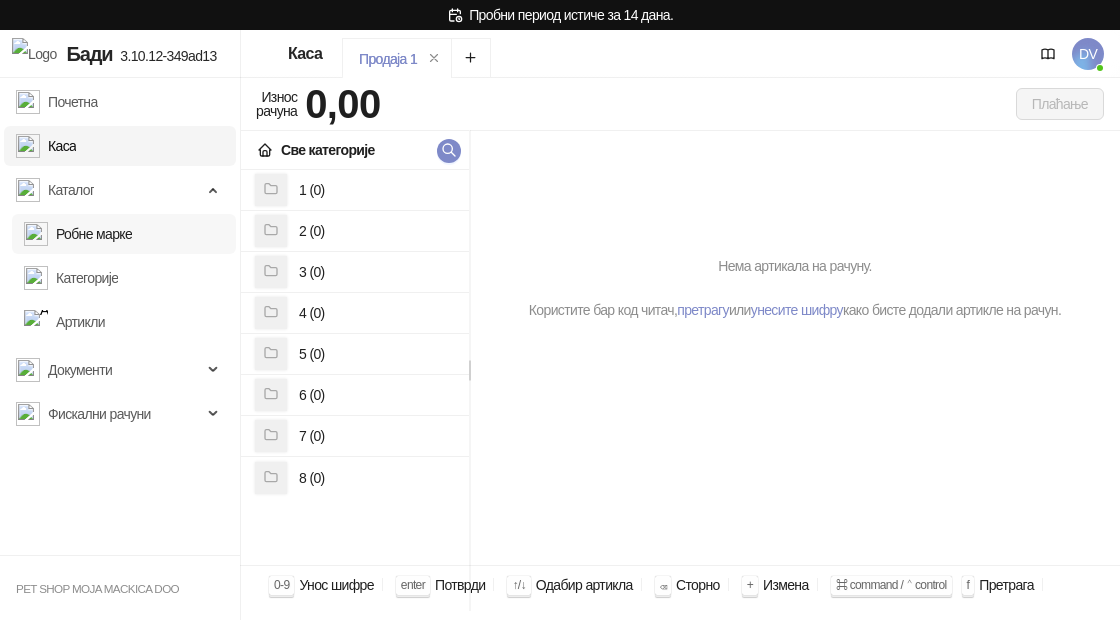click on "Робне марке" at bounding box center (78, 234) 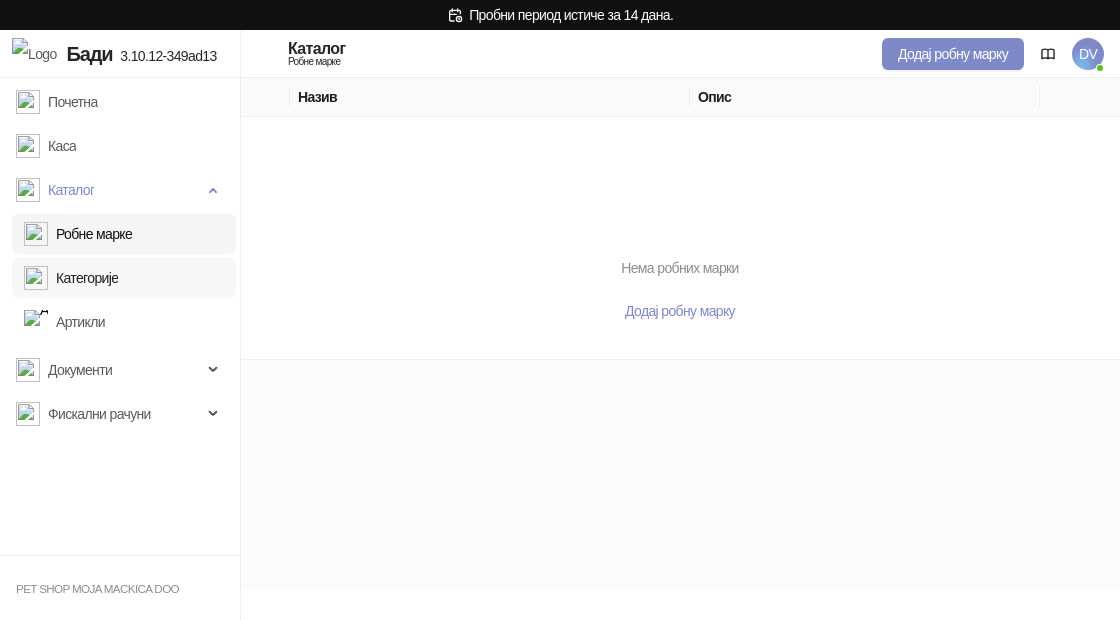 click on "Категорије" at bounding box center [71, 278] 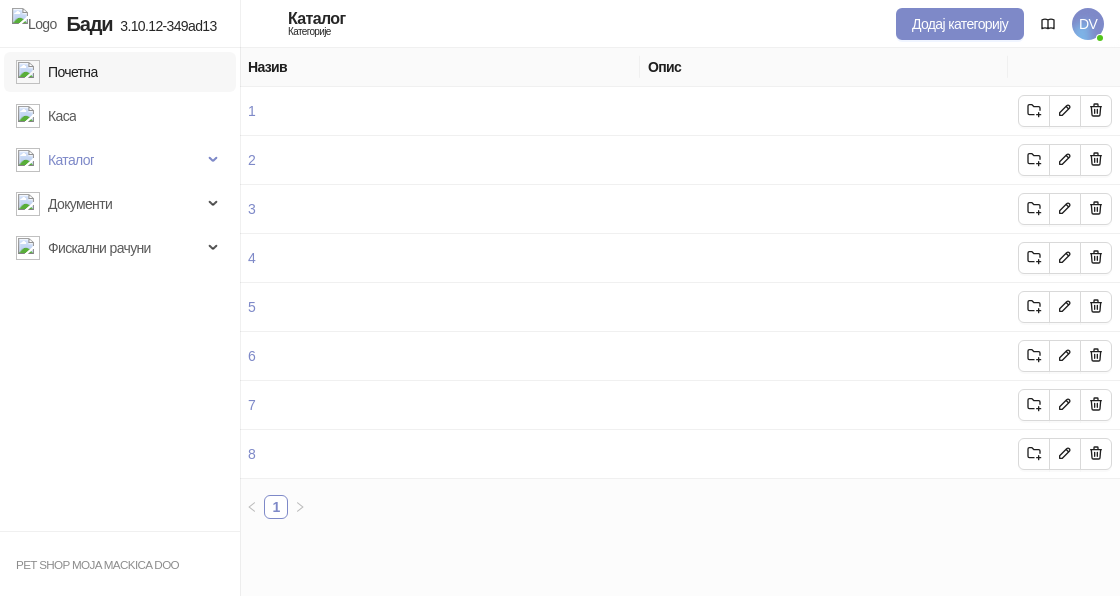 click on "Почетна" at bounding box center [57, 72] 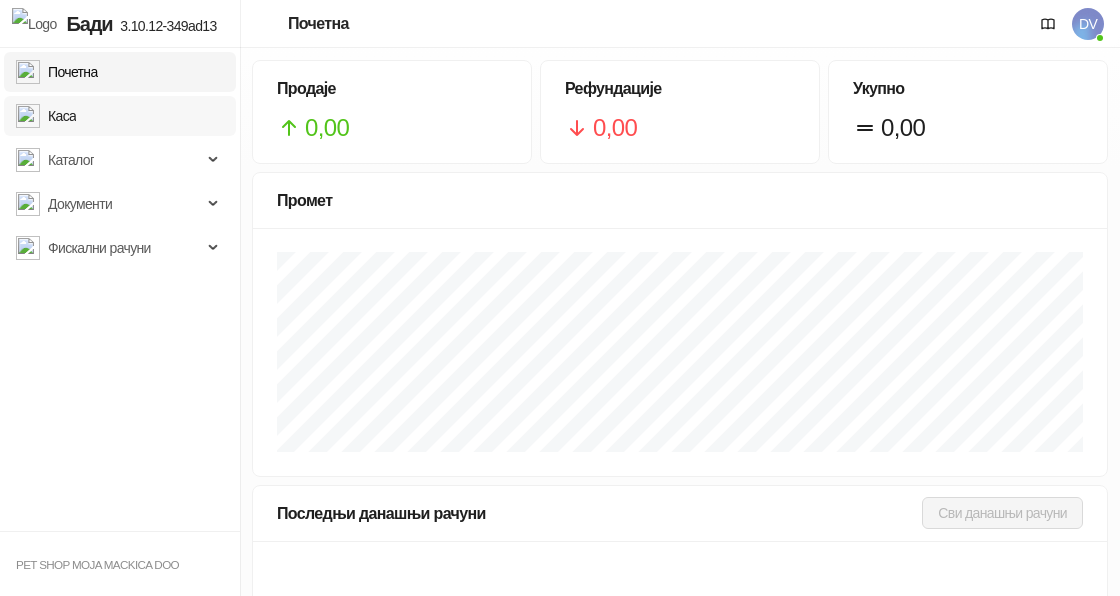 click on "Каса" at bounding box center [46, 116] 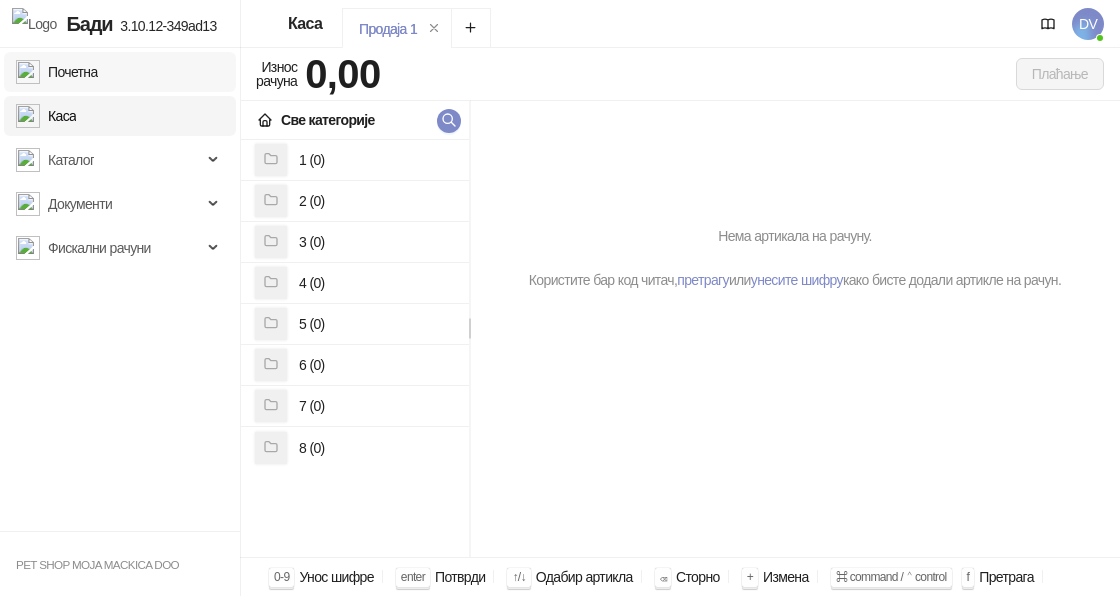 click on "Почетна" at bounding box center [57, 72] 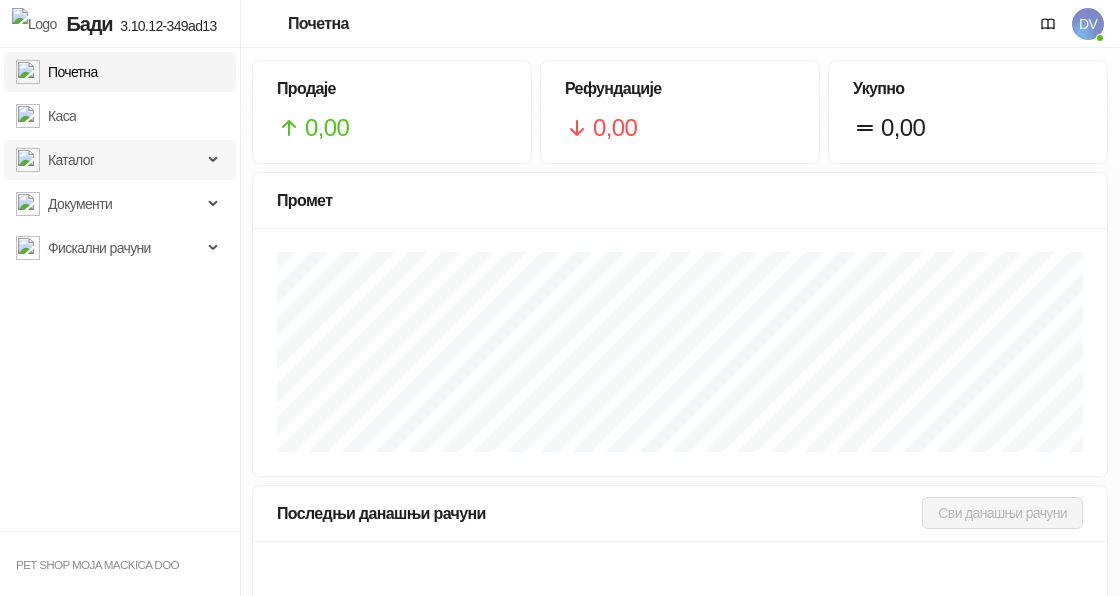 click on "Каталог" at bounding box center (109, 160) 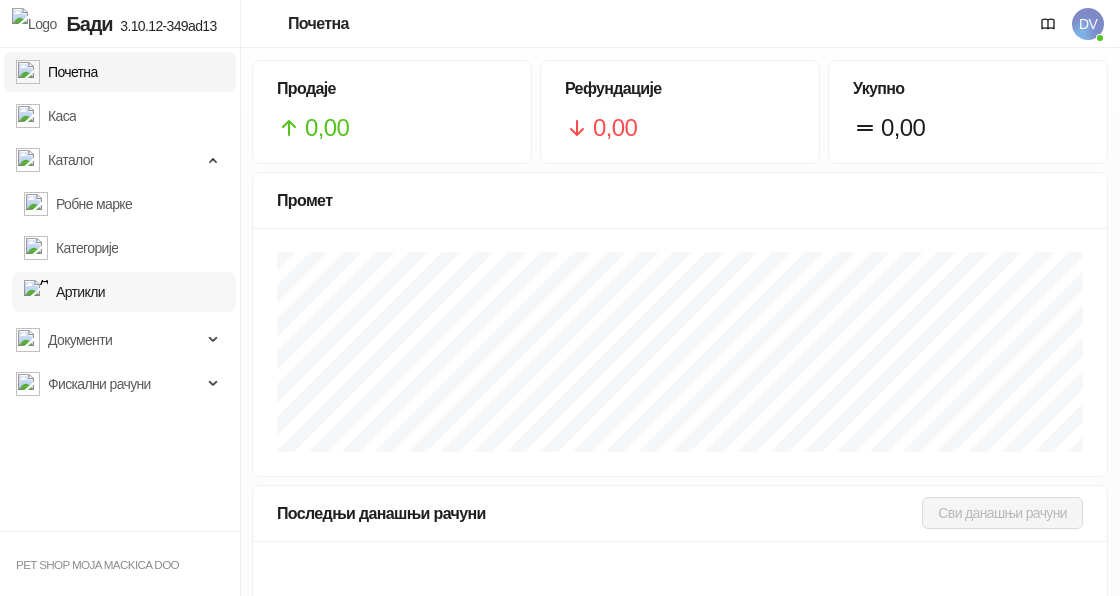 click on "Артикли" at bounding box center (64, 292) 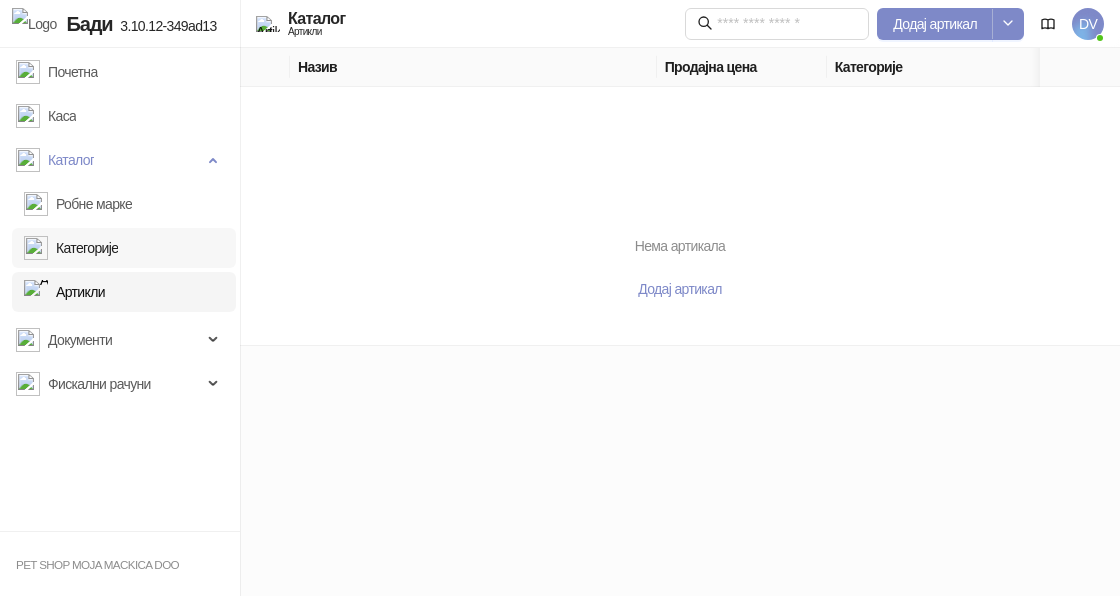 click on "Категорије" at bounding box center (71, 248) 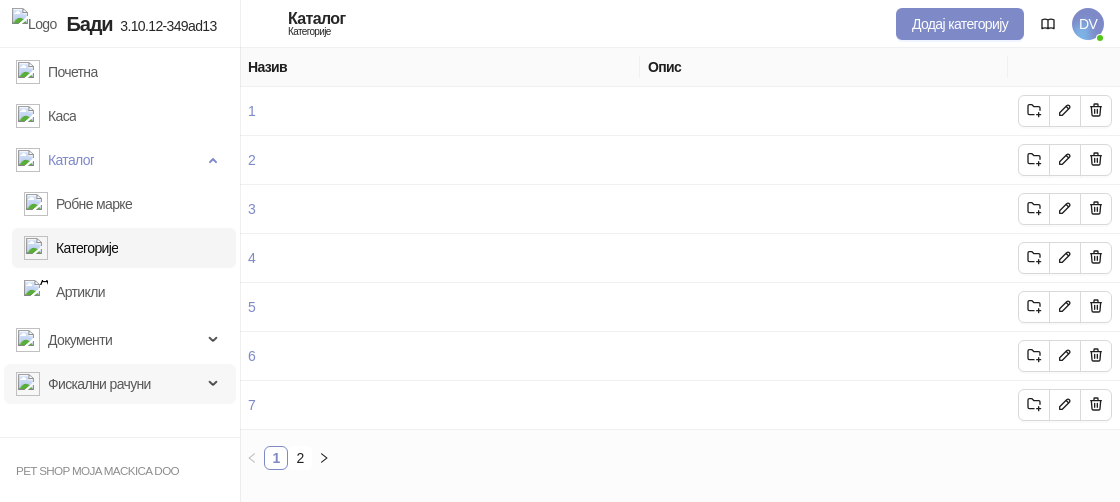 click on "Фискални рачуни" at bounding box center [120, 384] 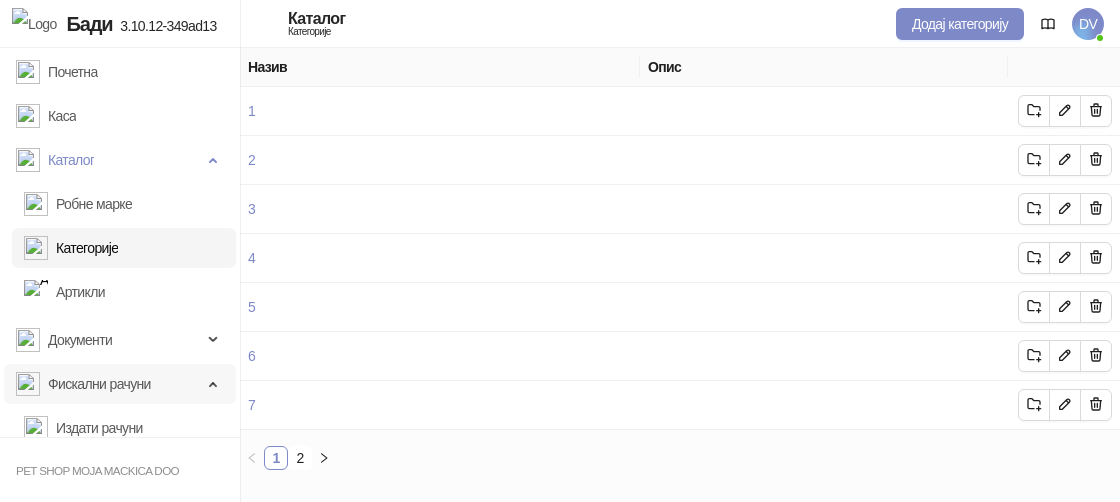 click on "Фискални рачуни" at bounding box center (120, 384) 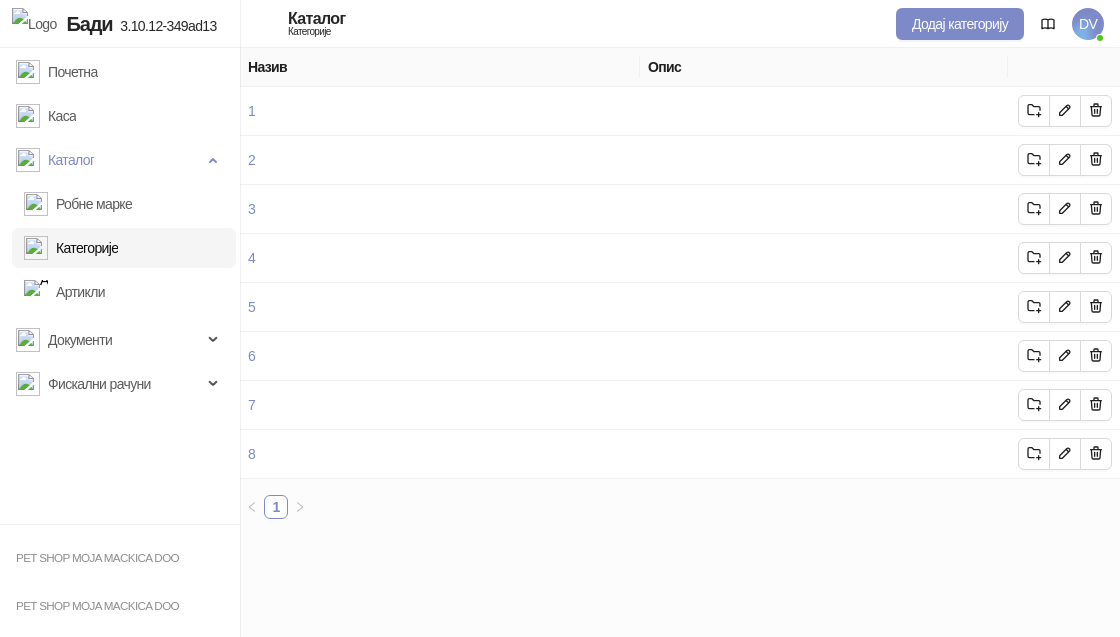 click on "Почетна Каса Каталог Робне марке Категорије Артикли Документи Фискални рачуни Издати рачуни По данима" at bounding box center (120, 286) 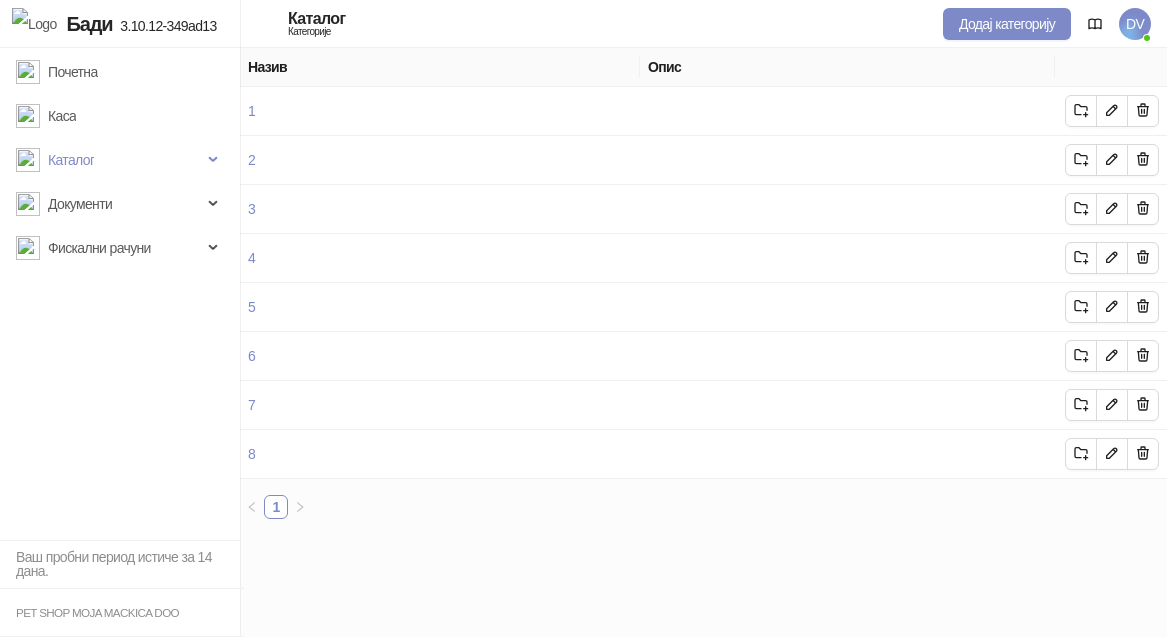 click on "DV" at bounding box center [1135, 24] 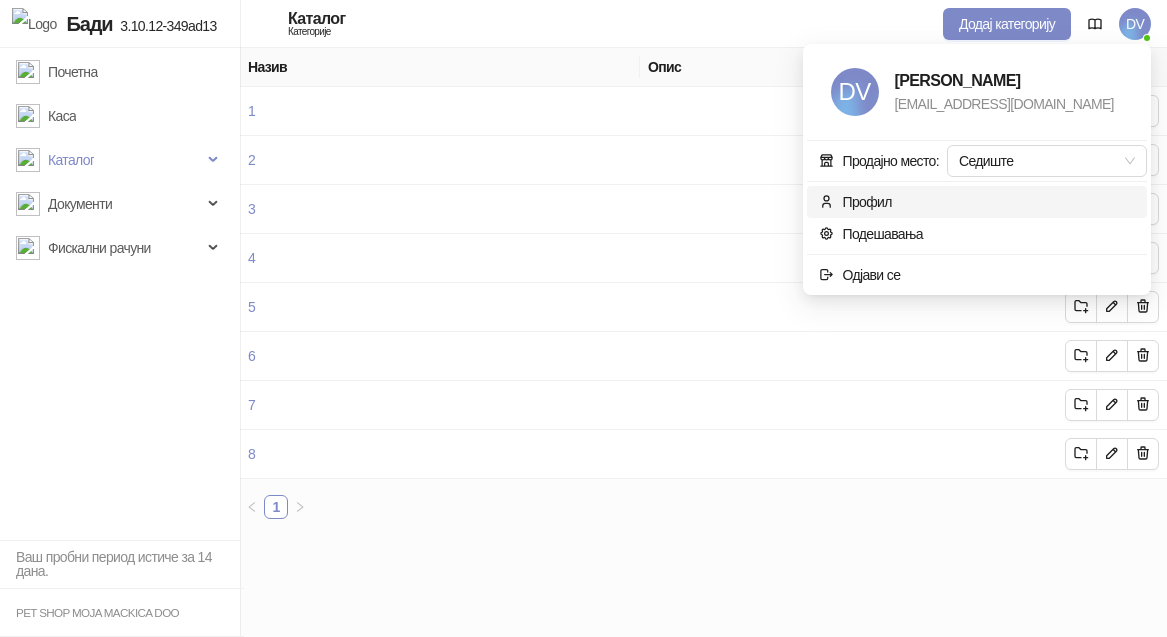 click on "Профил" at bounding box center (866, 202) 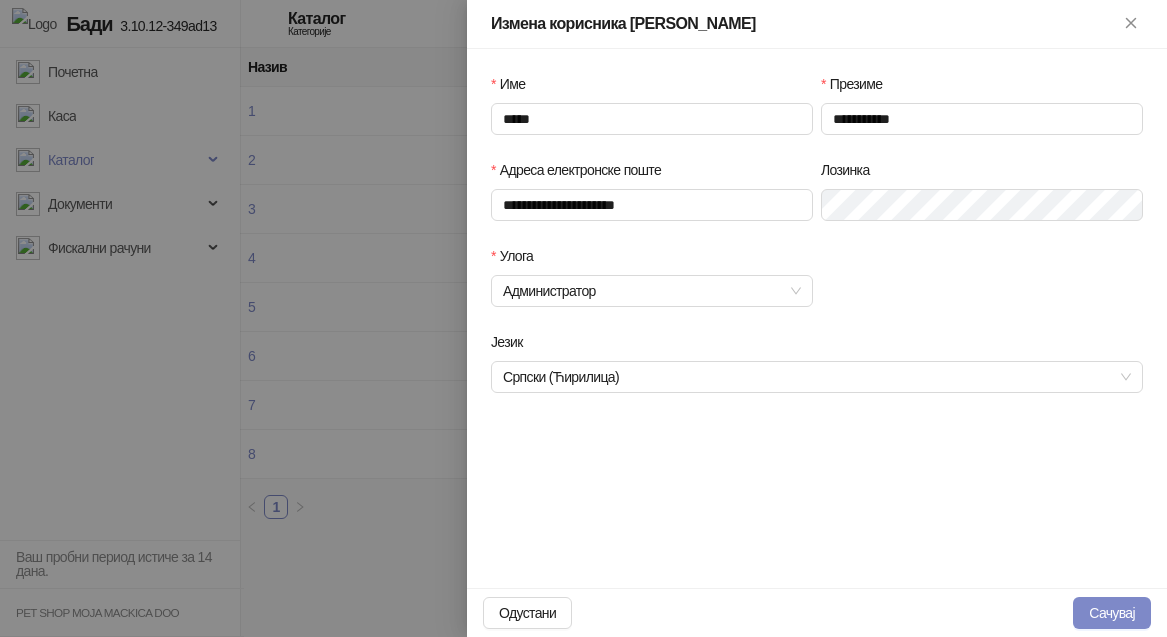 type on "**********" 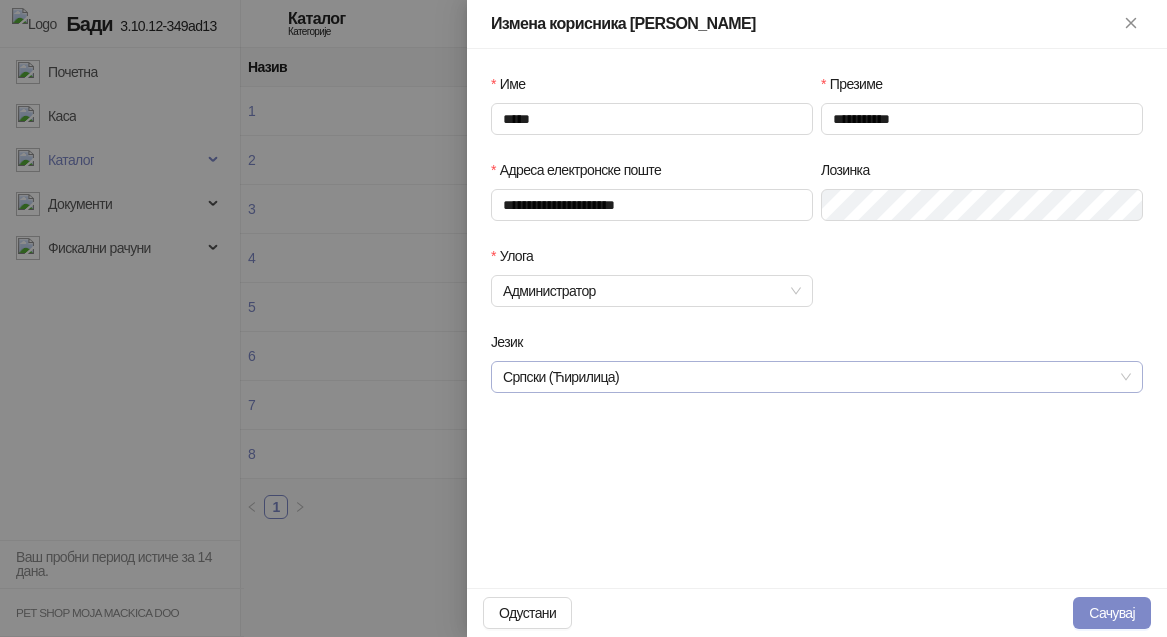 click on "Српски (Ћирилица)" at bounding box center [817, 377] 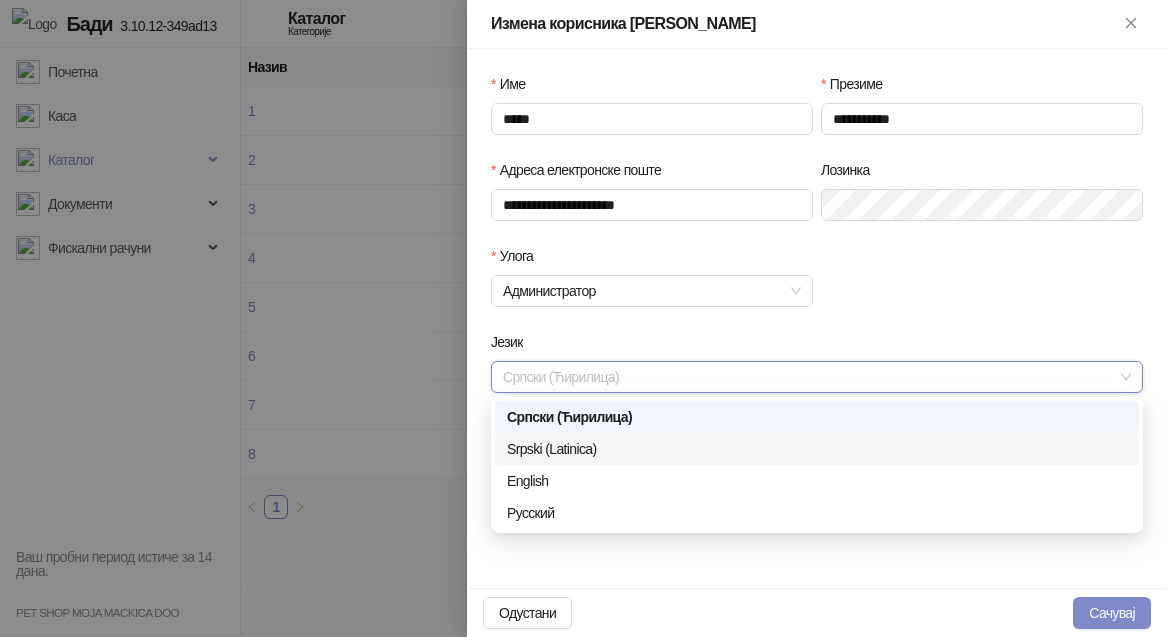 click on "Srpski (Latinica)" at bounding box center [817, 449] 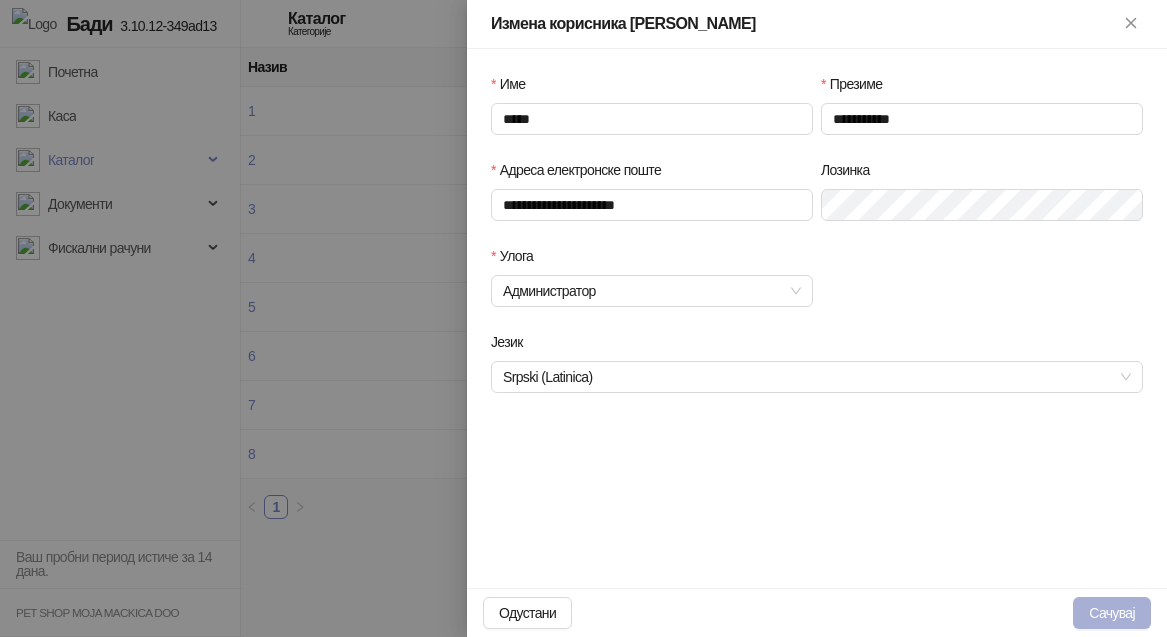 click on "Сачувај" at bounding box center [1112, 613] 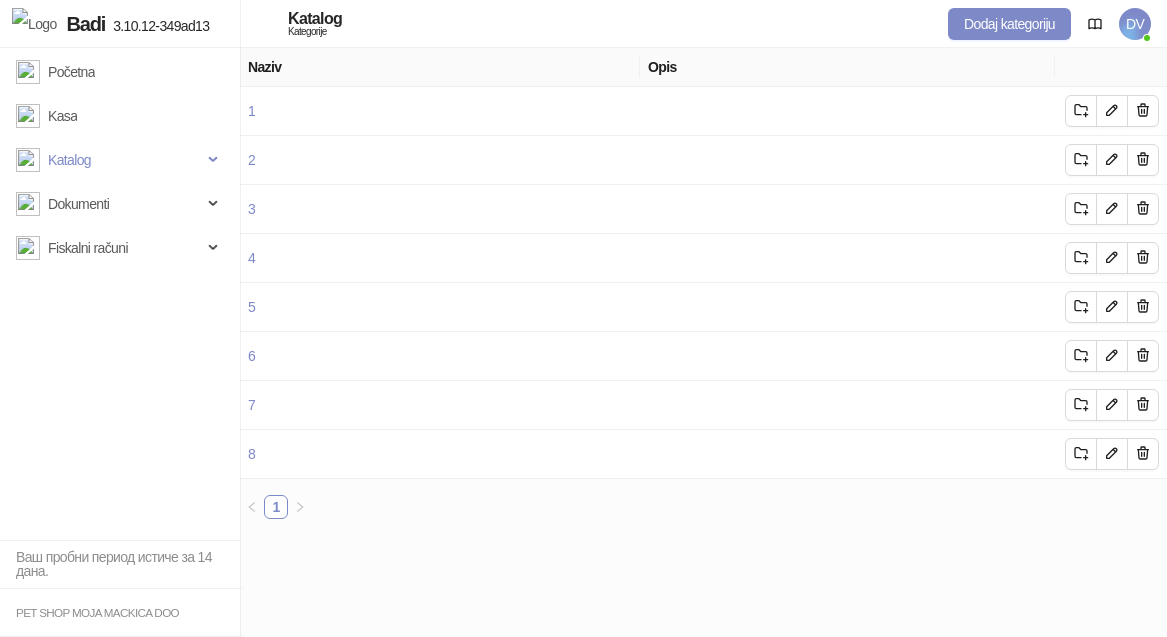 click on "DV" at bounding box center [1135, 24] 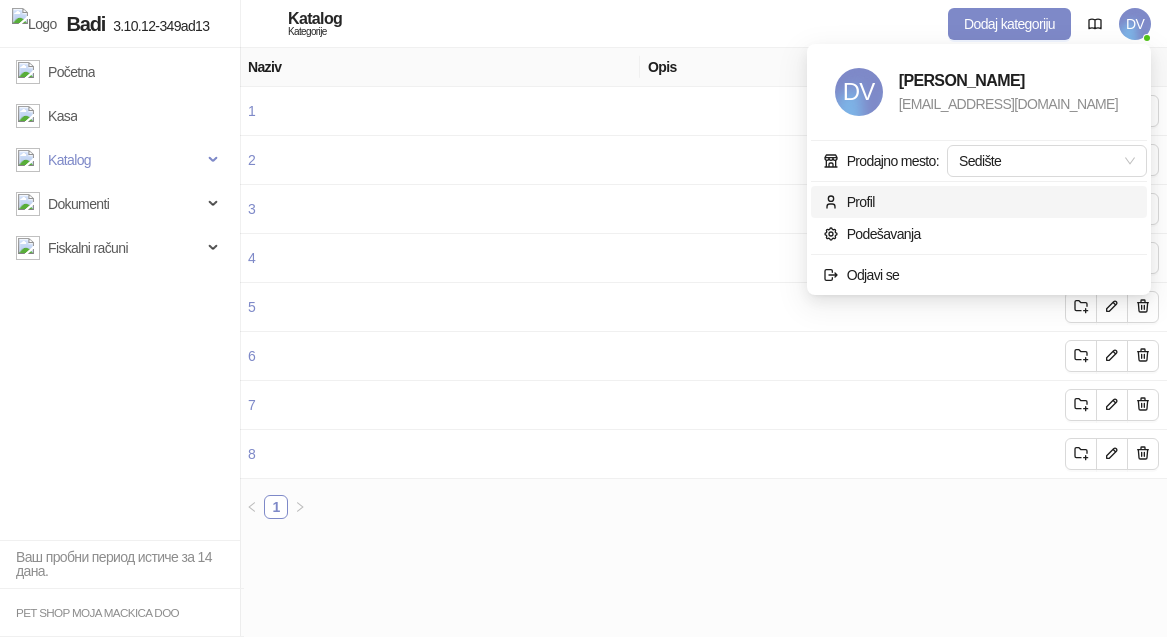 click on "Profil" at bounding box center (979, 202) 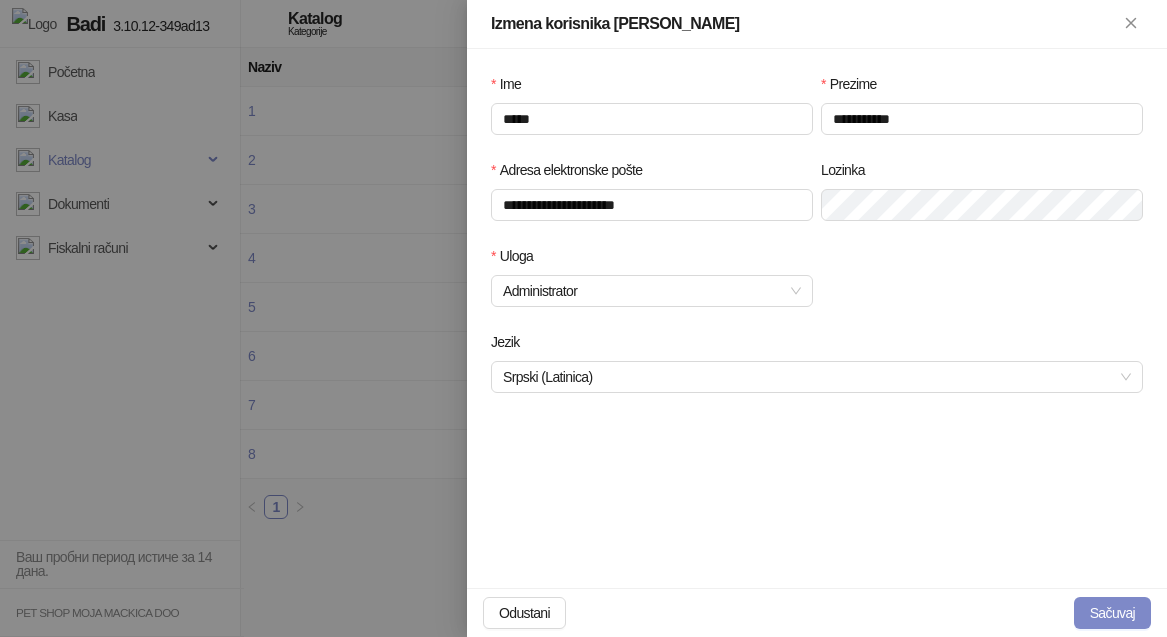 type on "**********" 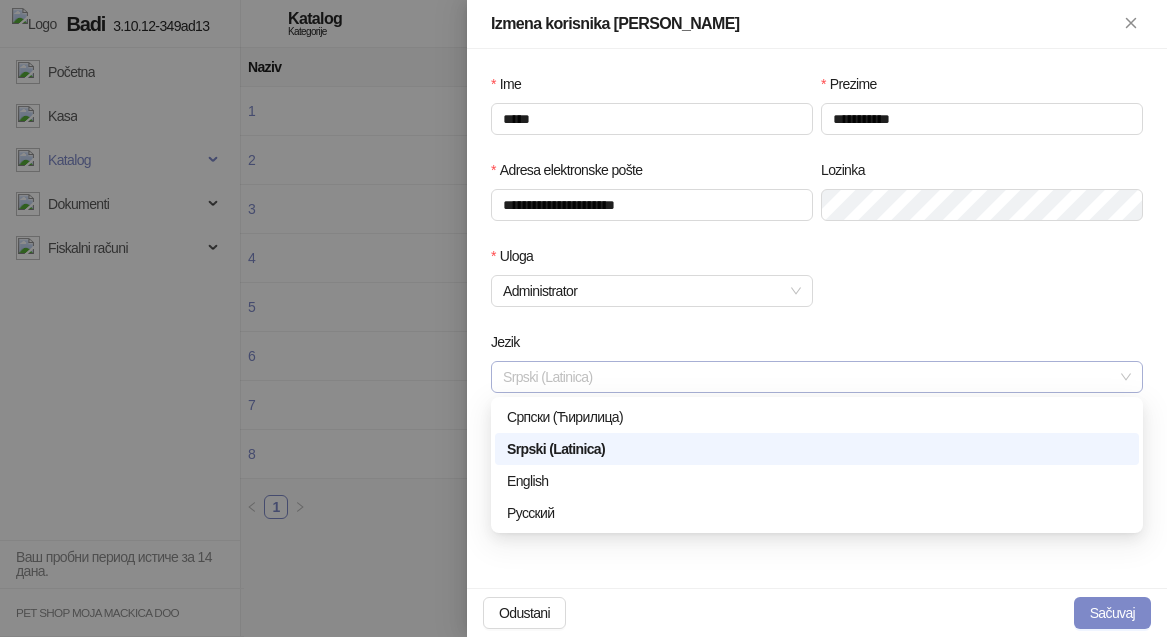 click on "Srpski (Latinica)" at bounding box center [817, 377] 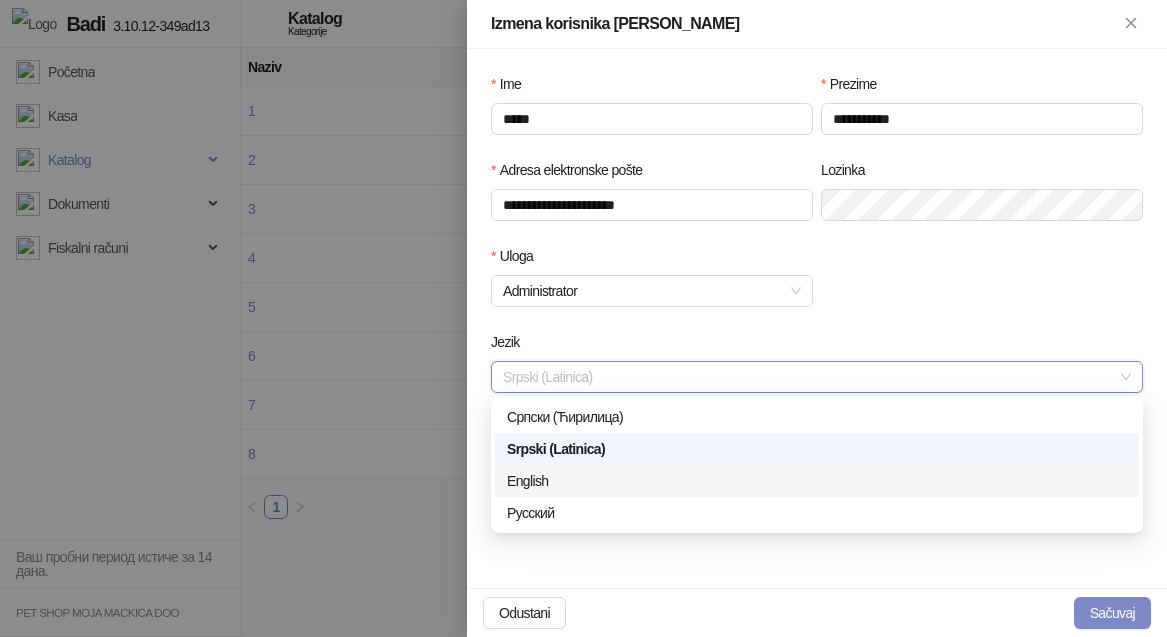 click on "English" at bounding box center [817, 481] 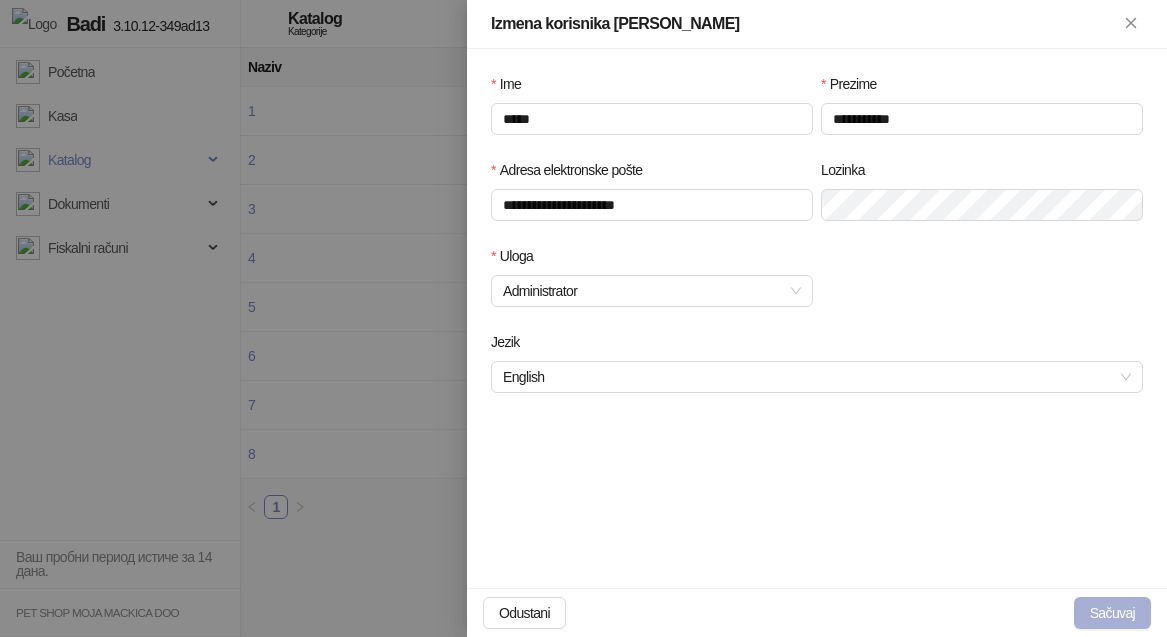 click on "Sačuvaj" at bounding box center [1112, 613] 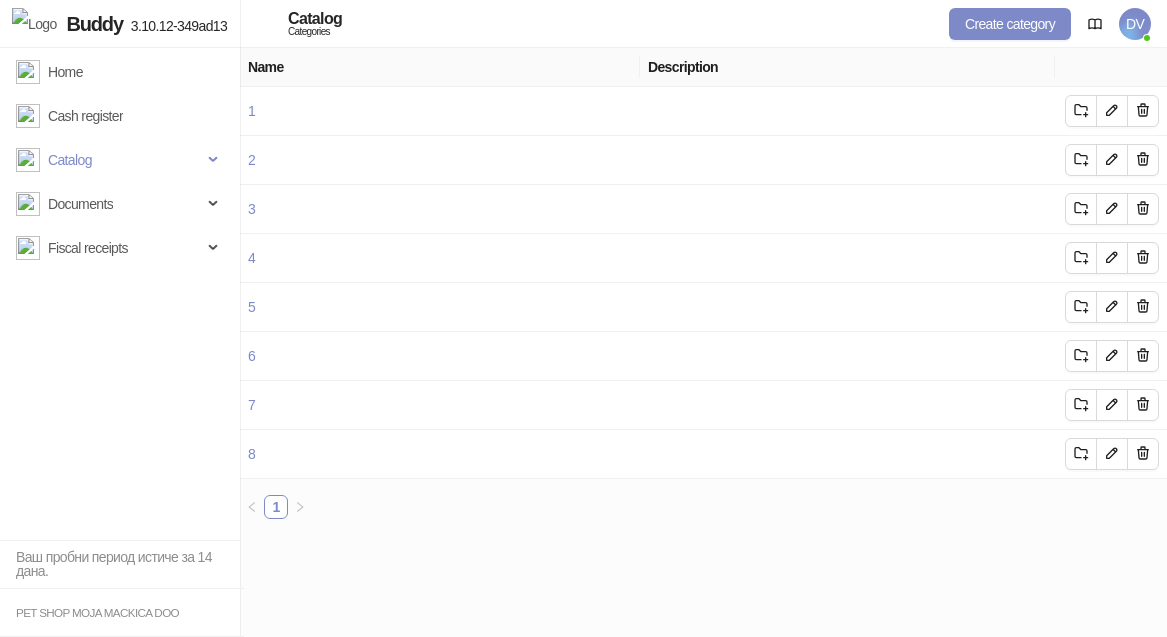 click on "DV" at bounding box center [1135, 24] 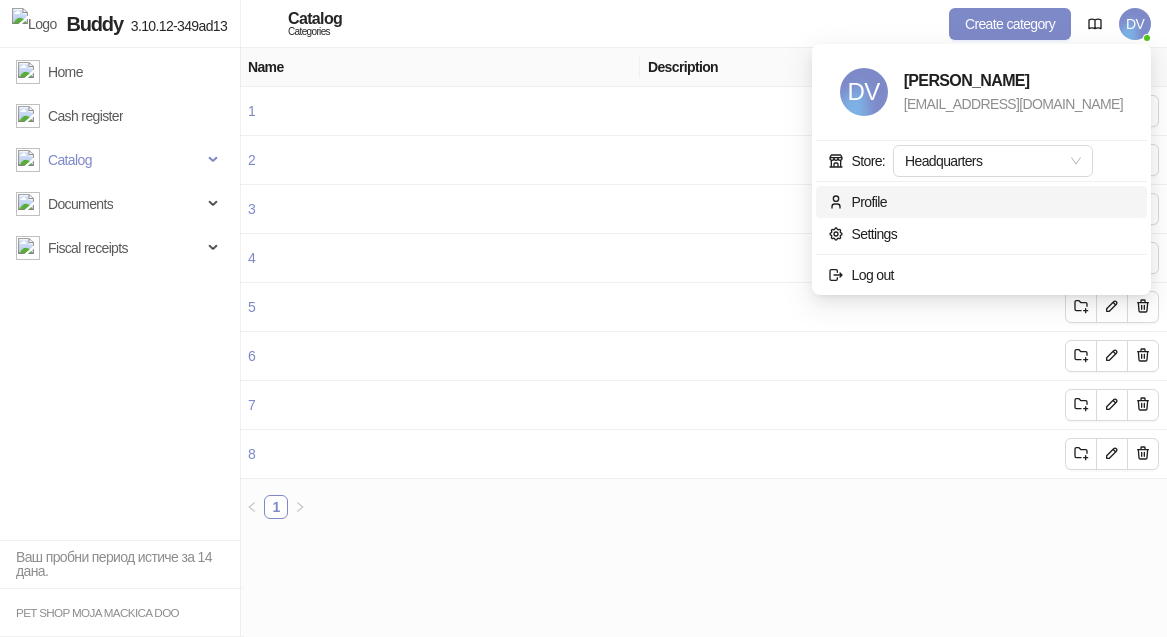 click on "Profile" at bounding box center [981, 202] 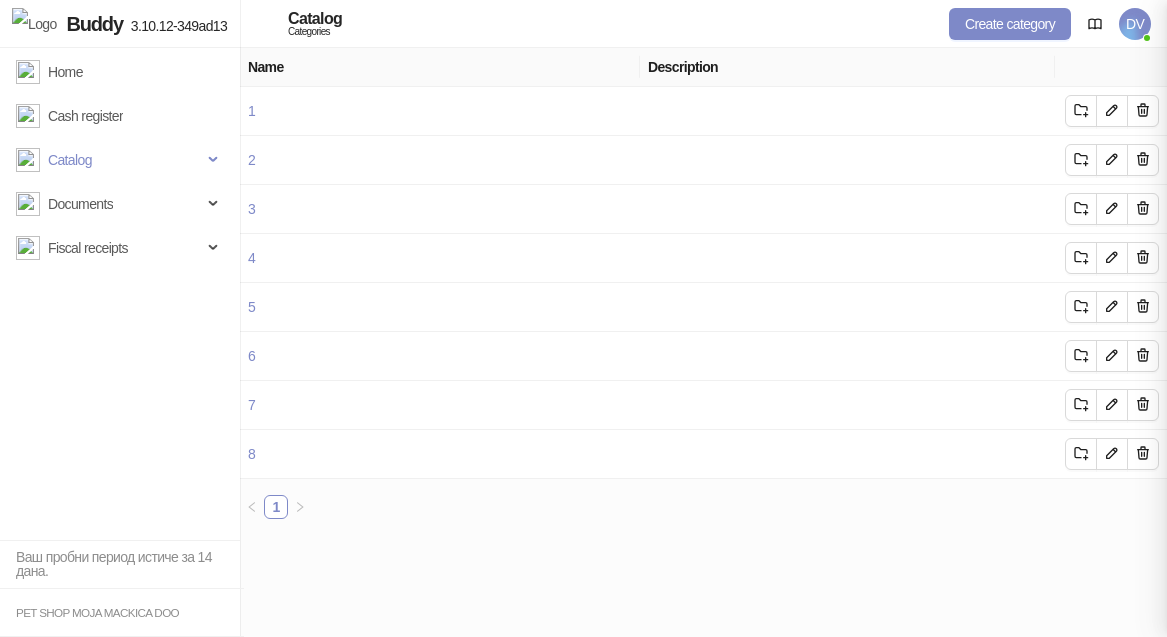 type on "**********" 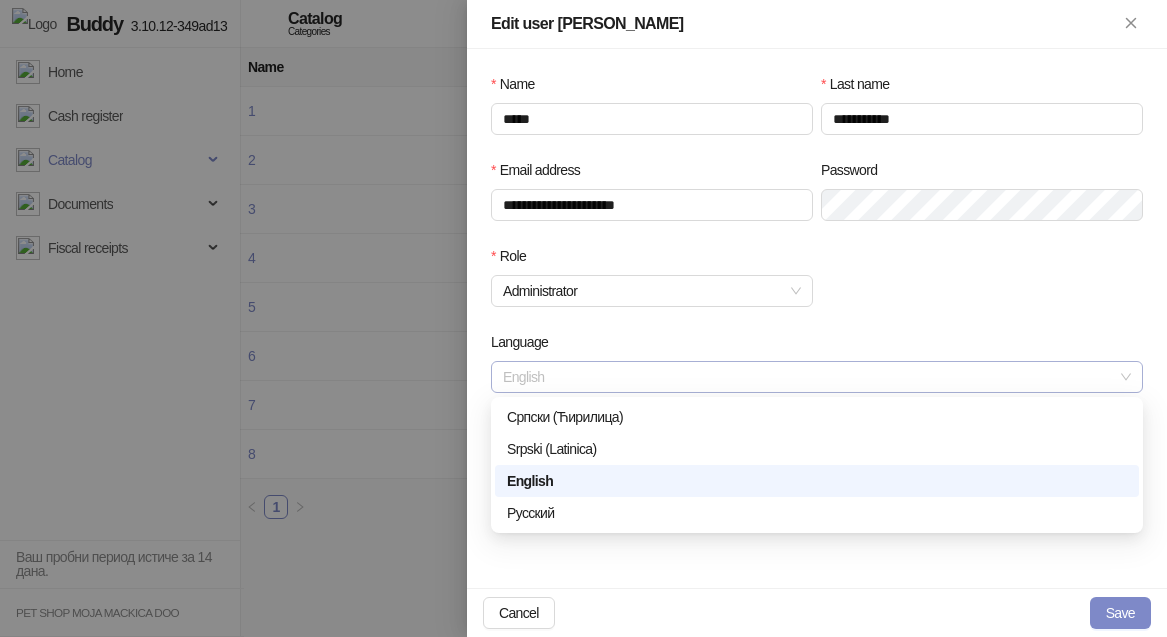 click on "English" at bounding box center (817, 377) 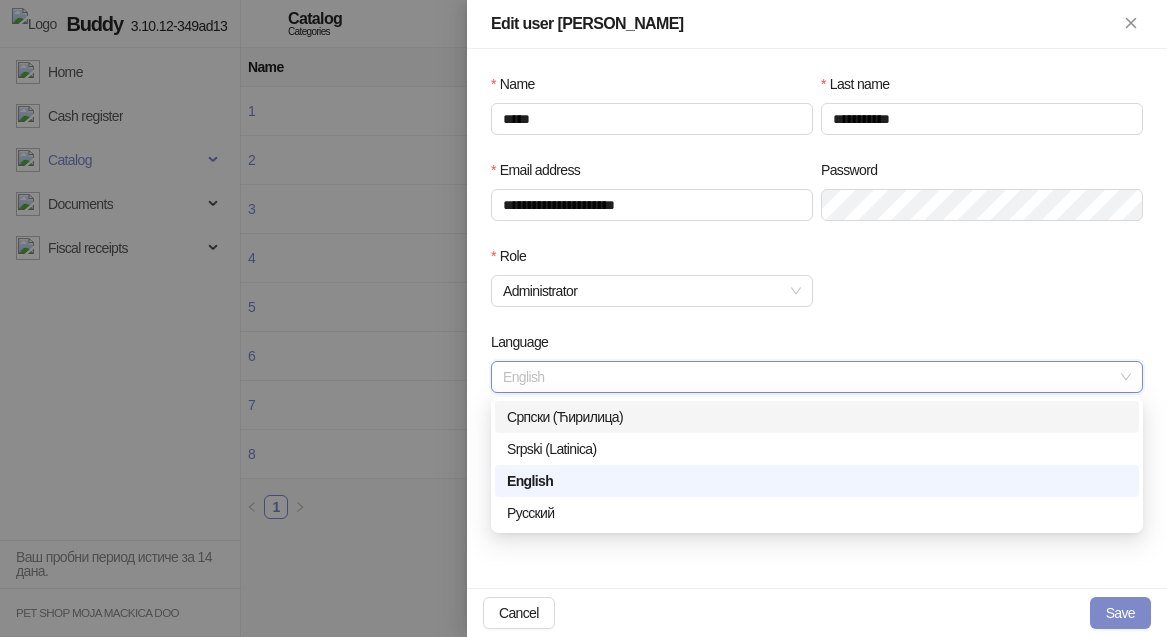 click on "Српски (Ћирилица)" at bounding box center (817, 417) 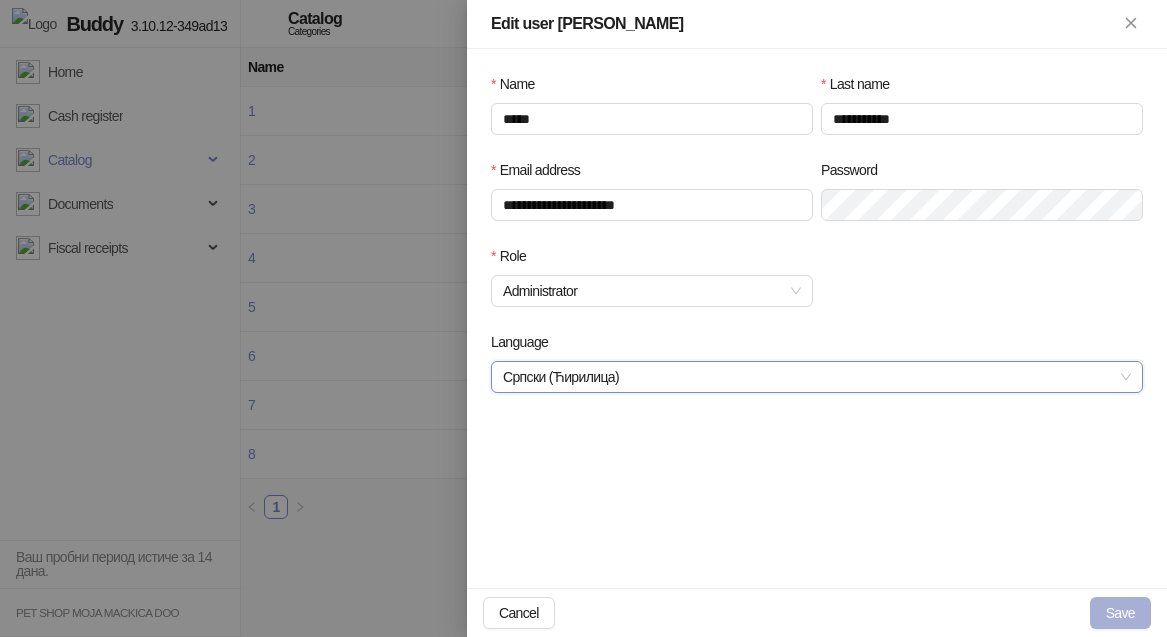 click on "Save" at bounding box center (1120, 613) 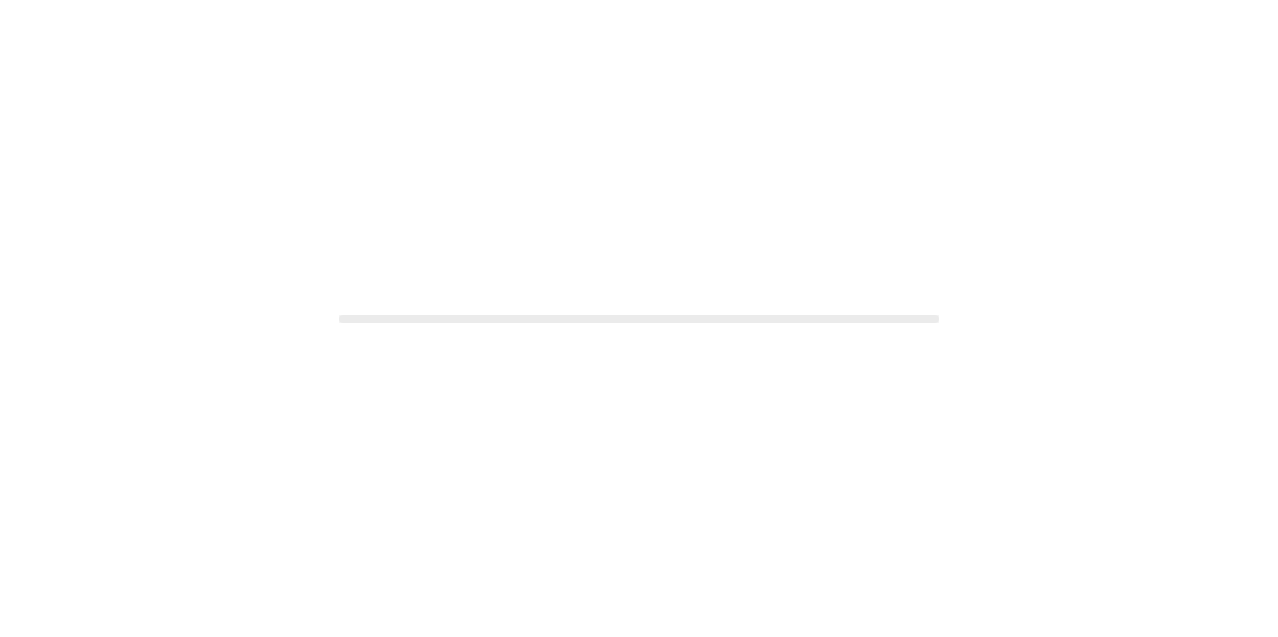 scroll, scrollTop: 0, scrollLeft: 0, axis: both 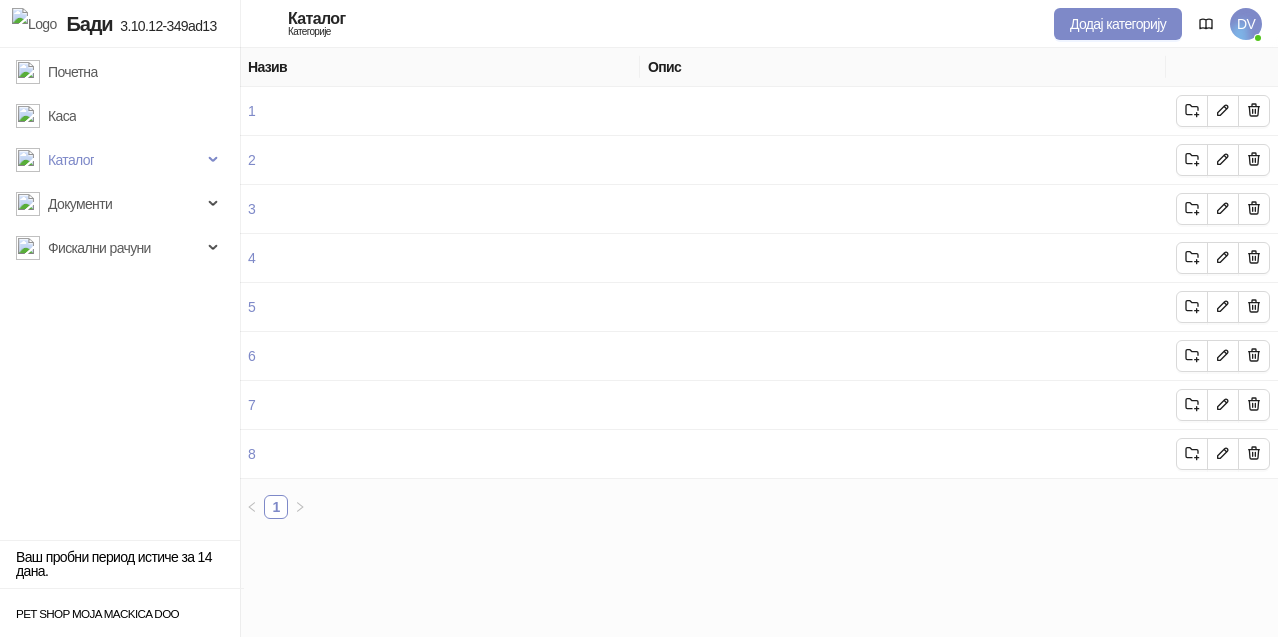 click on "DV" at bounding box center (1246, 24) 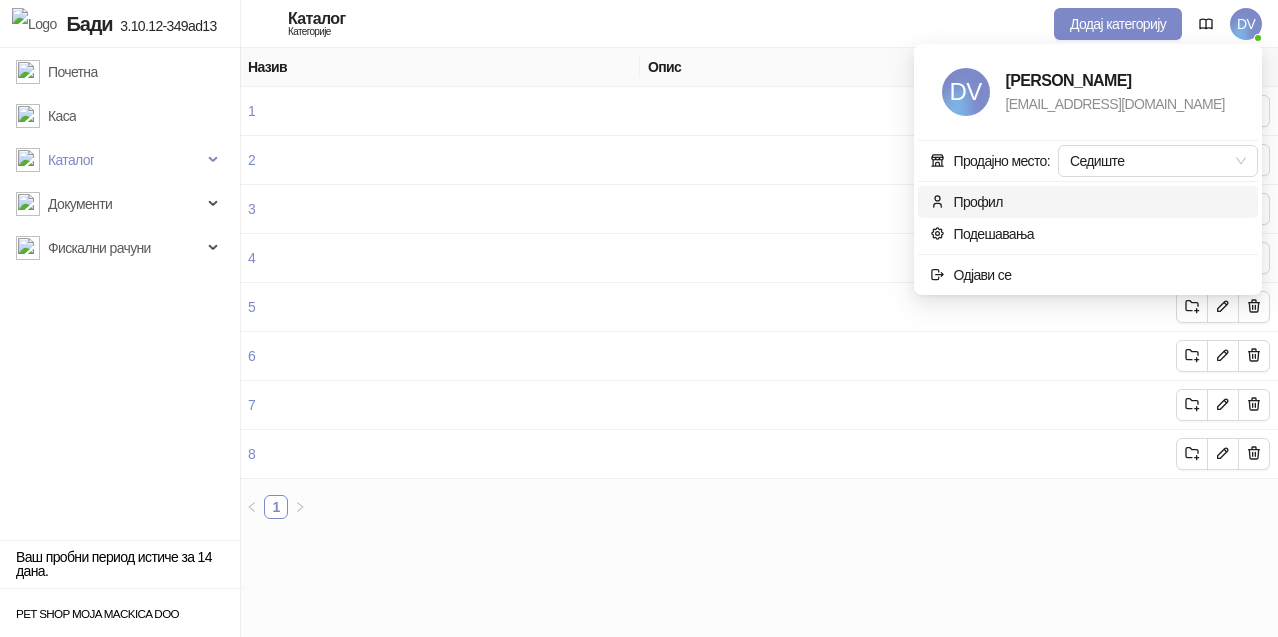 click on "Профил" at bounding box center [1088, 202] 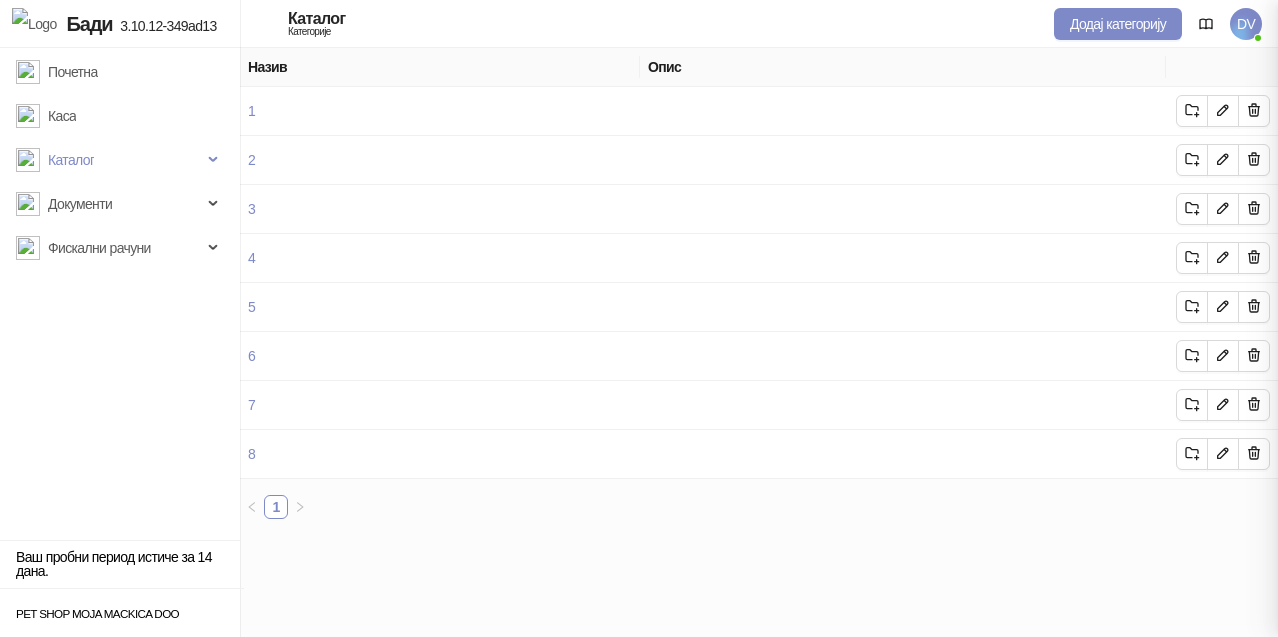 type on "**********" 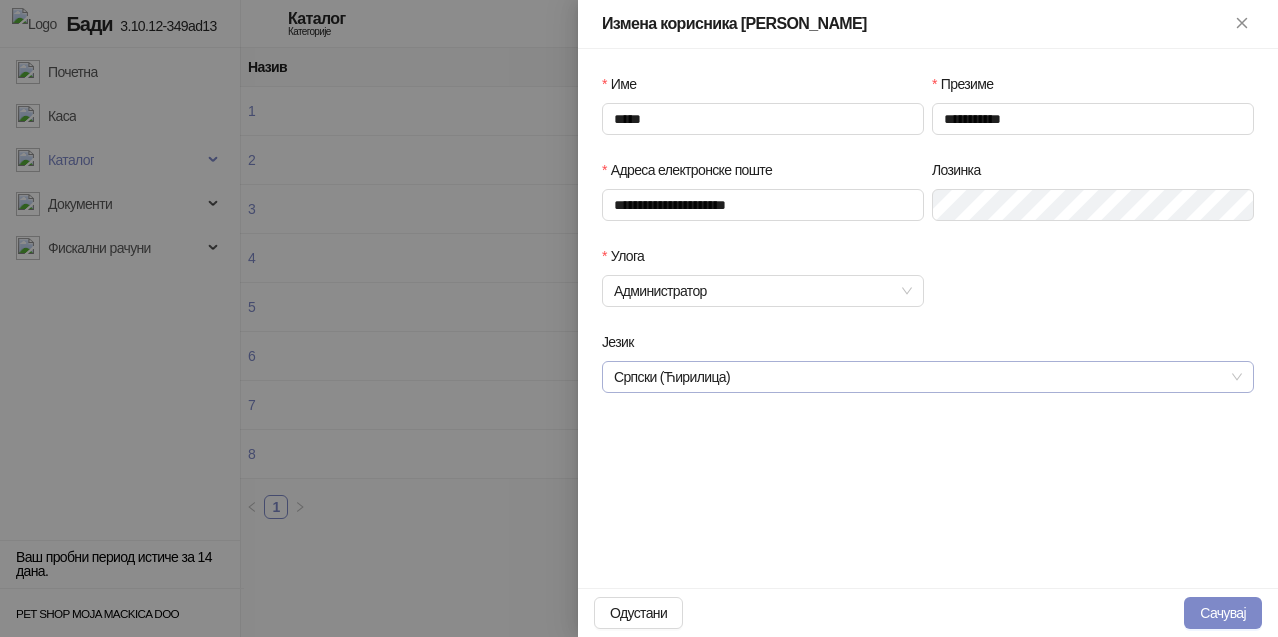 click on "Српски (Ћирилица)" at bounding box center (928, 377) 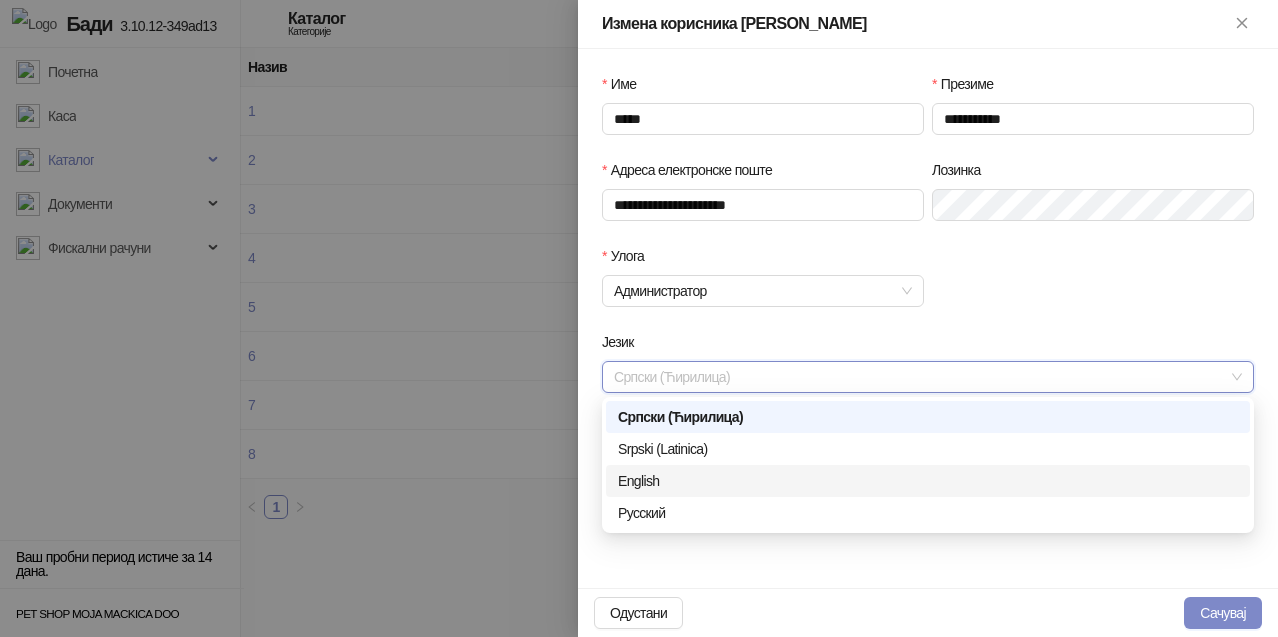 click on "English" at bounding box center [928, 481] 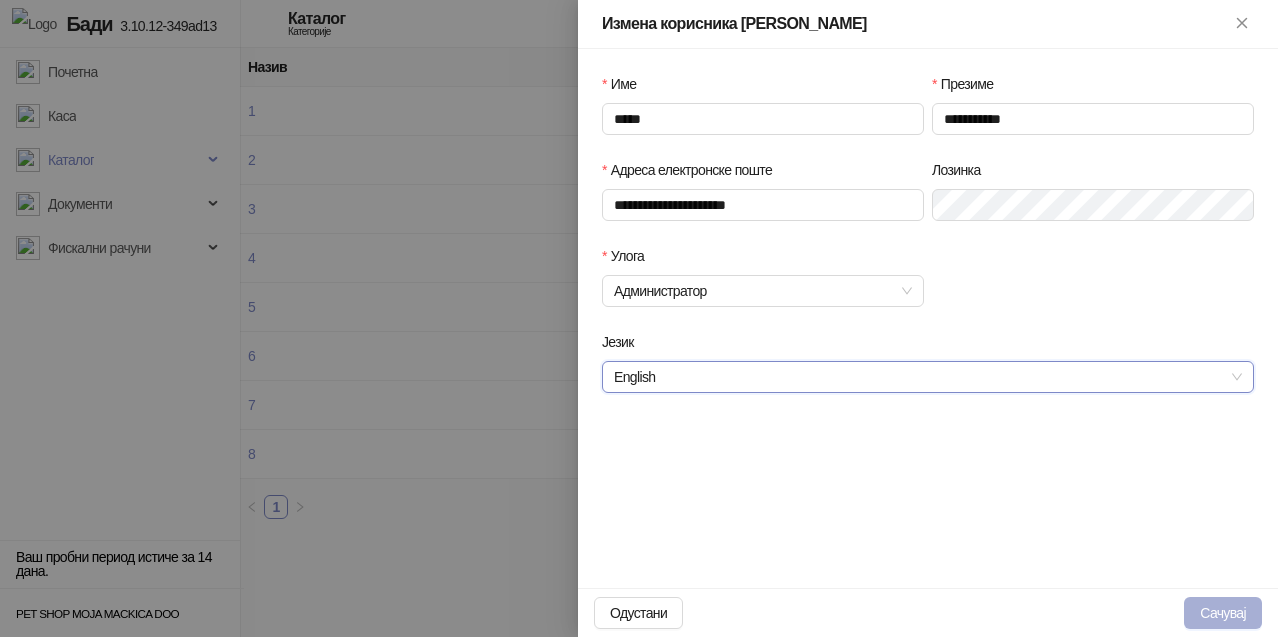 click on "Сачувај" at bounding box center (1223, 613) 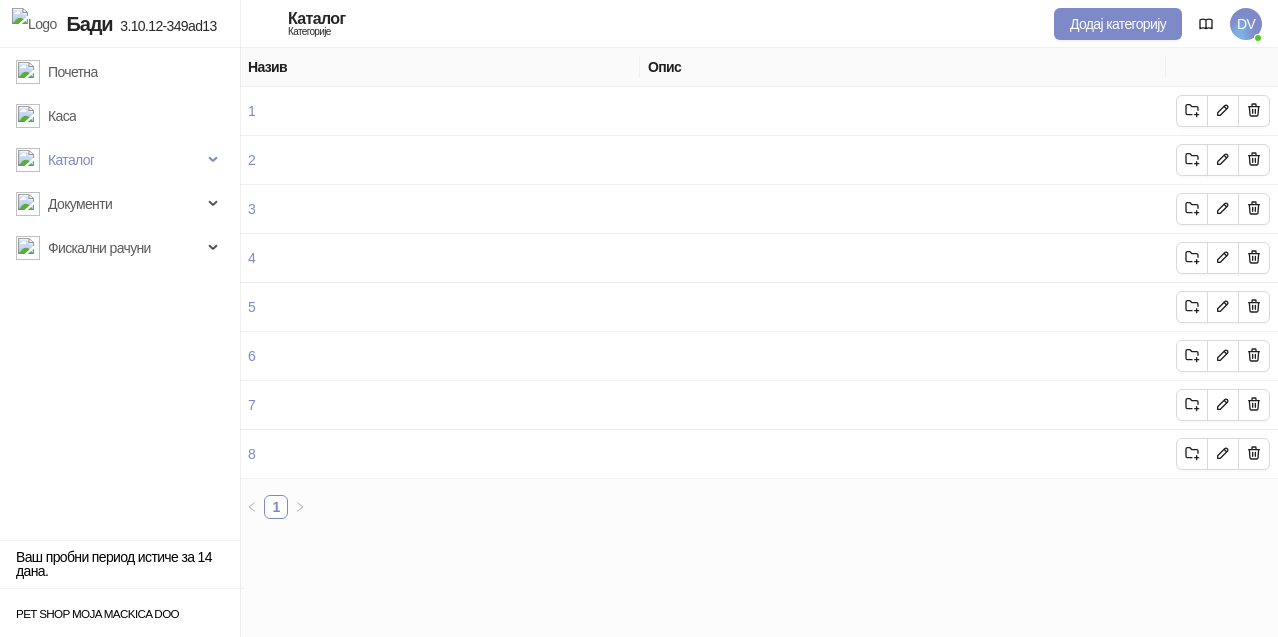 click on "DV" at bounding box center [1246, 24] 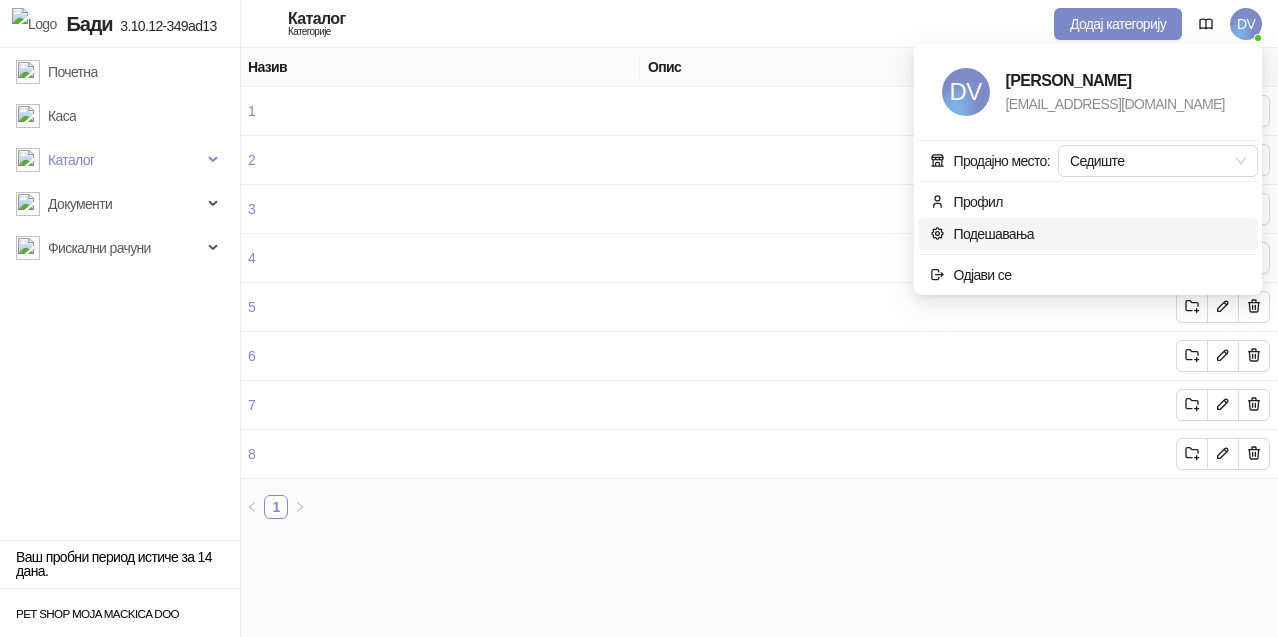 click on "Подешавања" at bounding box center [982, 234] 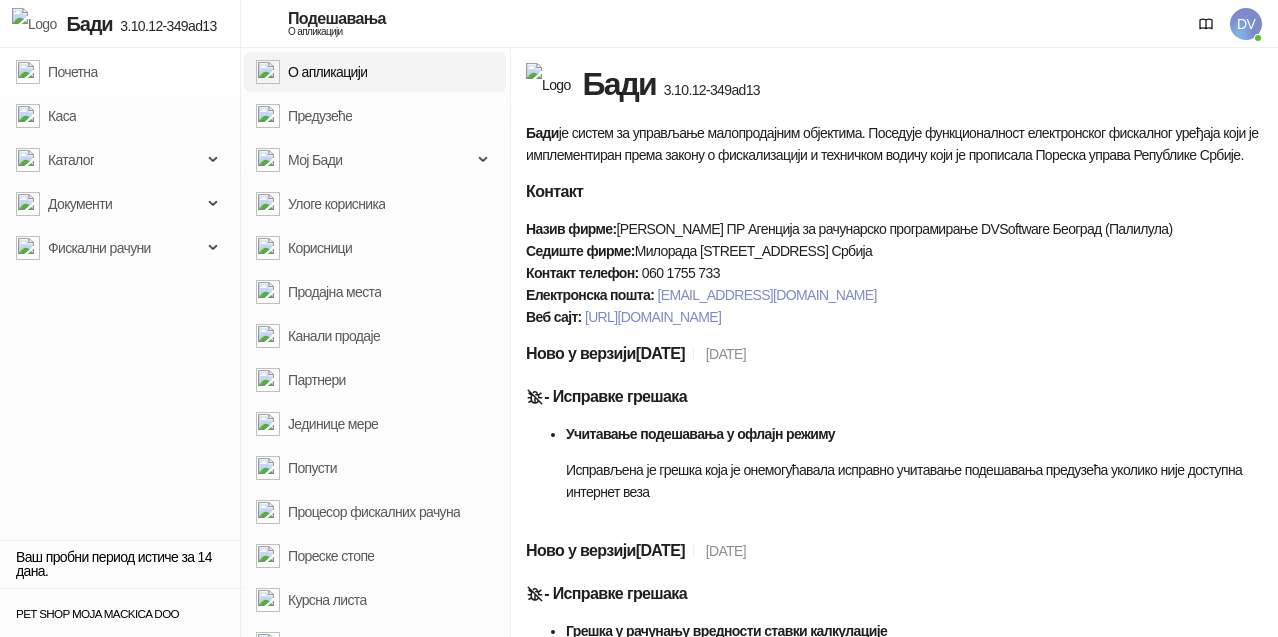 click on "DV" at bounding box center [1246, 24] 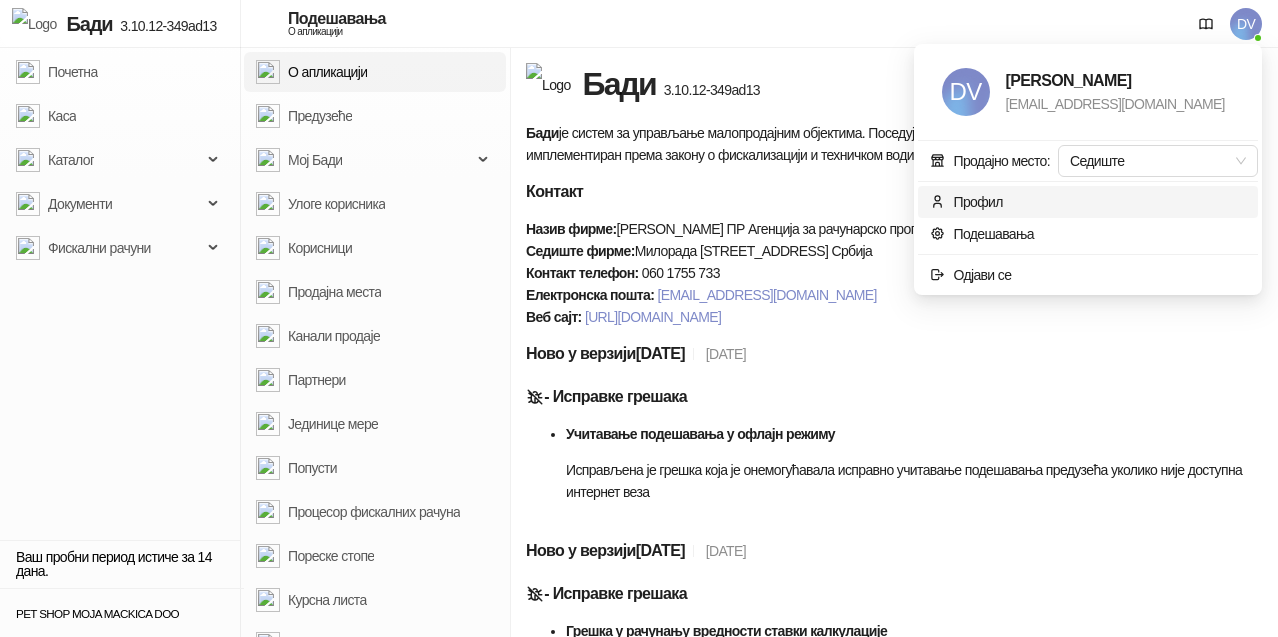 click on "Профил" at bounding box center (977, 202) 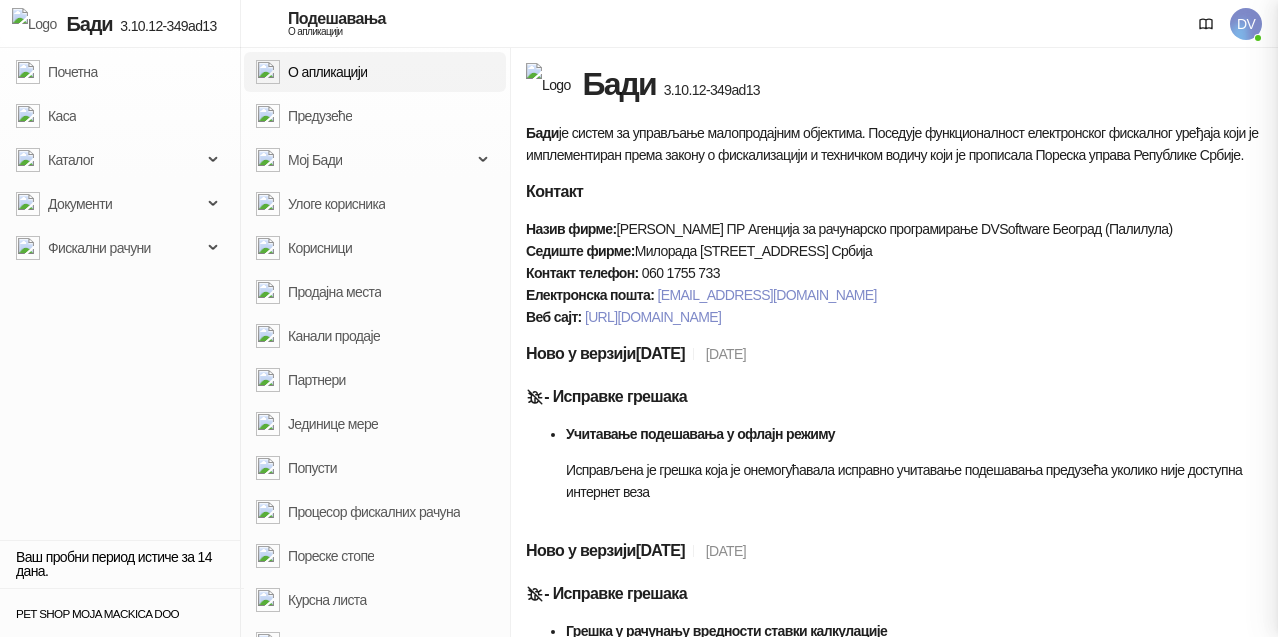 type on "**********" 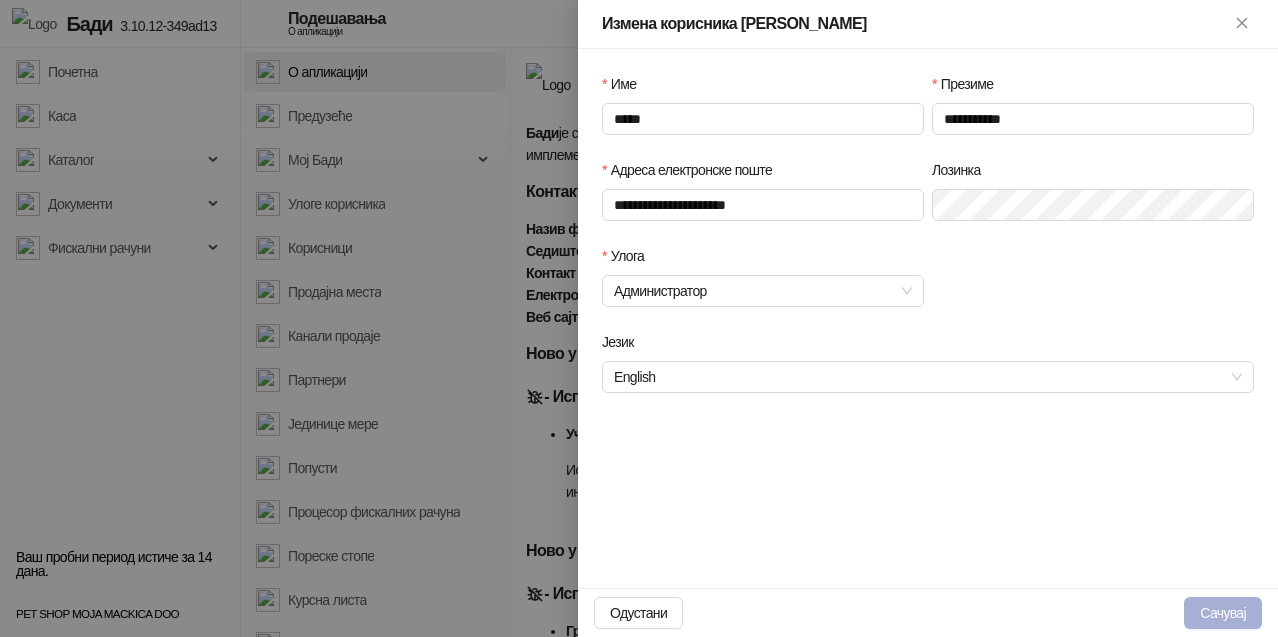 click on "Сачувај" at bounding box center [1223, 613] 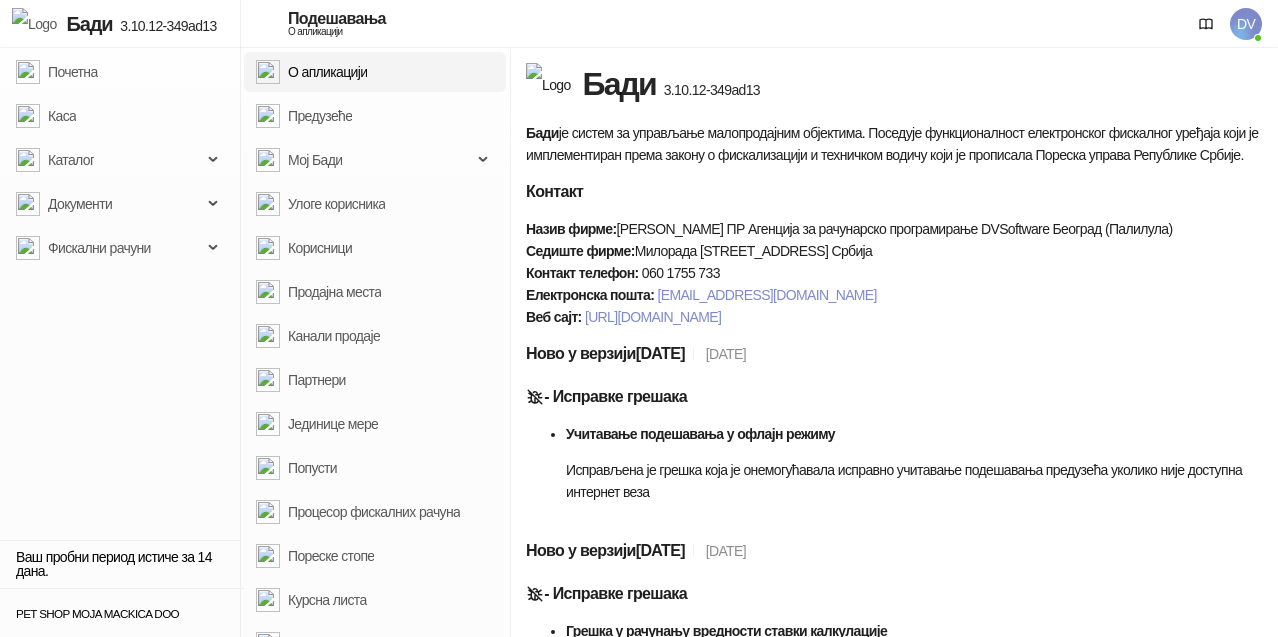 click on "Бади 3.10.12-349ad13  Бади  је систем за управљање малопродајним објектима. Поседује функционалност електронског фискалног уређаја који је имплементиран према закону о фискализацији и техничком водичу који је прописала Пореска управа Републике Србије. Контакт Назив фирме:  Дејан Велимировић ПР Агенција за рачунарско програмирање DVSoftware Београд (Палилула) Седиште фирме:  Милорада Димитријевића 16/35, 11060 Београд, Република Србија Контакт телефон:   060 1755 733 Електронска пошта:   info@dvsoftware.rs Веб сајт:   https://dvsoftware.rs Ново у верзији  3.10.13    05.07.2025  - Исправке грешака  3.10.12" at bounding box center [894, 14014] 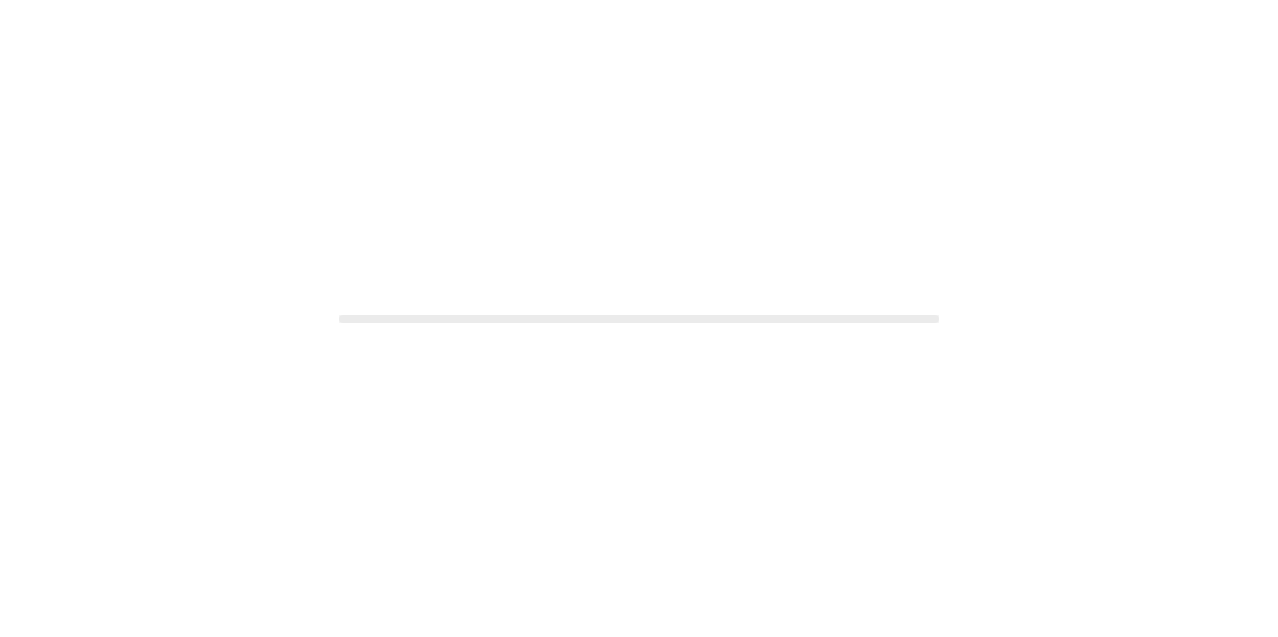 scroll, scrollTop: 0, scrollLeft: 0, axis: both 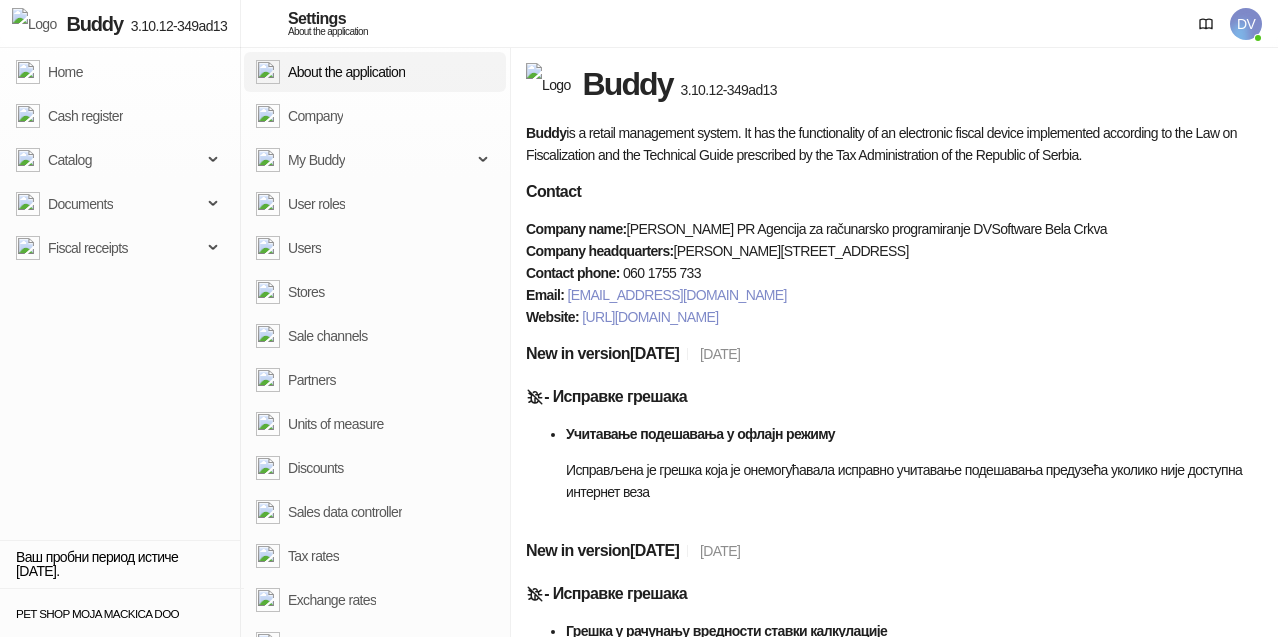 click on "DV" at bounding box center (1246, 24) 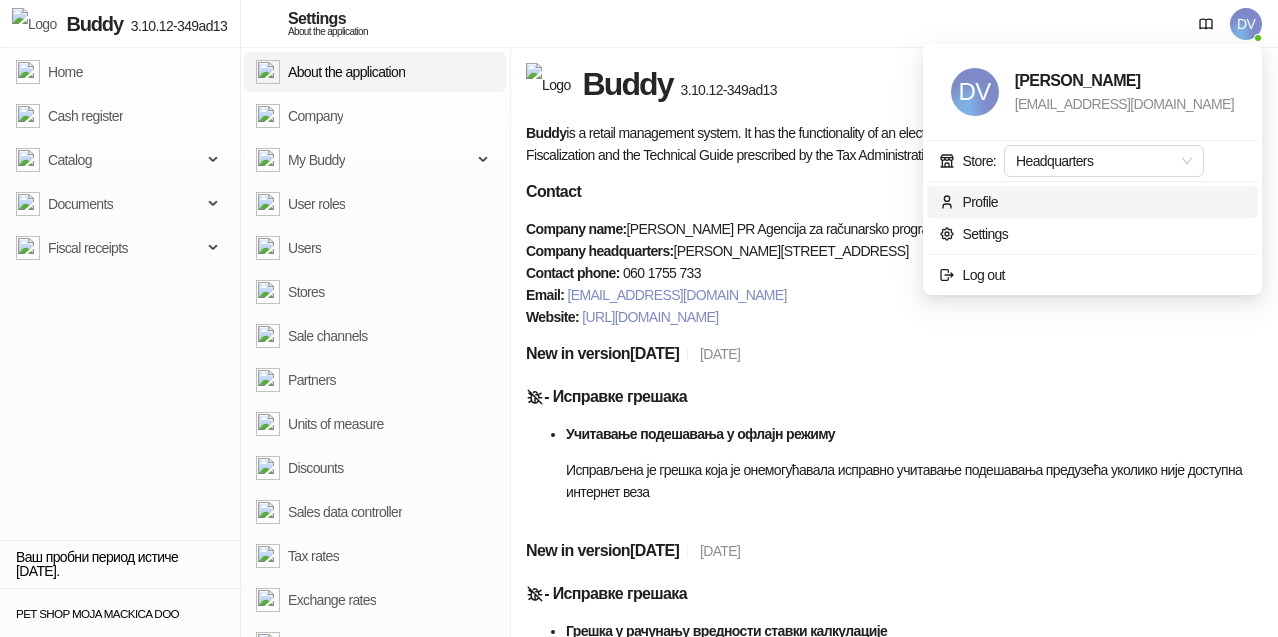 click on "Profile" at bounding box center (980, 202) 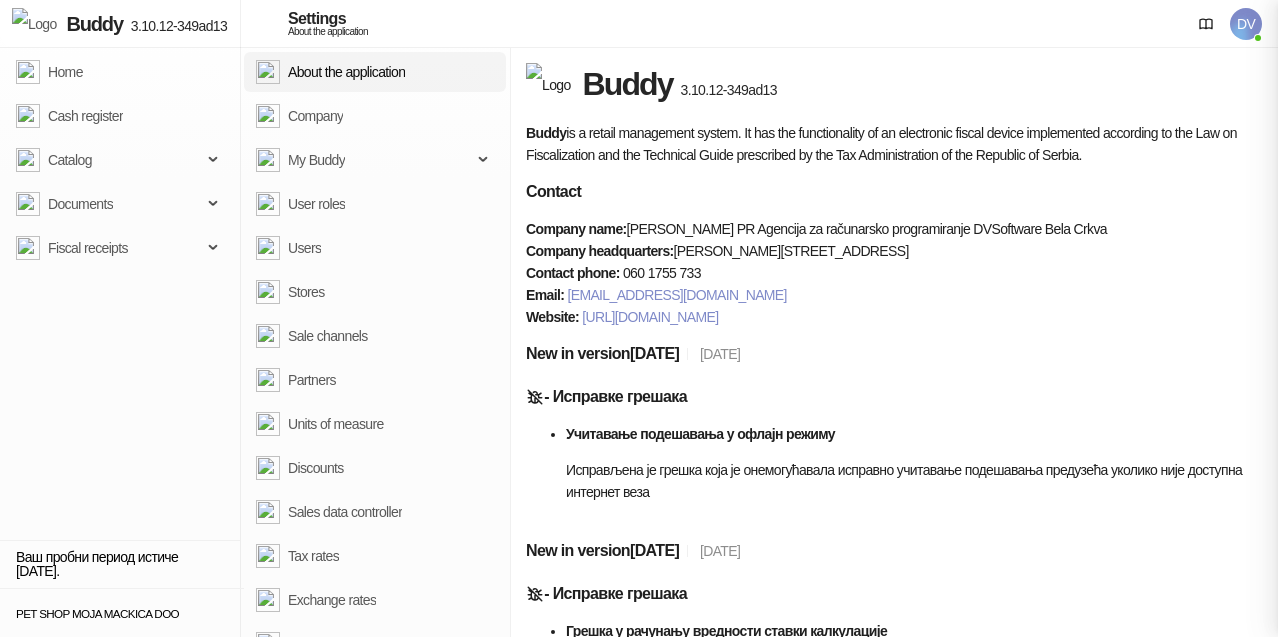 type on "**********" 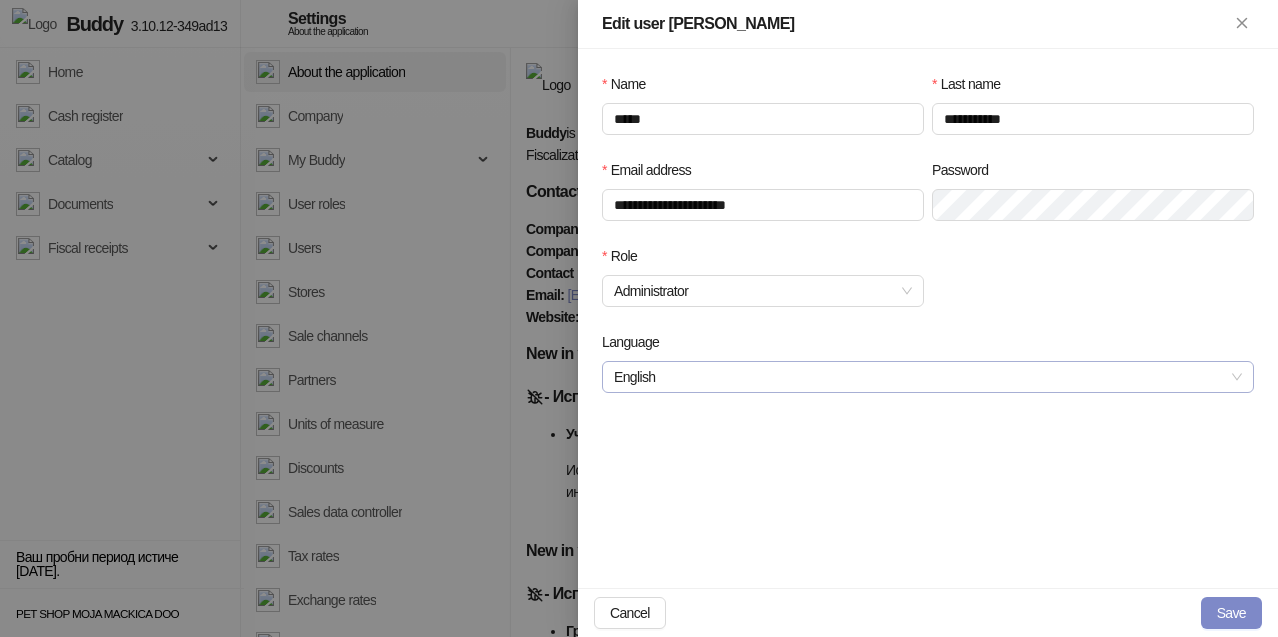 click on "English" at bounding box center (928, 377) 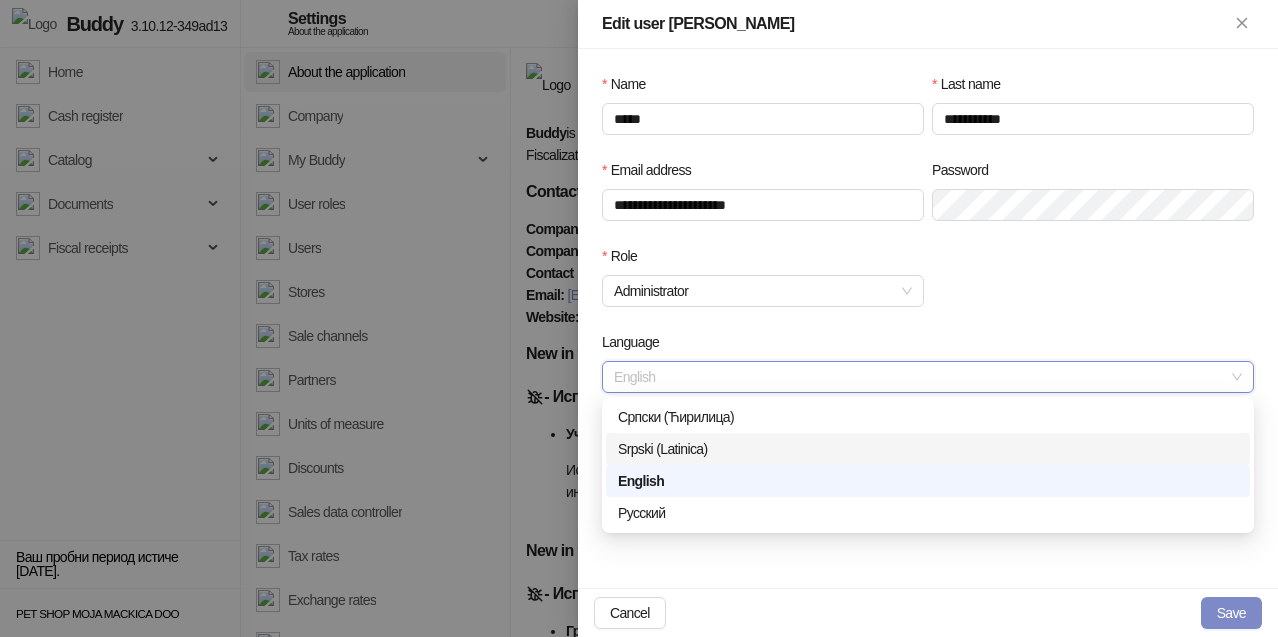 click on "Srpski (Latinica)" at bounding box center [928, 449] 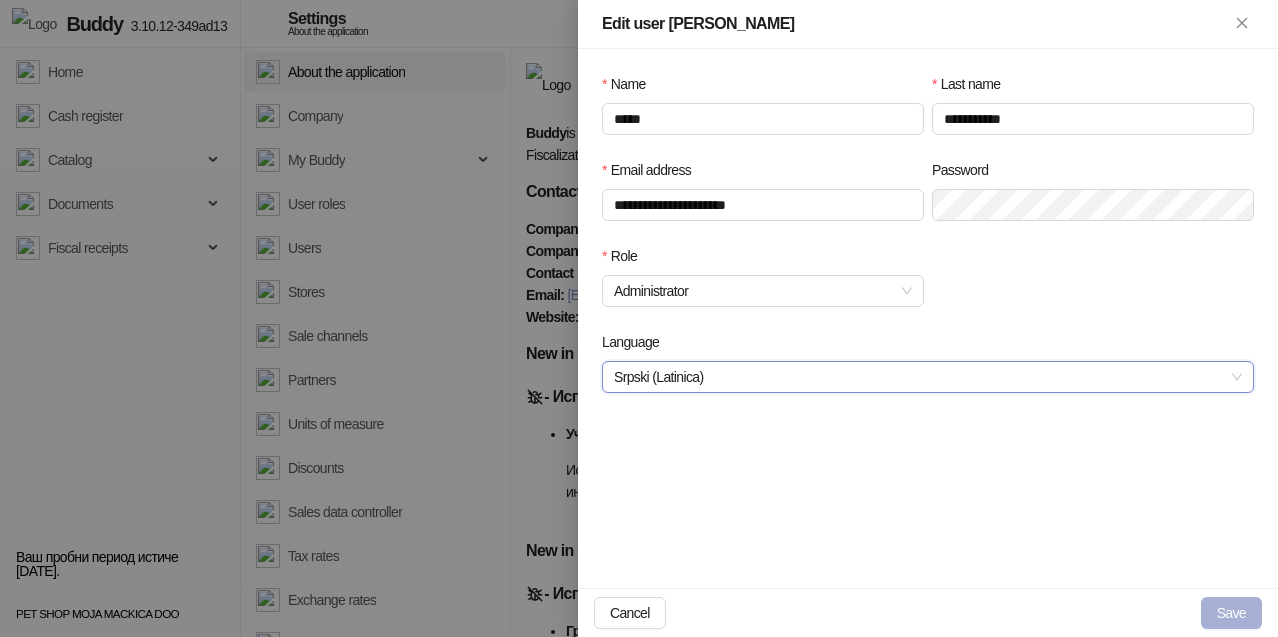 click on "Save" at bounding box center [1231, 613] 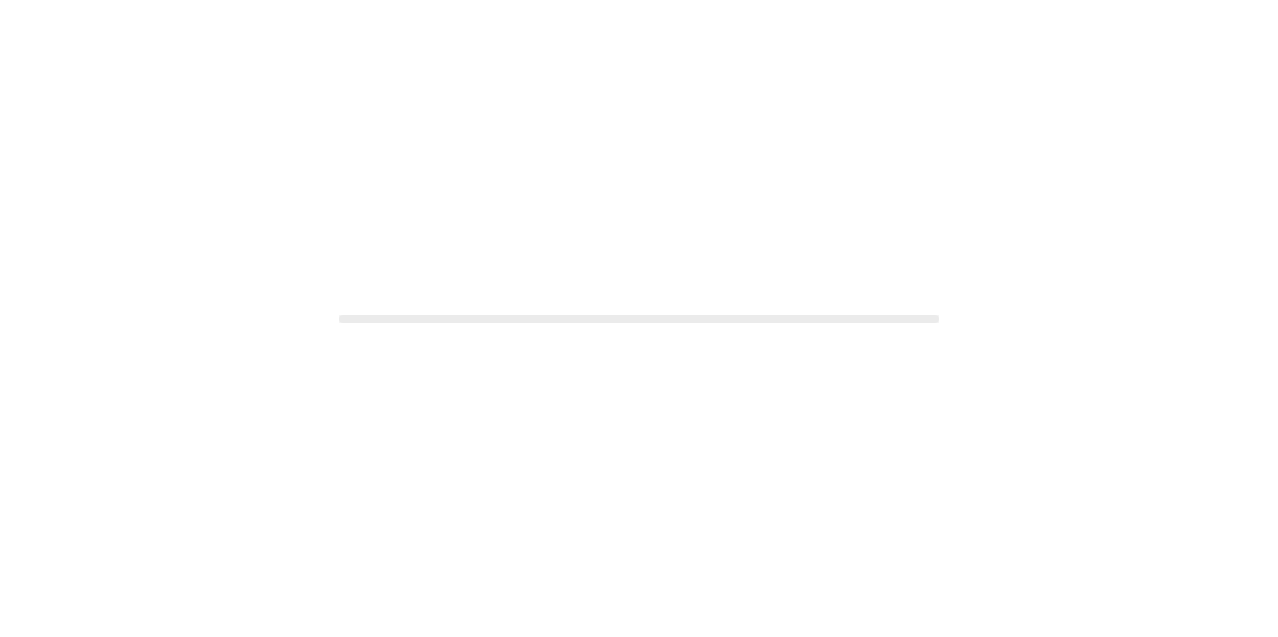 scroll, scrollTop: 0, scrollLeft: 0, axis: both 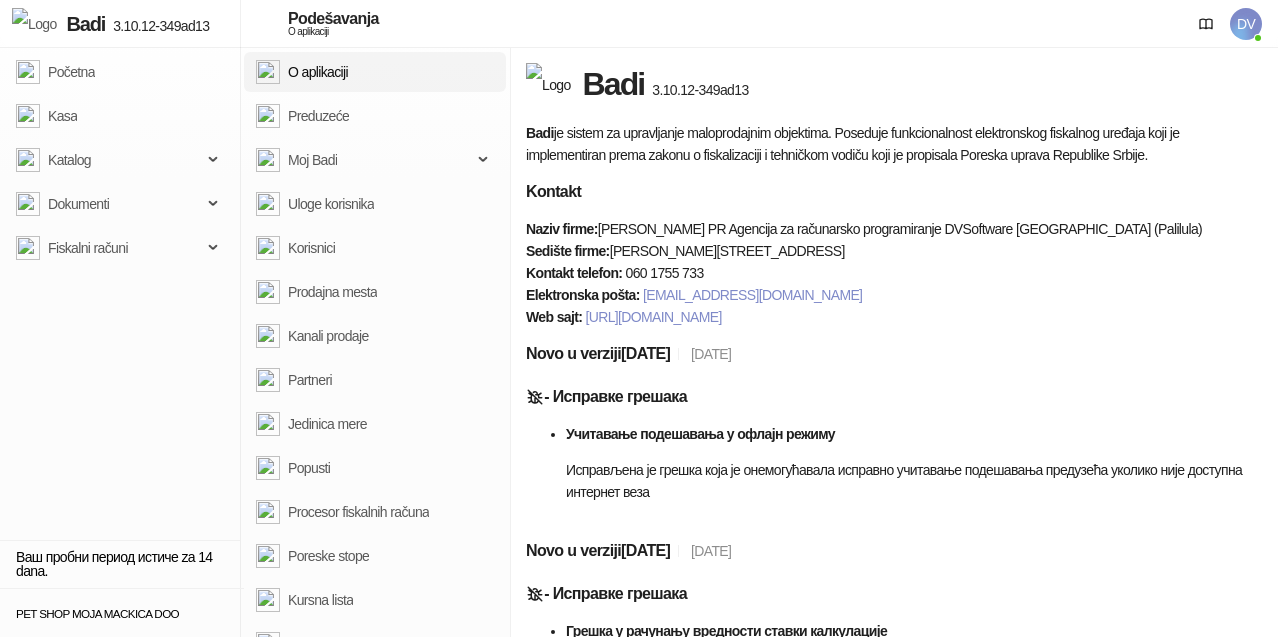 click on "DV" at bounding box center [1246, 24] 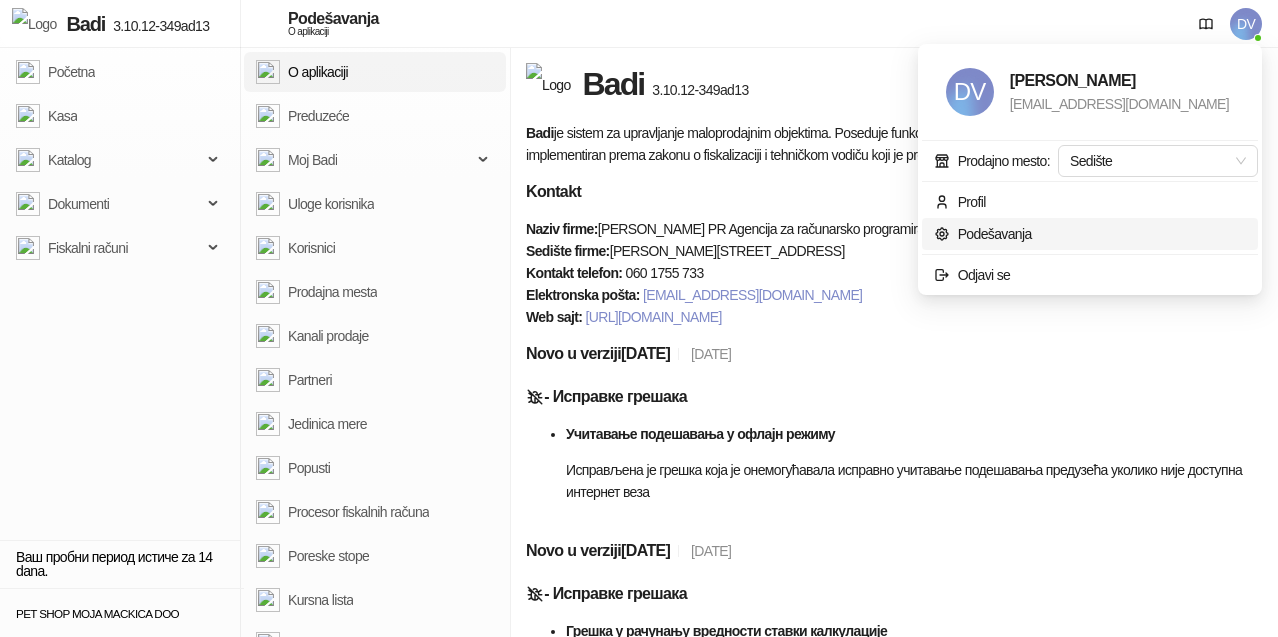 click on "Podešavanja" at bounding box center (983, 234) 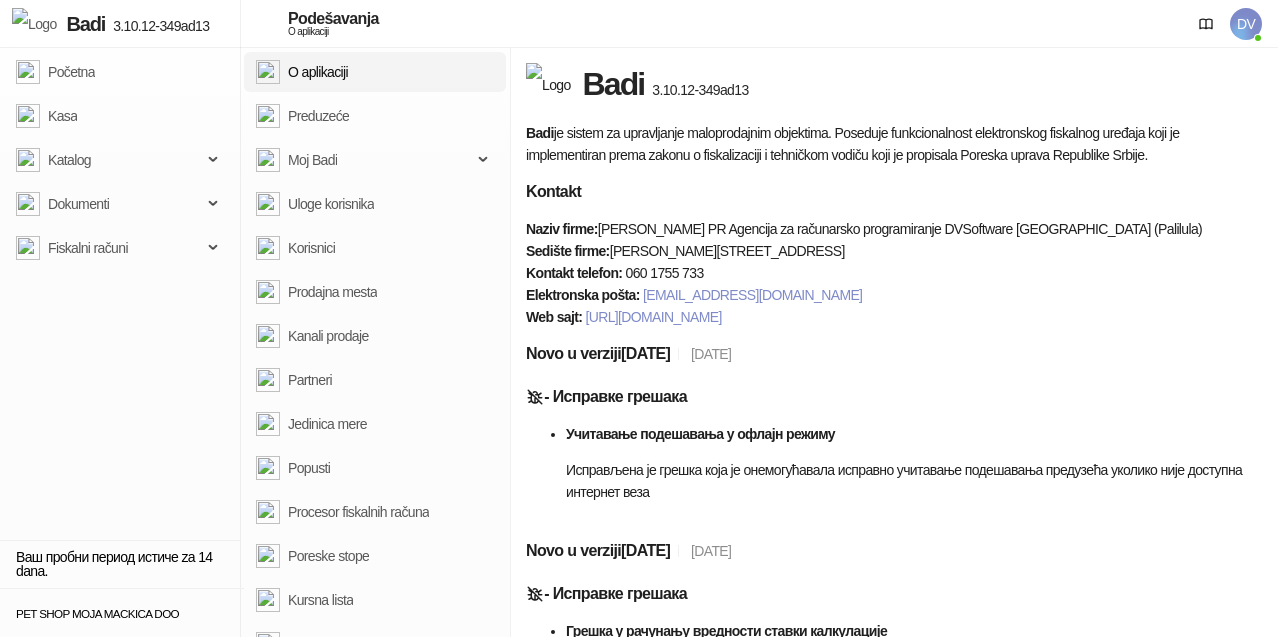 click on "DV" at bounding box center [1246, 24] 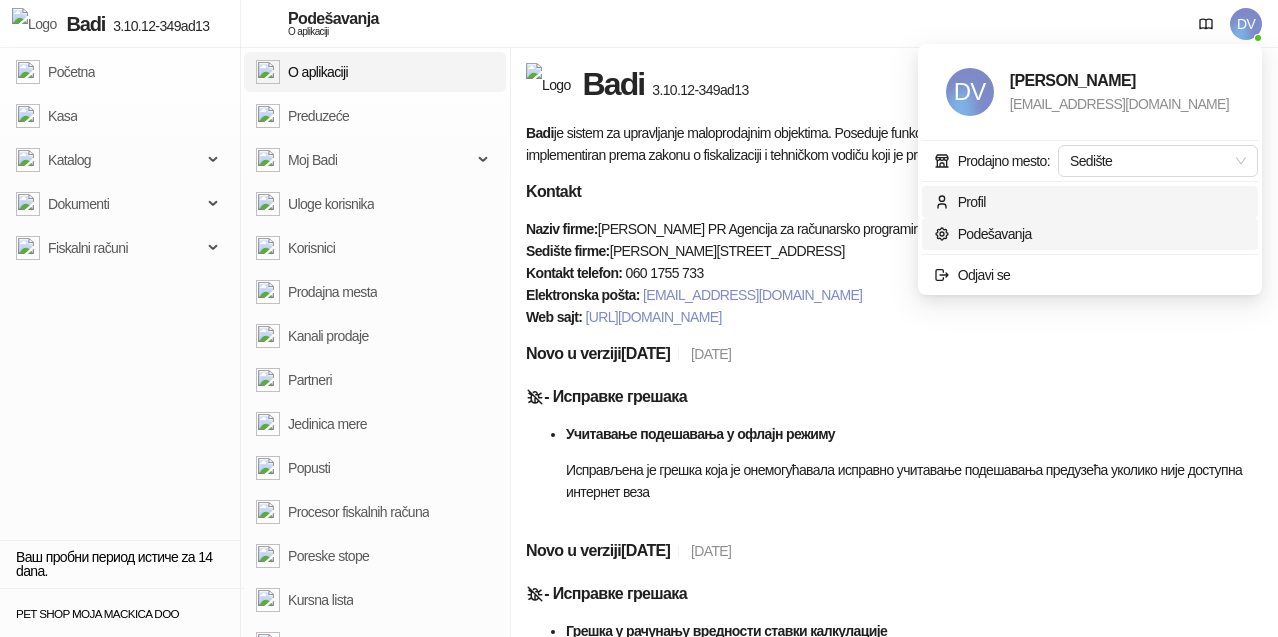 click on "Profil" at bounding box center [972, 202] 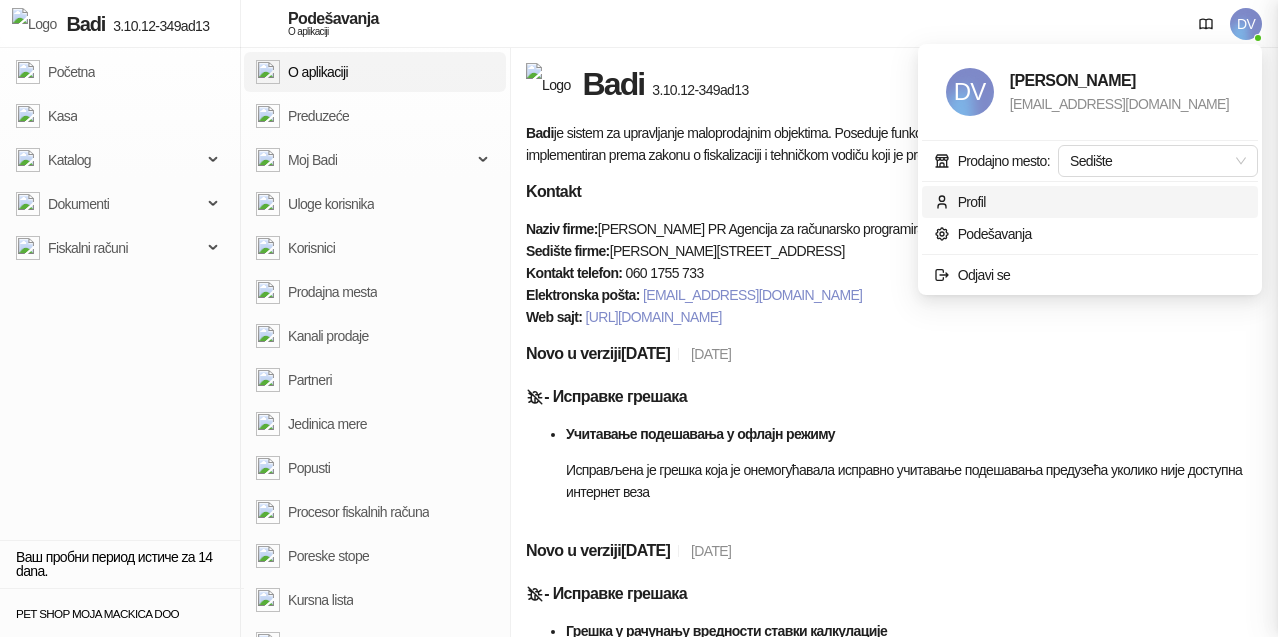 type on "**********" 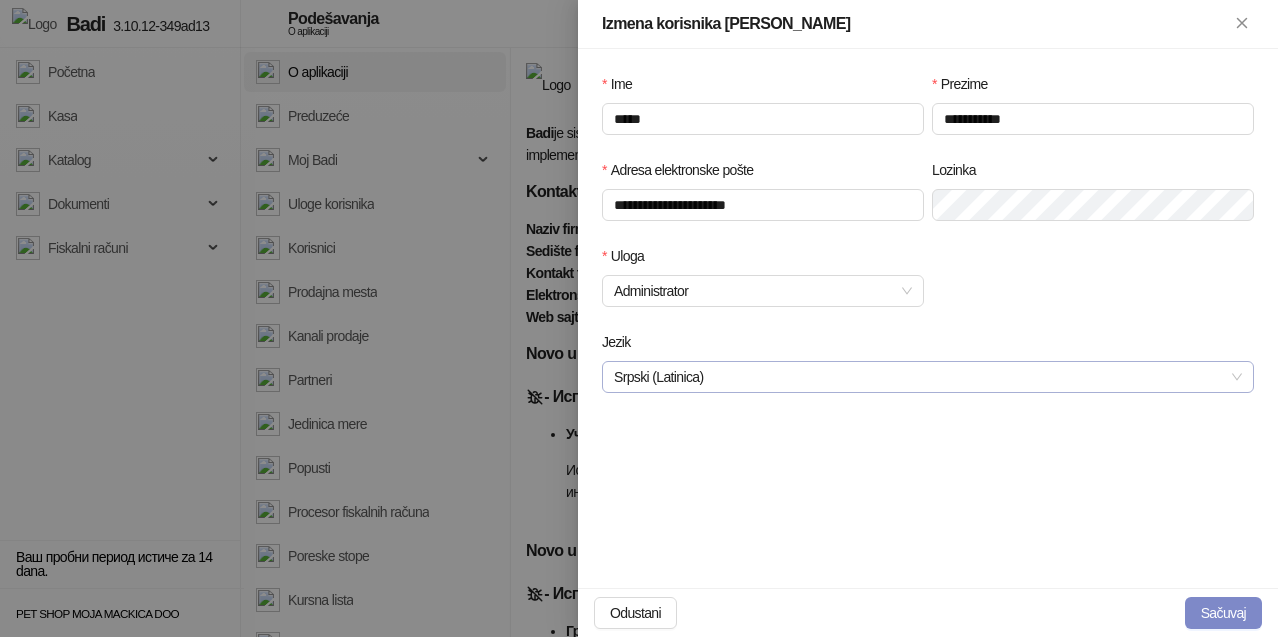 click on "Srpski (Latinica)" at bounding box center [928, 377] 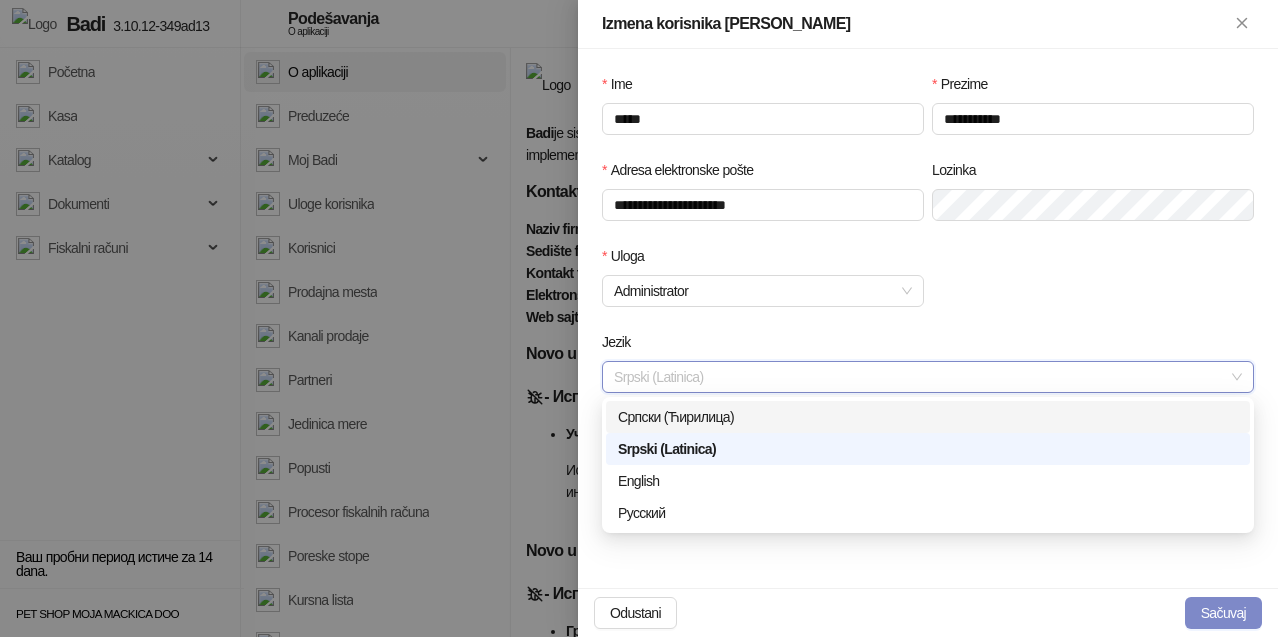 click on "Српски (Ћирилица)" at bounding box center [928, 417] 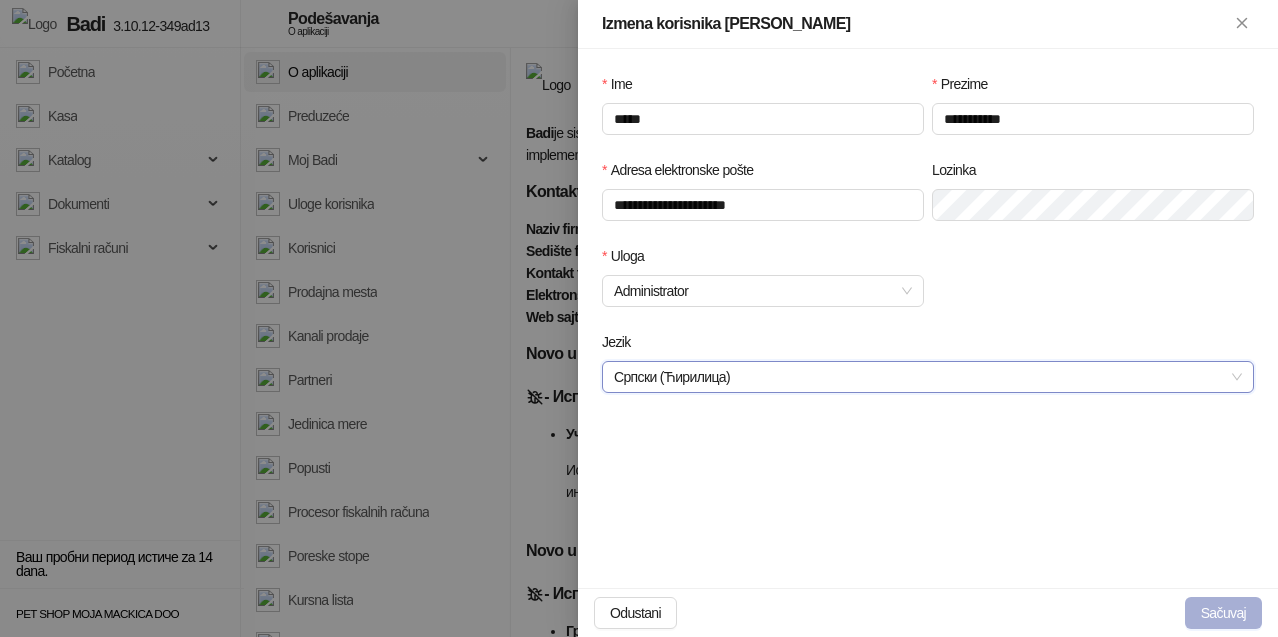 click on "Sačuvaj" at bounding box center (1223, 613) 